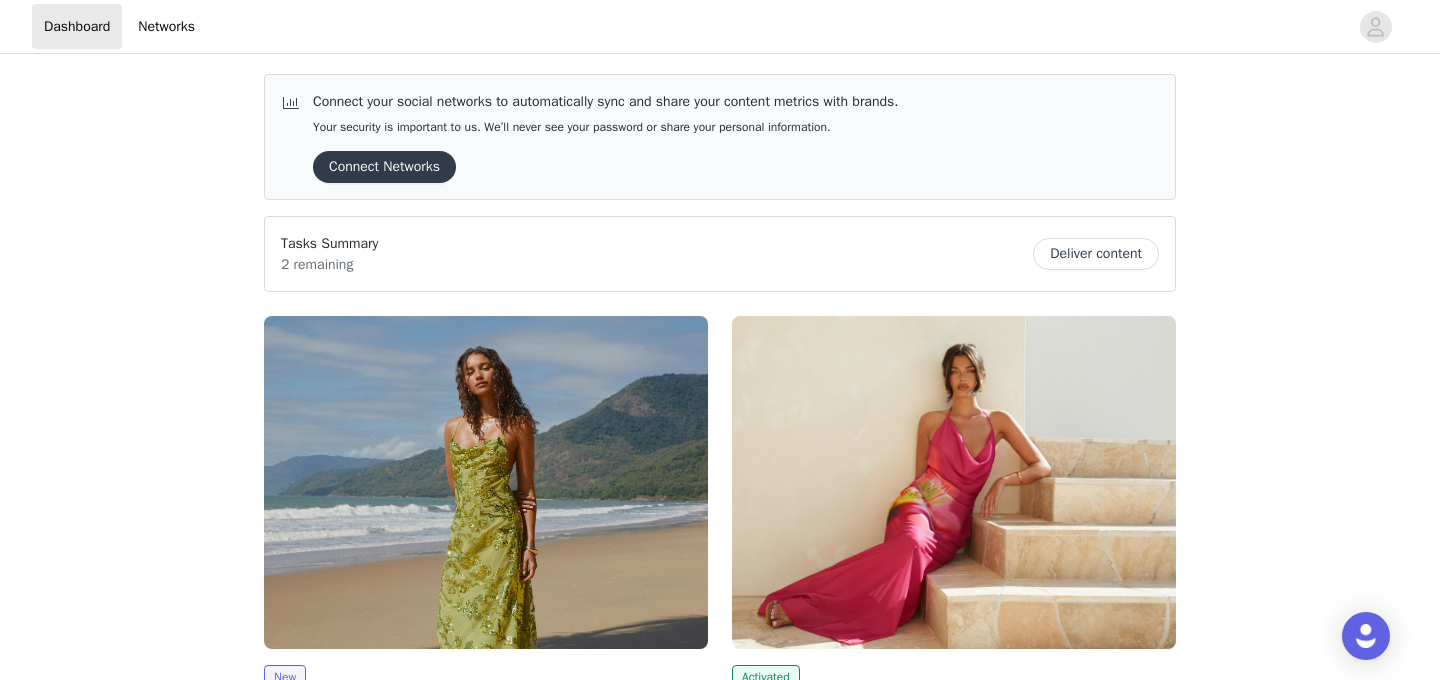 scroll, scrollTop: 0, scrollLeft: 0, axis: both 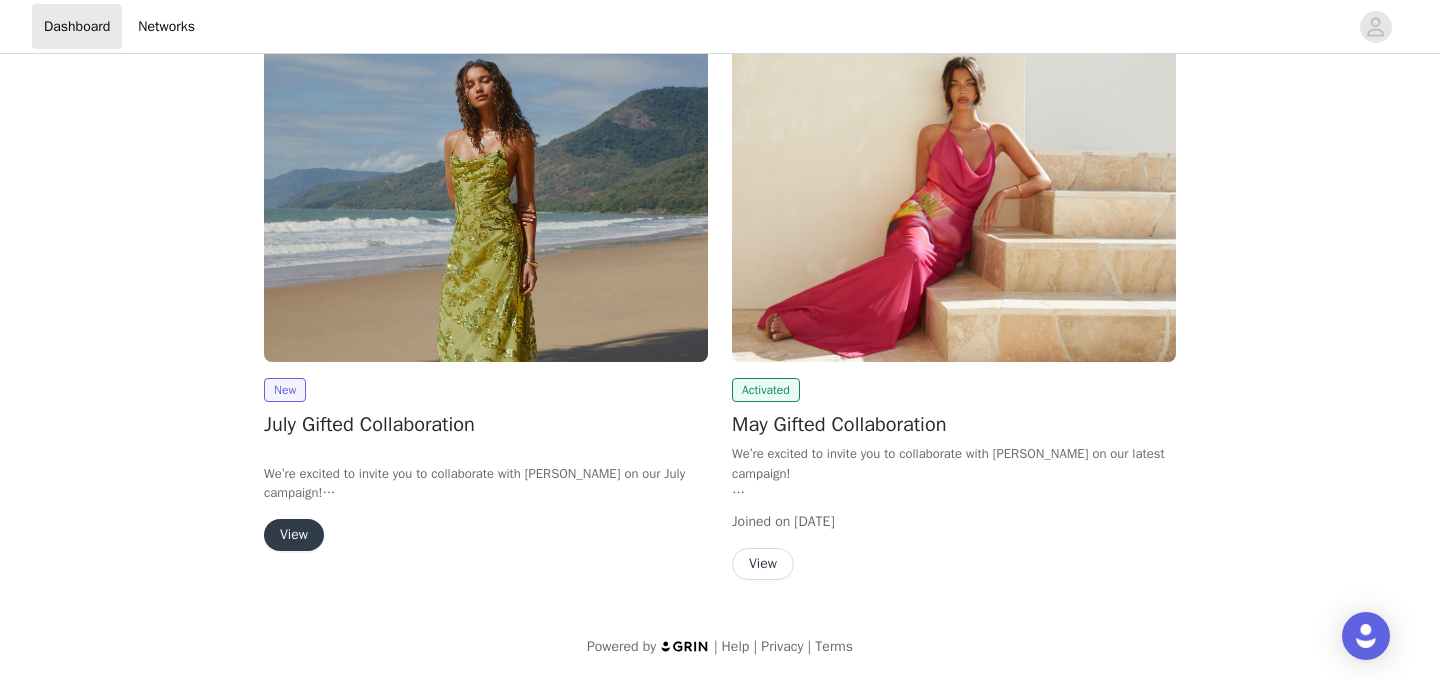 click on "View" at bounding box center (294, 535) 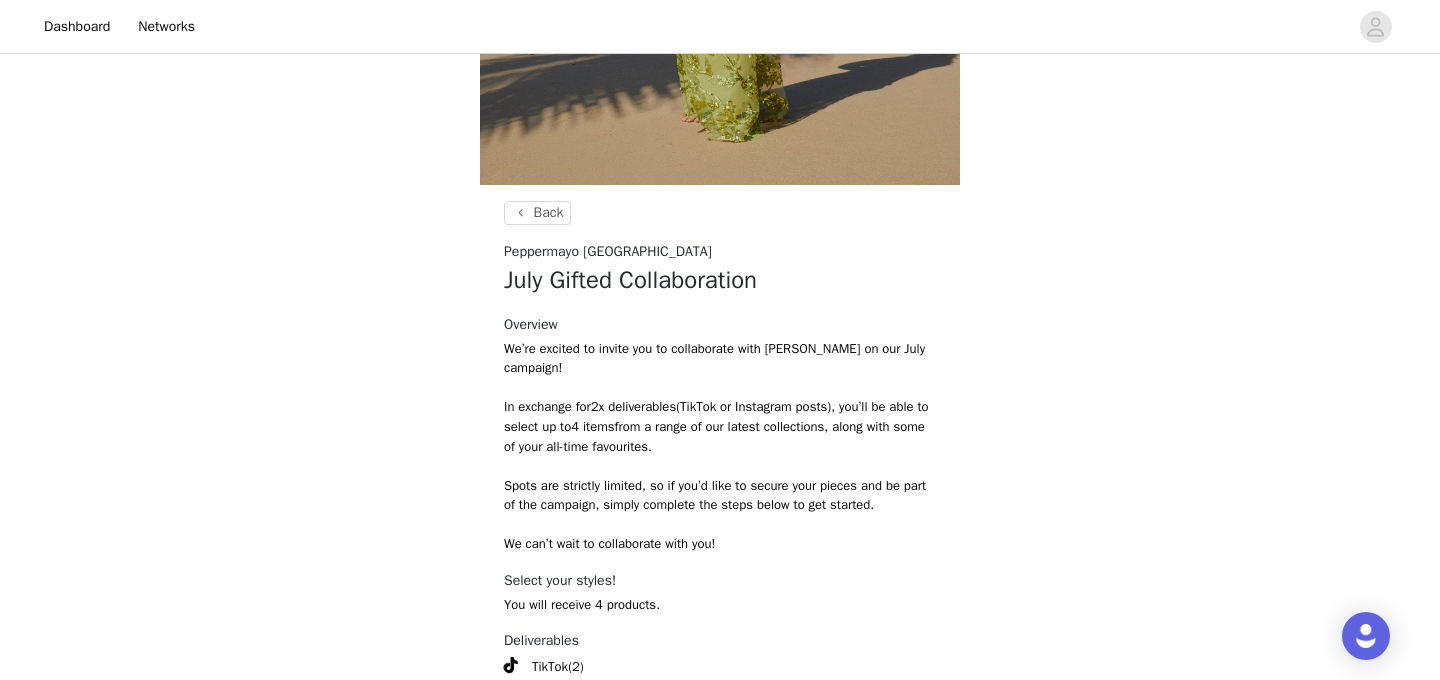 scroll, scrollTop: 836, scrollLeft: 0, axis: vertical 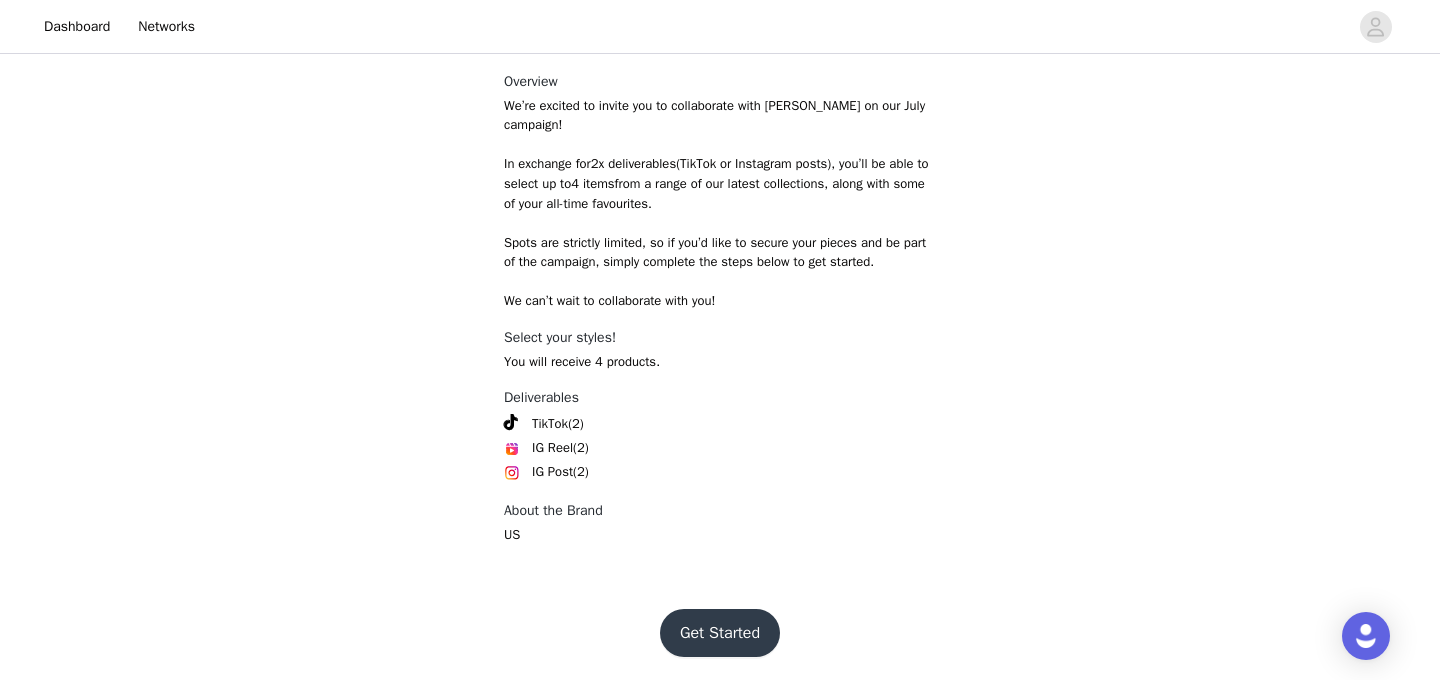 click on "Get Started" at bounding box center [720, 633] 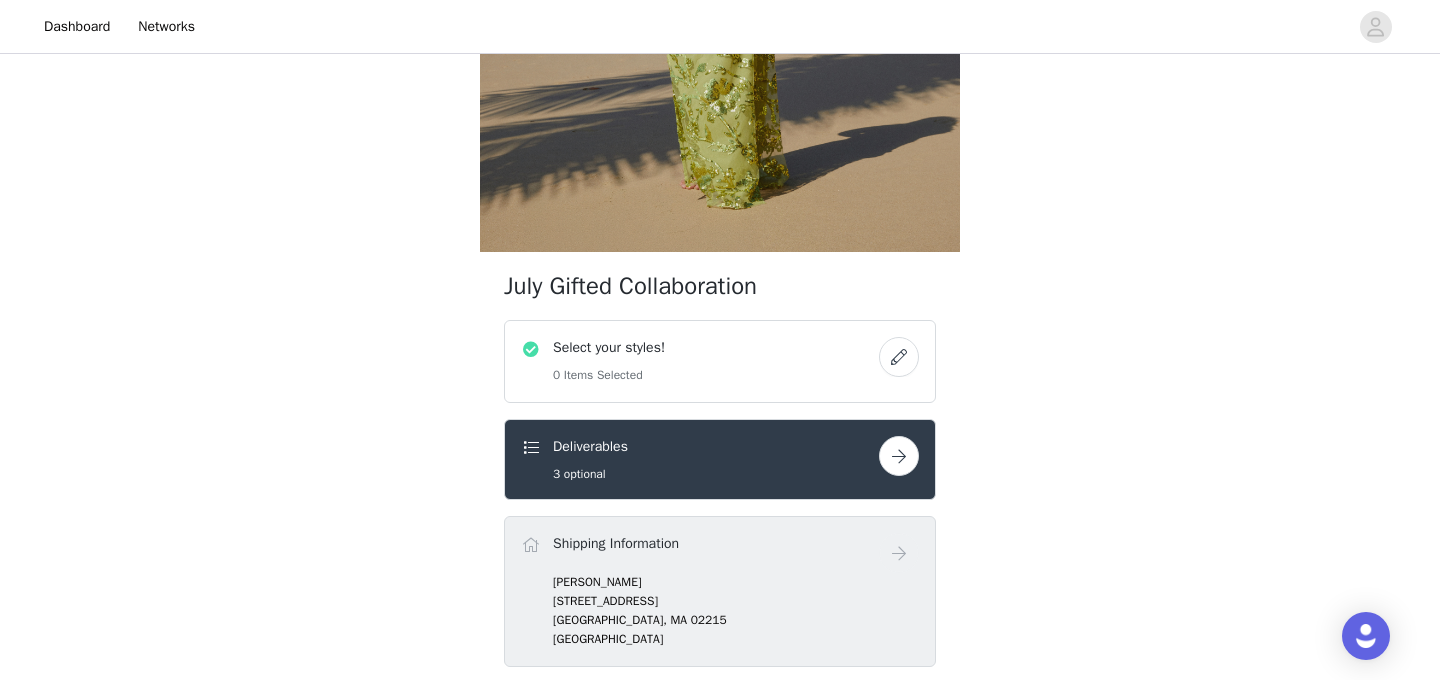 scroll, scrollTop: 524, scrollLeft: 0, axis: vertical 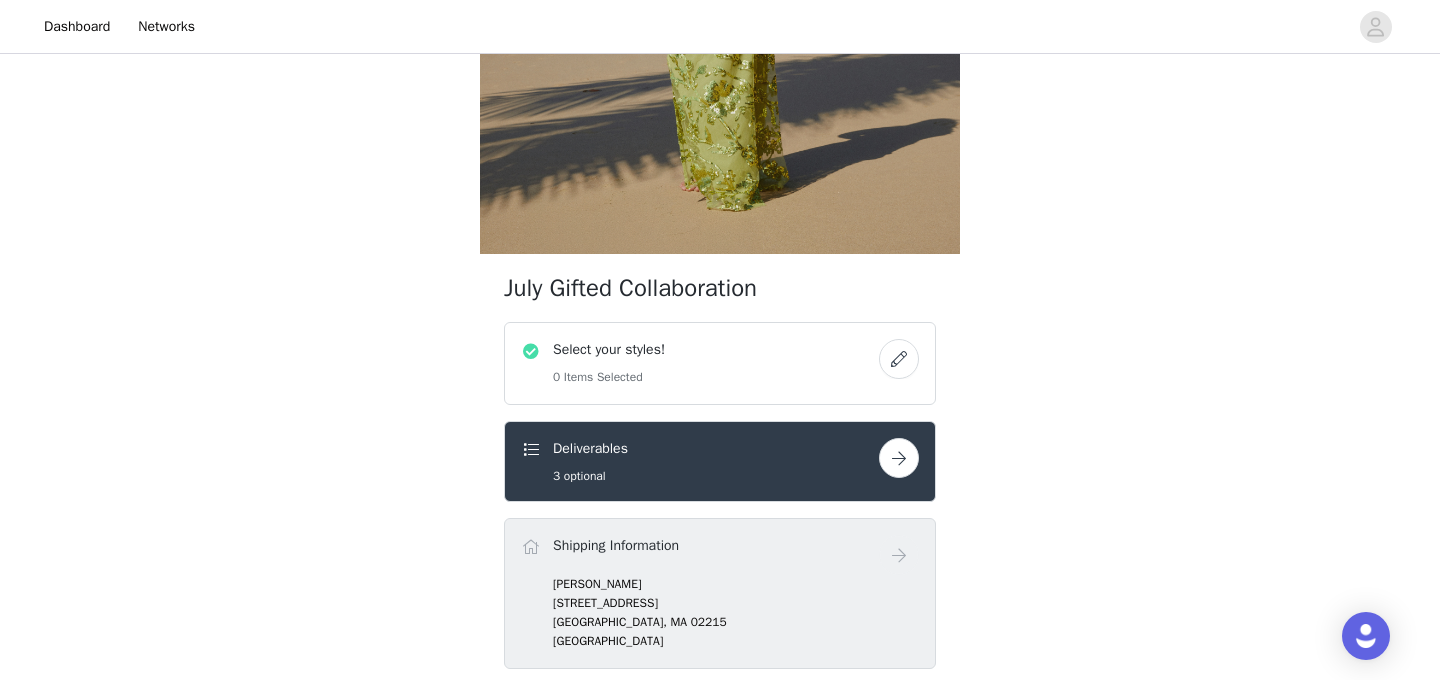 click on "Select your styles!" at bounding box center (609, 349) 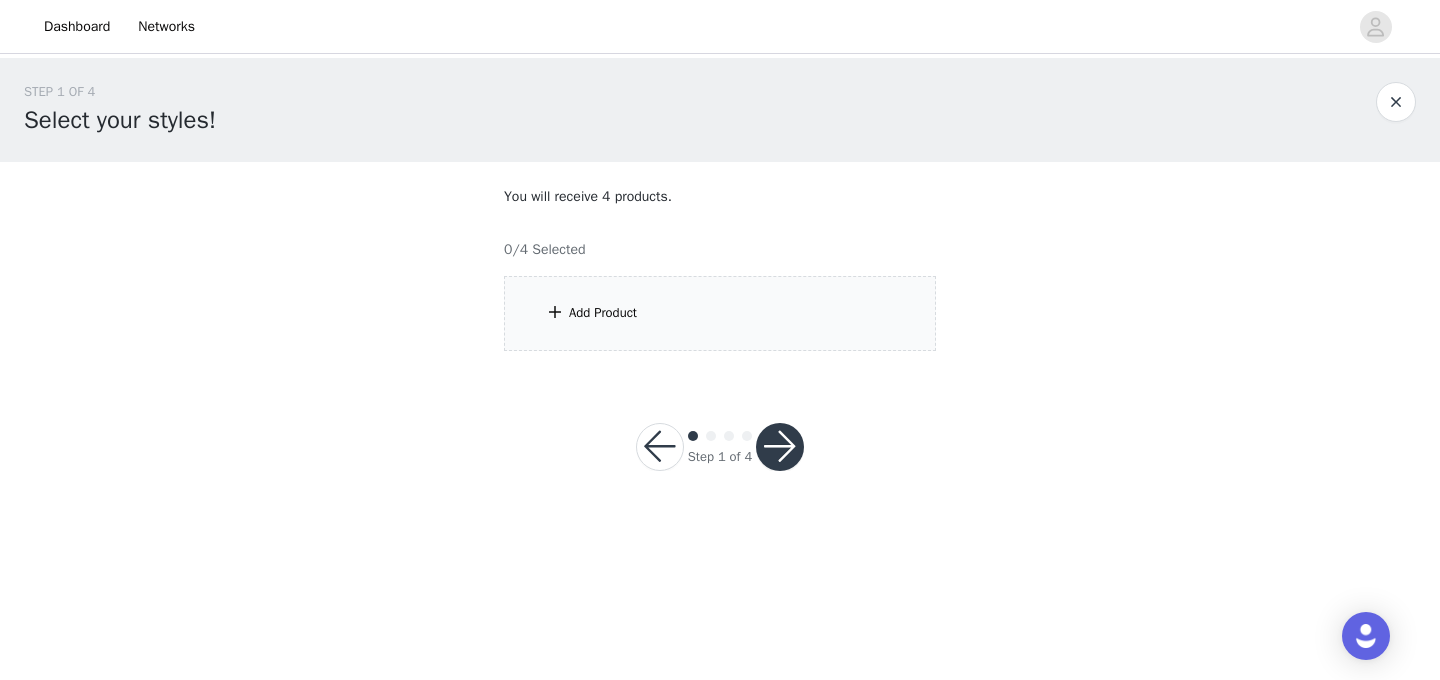 click on "Add Product" at bounding box center [720, 313] 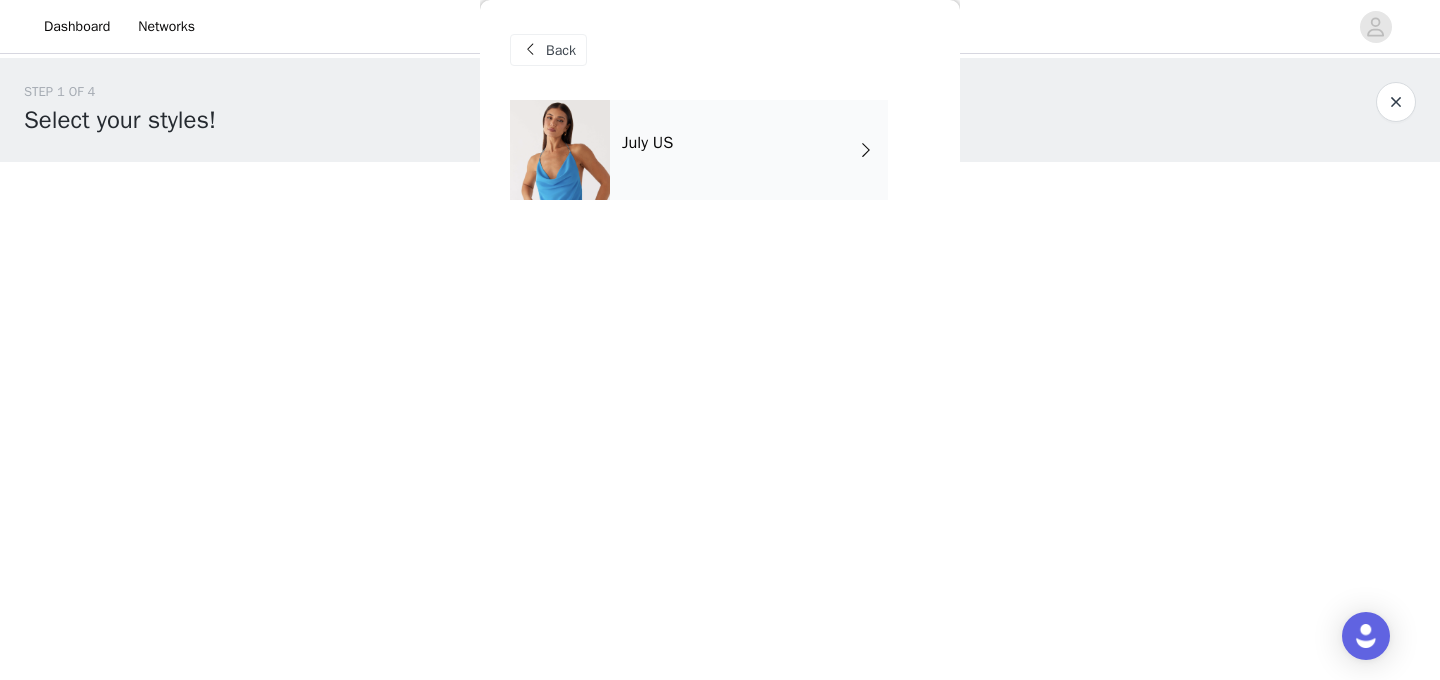 click on "July US" at bounding box center [749, 150] 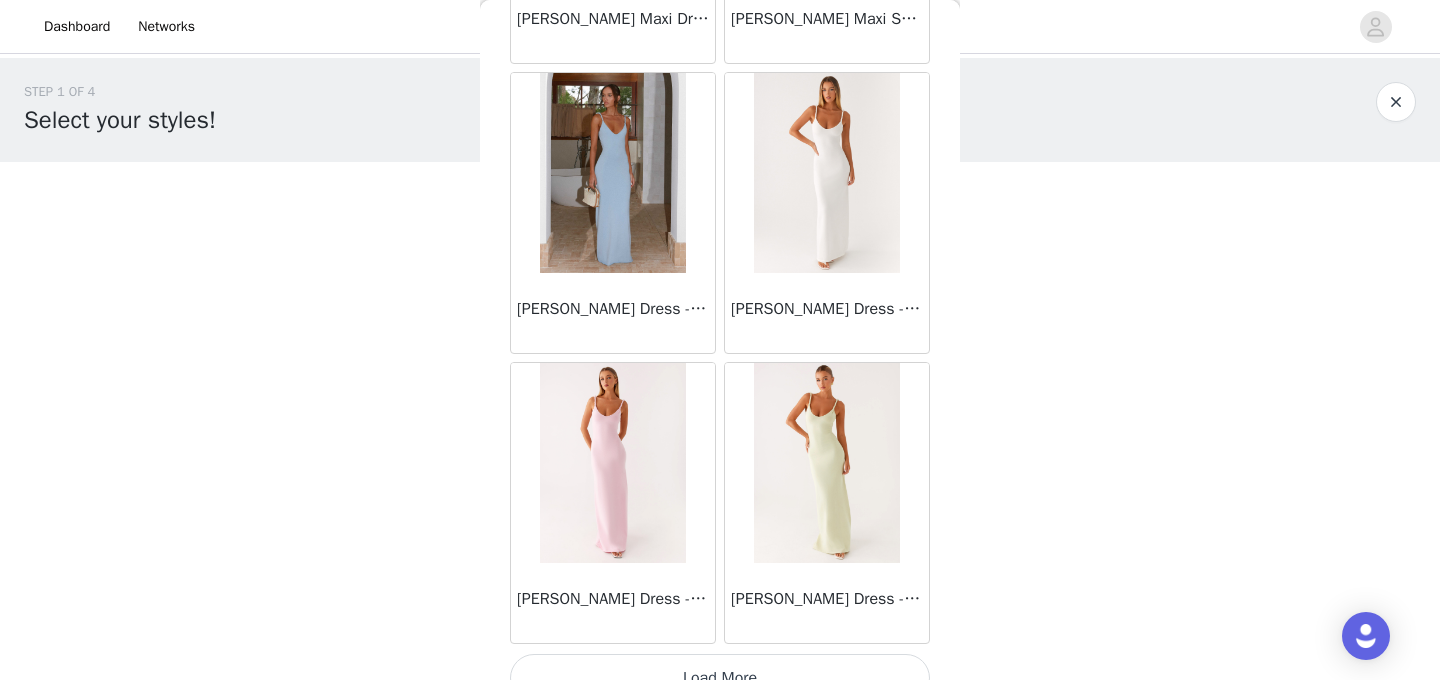 scroll, scrollTop: 2380, scrollLeft: 0, axis: vertical 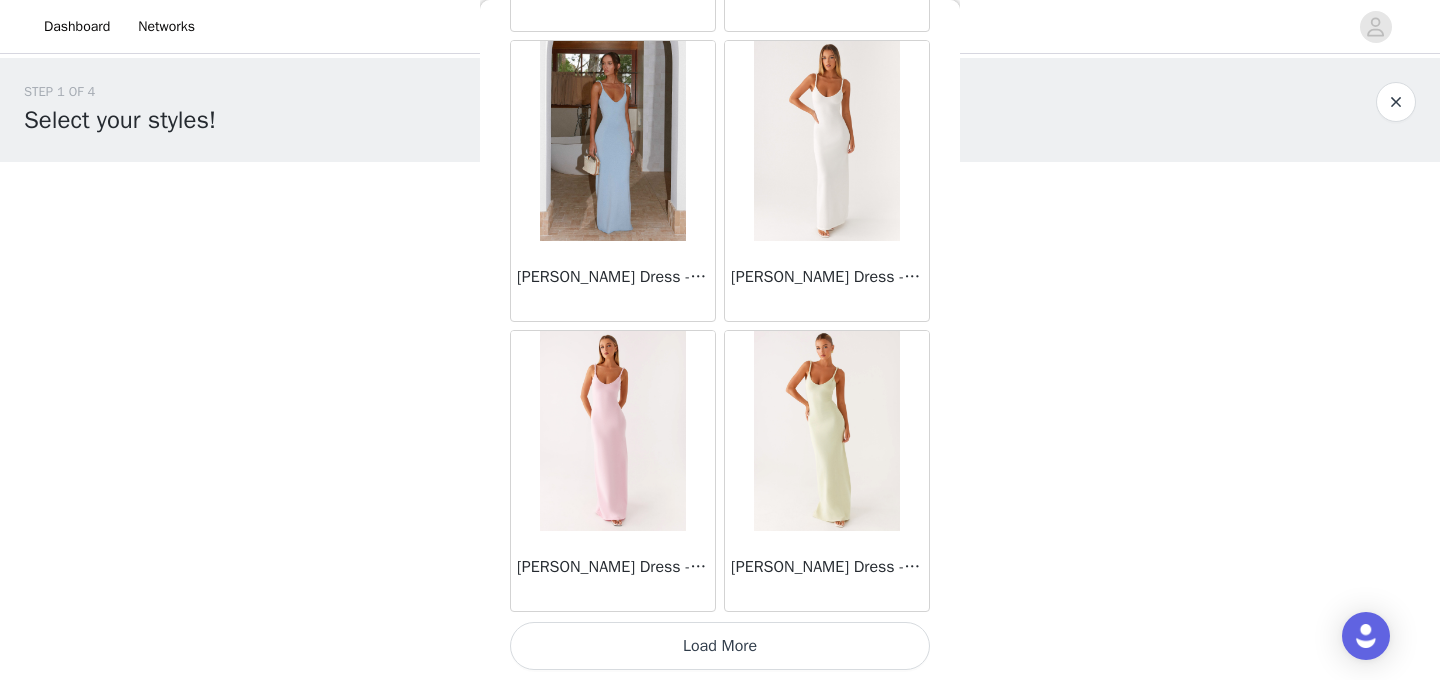 click on "Load More" at bounding box center (720, 646) 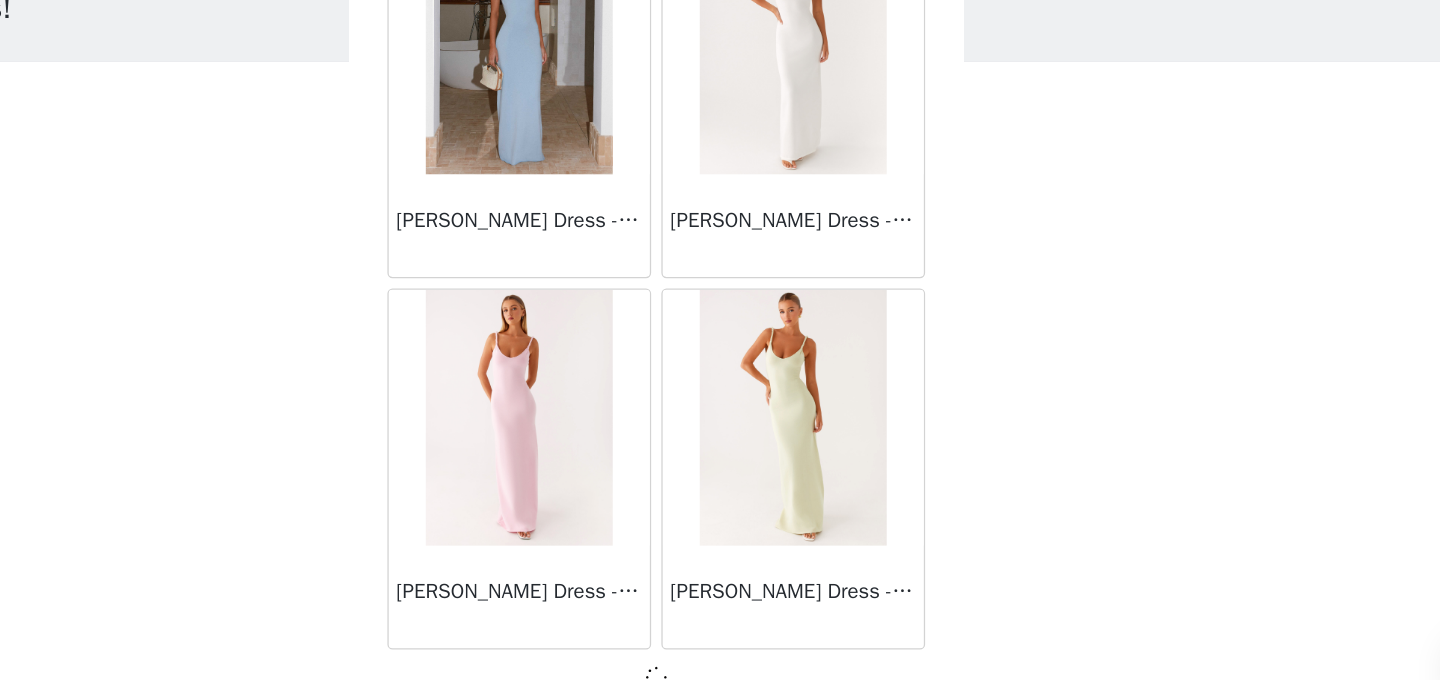 scroll, scrollTop: 2380, scrollLeft: 0, axis: vertical 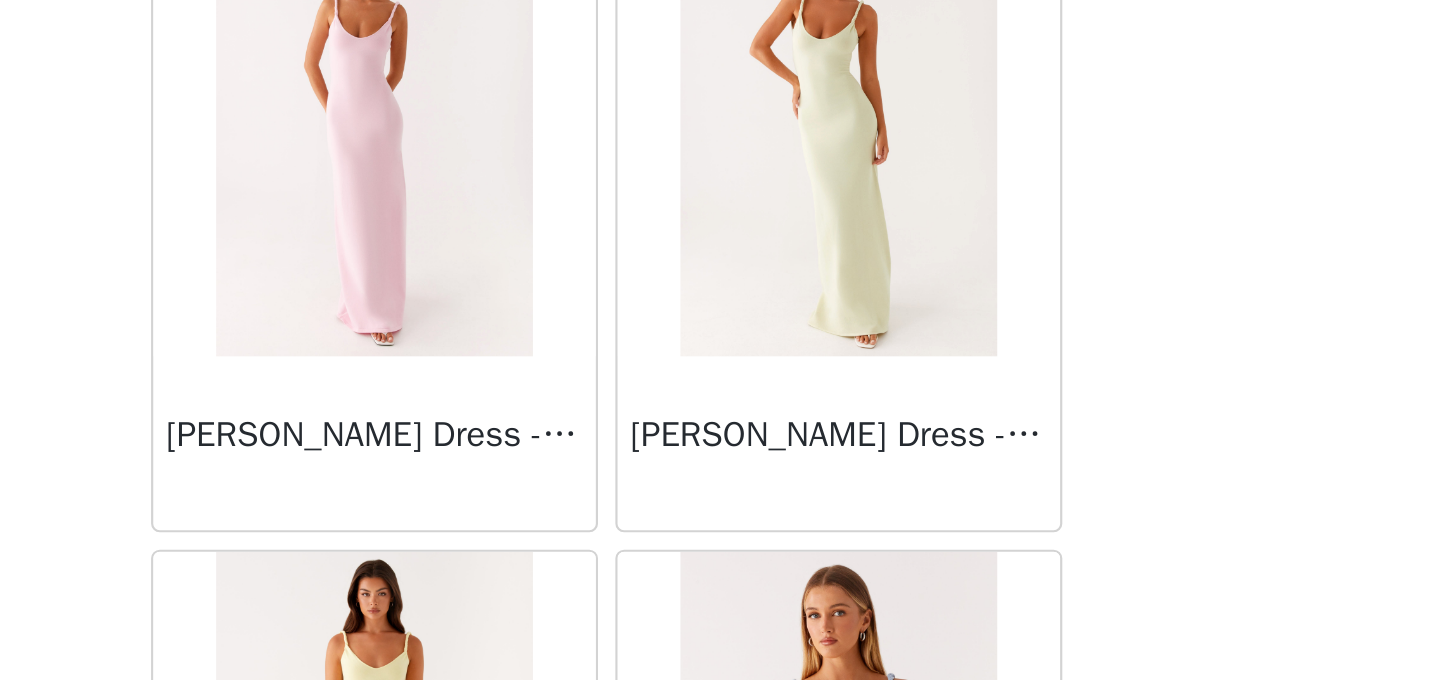 click on "Dashboard Networks
STEP 1 OF 4
Select your styles!
You will receive 4 products.       0/4 Selected           Add Product       Back       Mariella Linen Maxi Skirt - Pink       Aamari Maxi Dress - Red       Abby Mini Dress - Floral Print       Adrina Ruffle Mini Dress - Pink Floral Print       Aiva Mini Dress - Yellow Floral       Alberta Maxi Dress - Mulberry       Alden Mini Dress - Floral Print       Alexia Knit Maxi Dress - Multi       Aliah Knit Shorts - Yellow       [PERSON_NAME] Halter Maxi Dress - Yellow       [PERSON_NAME] Halter Mini Dress - [PERSON_NAME] Halter Mini Dress - Pastel Yellow       Alivia Mini Dress - Pink       [PERSON_NAME] Maxi Dress - Chocolate       [PERSON_NAME] Maxi Dress - [PERSON_NAME] Knit Maxi Skirt - Blue       Anastasia Maxi Dress - Blue       Anastasia Maxi Dress - Ivory       Anastasia Maxi Dress - Pink       Anastasia Maxi Dress - [PERSON_NAME]" at bounding box center (720, 340) 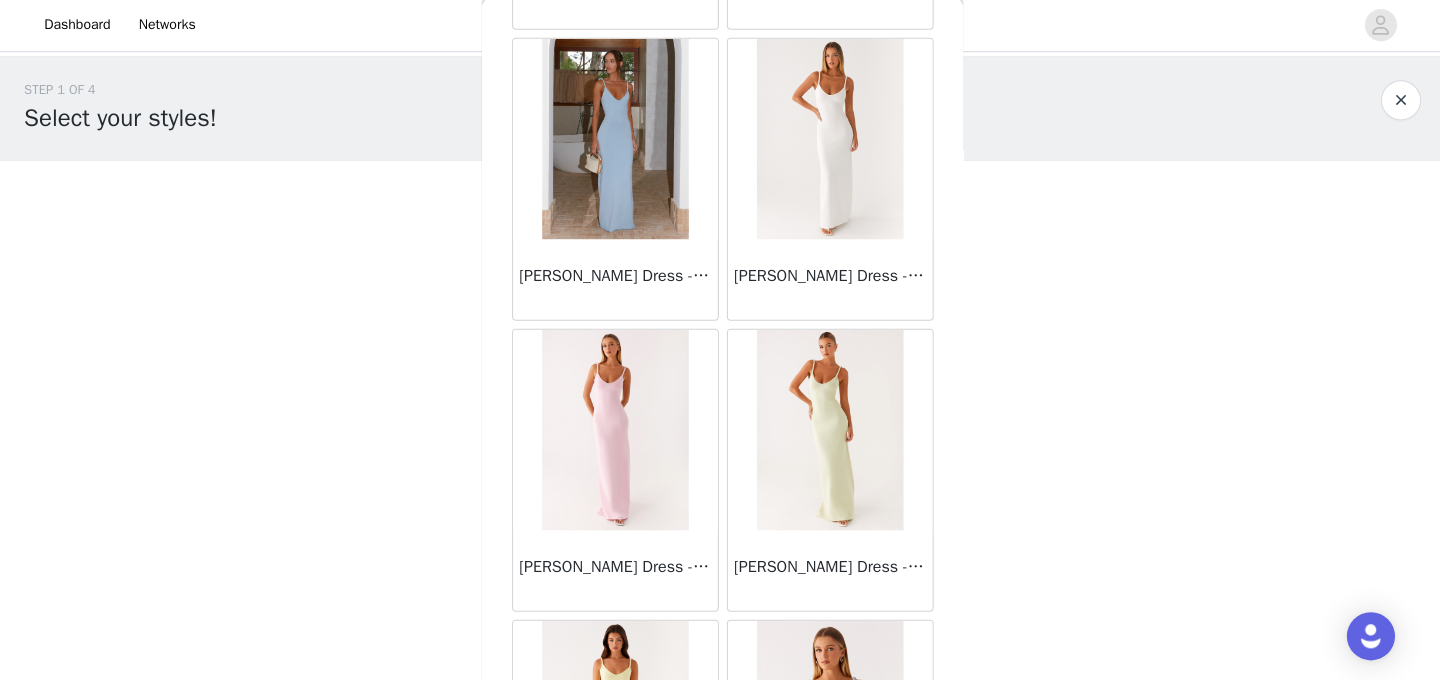scroll, scrollTop: 0, scrollLeft: 0, axis: both 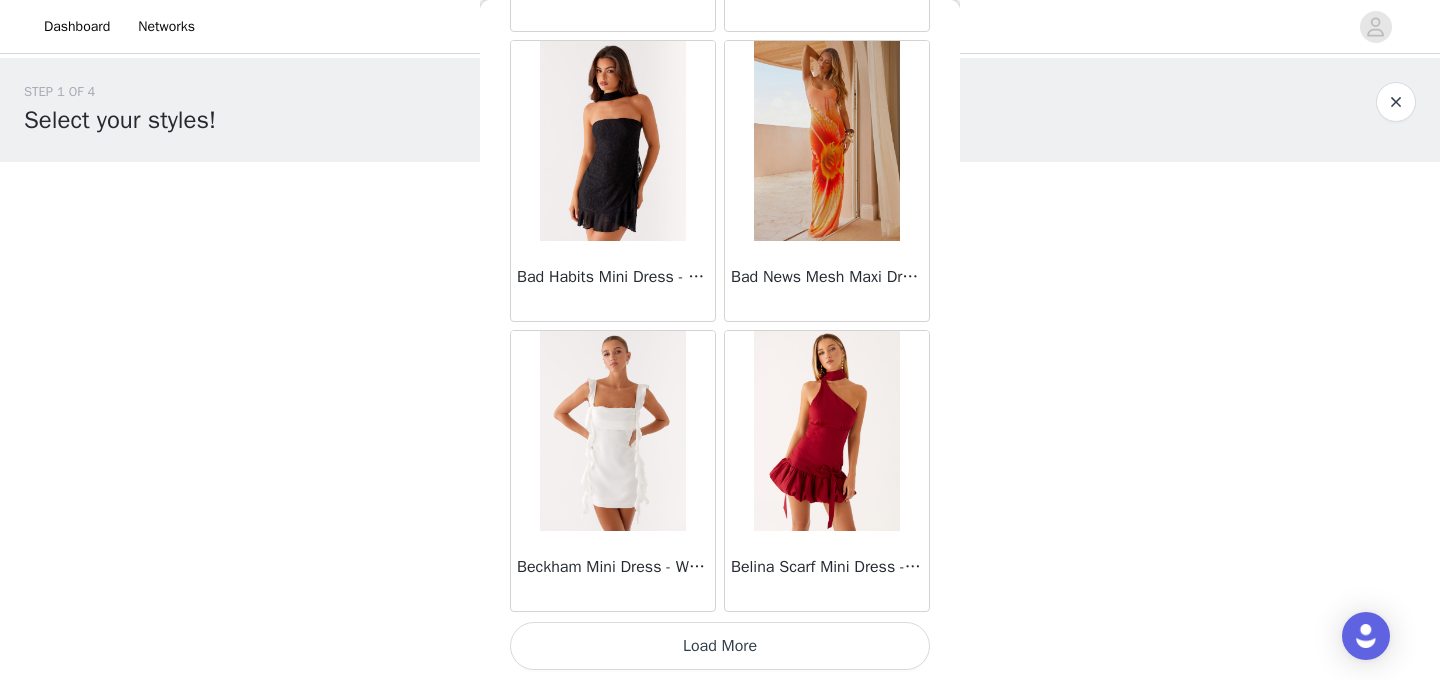 click on "Load More" at bounding box center (720, 646) 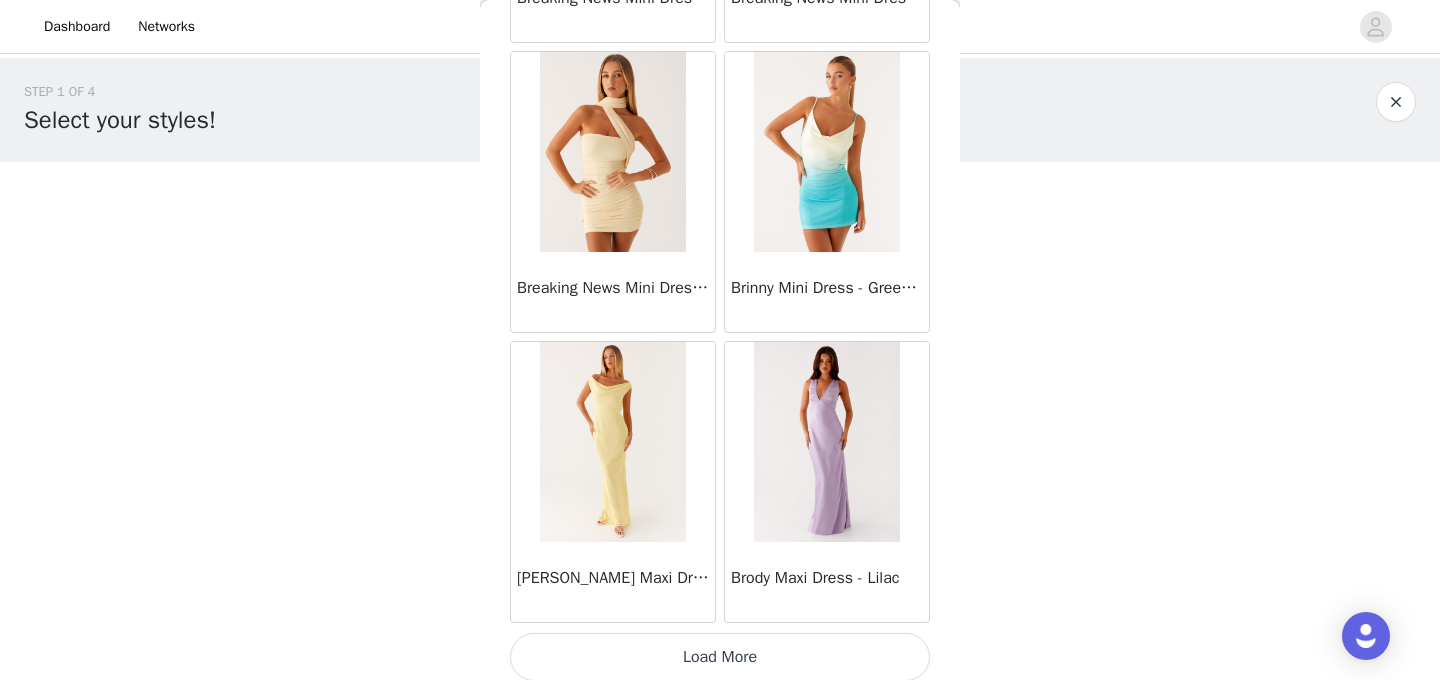 scroll, scrollTop: 8180, scrollLeft: 0, axis: vertical 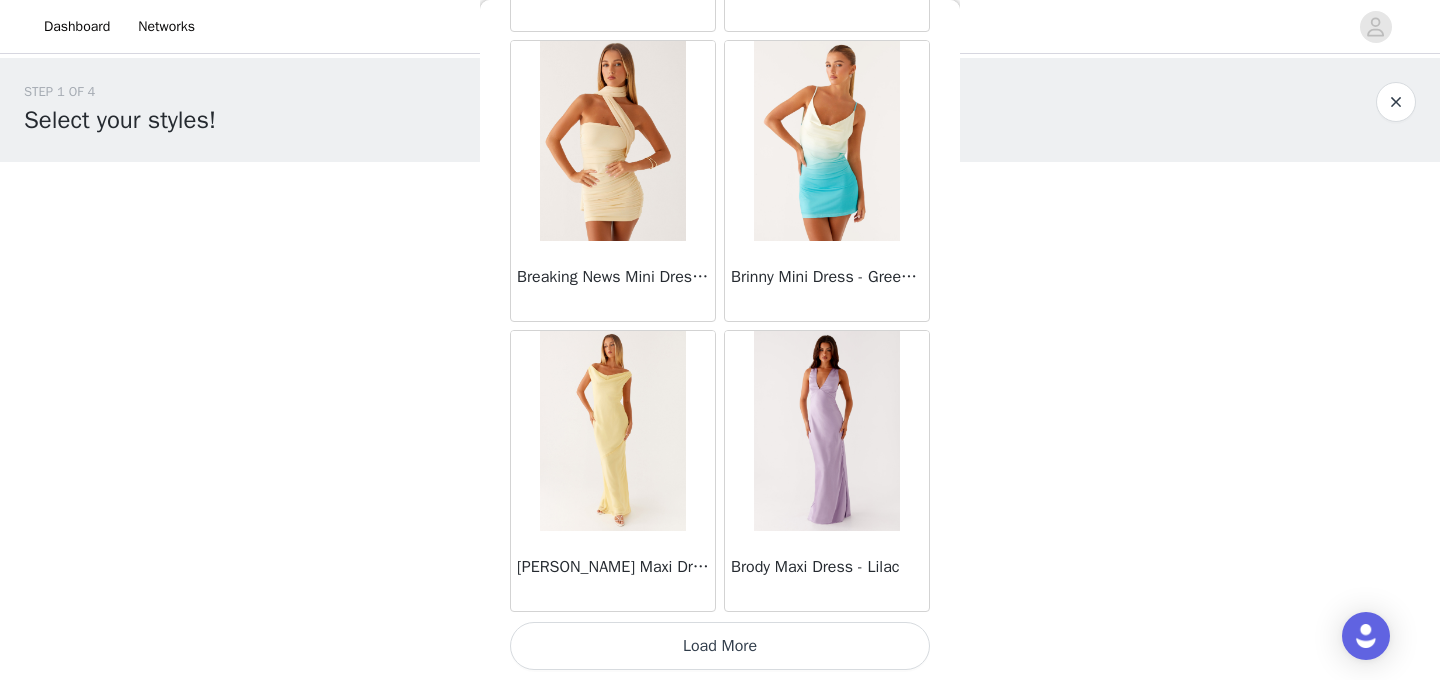 click on "Load More" at bounding box center [720, 646] 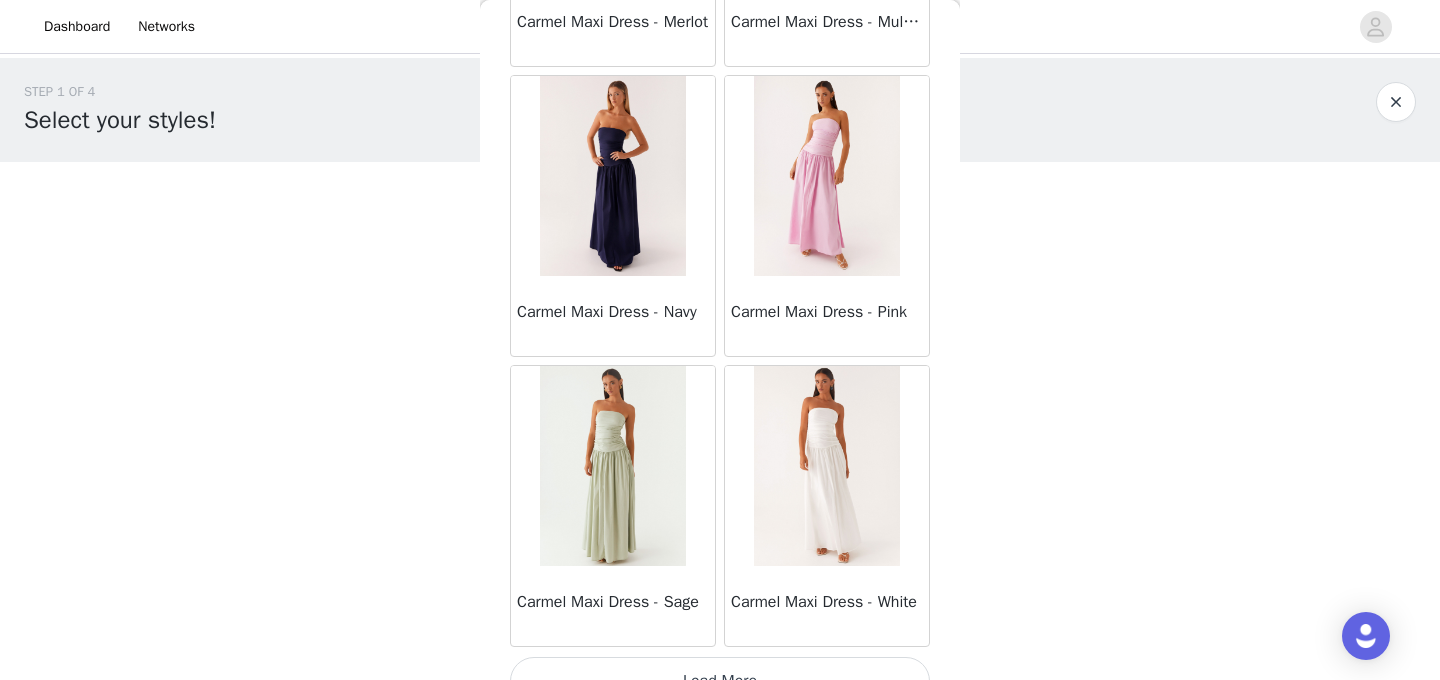 scroll, scrollTop: 11080, scrollLeft: 0, axis: vertical 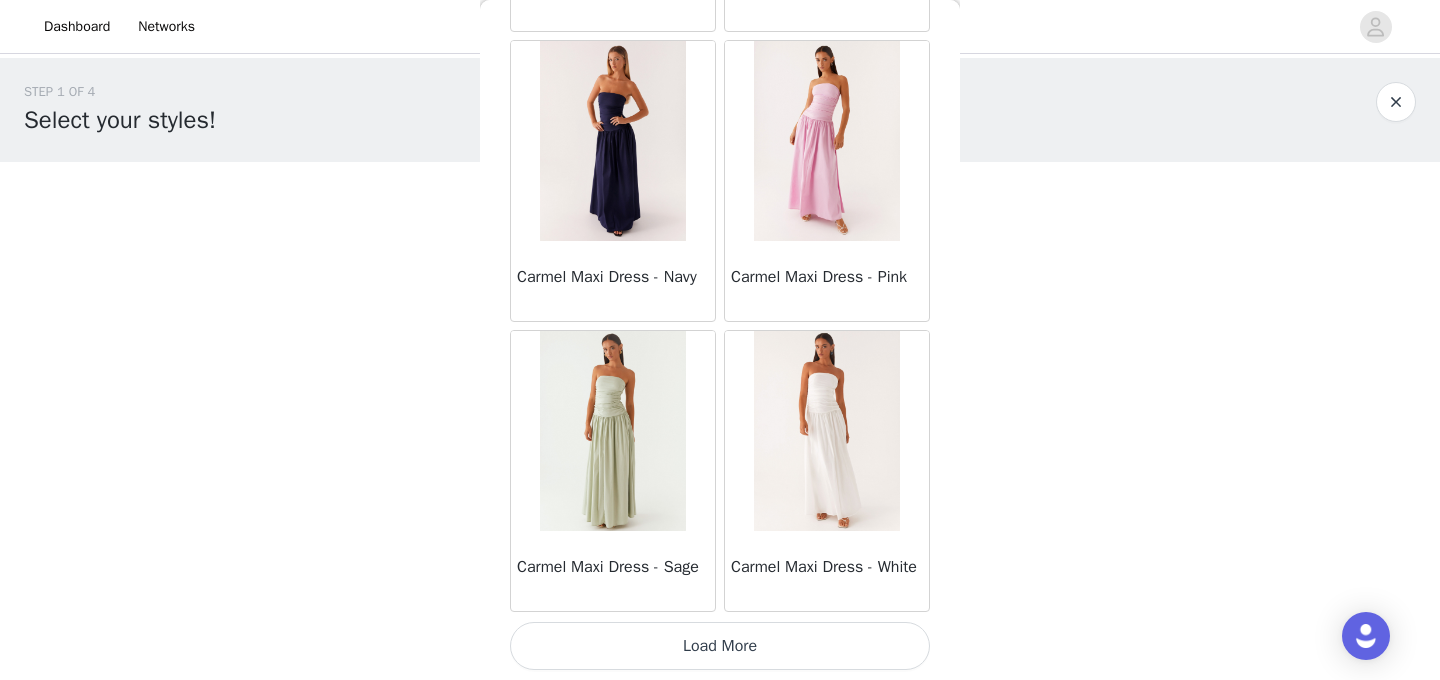 click on "Load More" at bounding box center [720, 646] 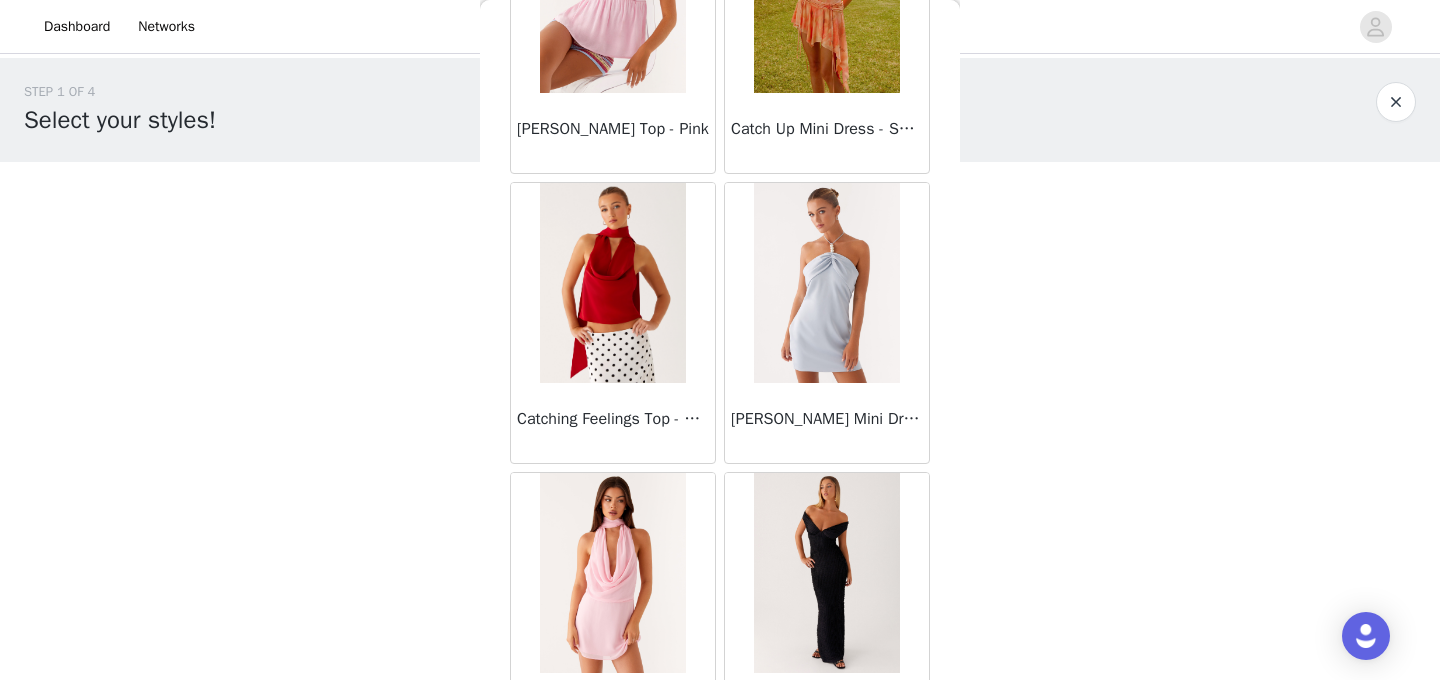 scroll, scrollTop: 13262, scrollLeft: 0, axis: vertical 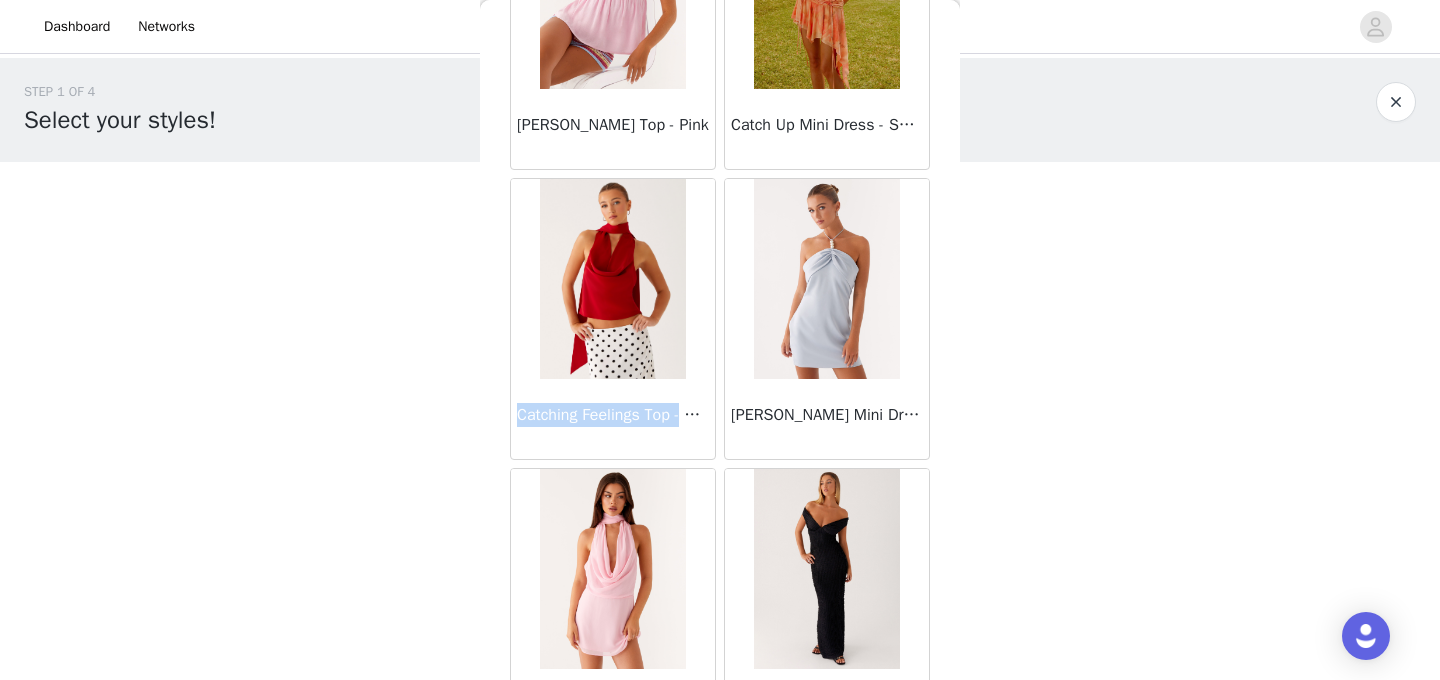 drag, startPoint x: 517, startPoint y: 411, endPoint x: 696, endPoint y: 411, distance: 179 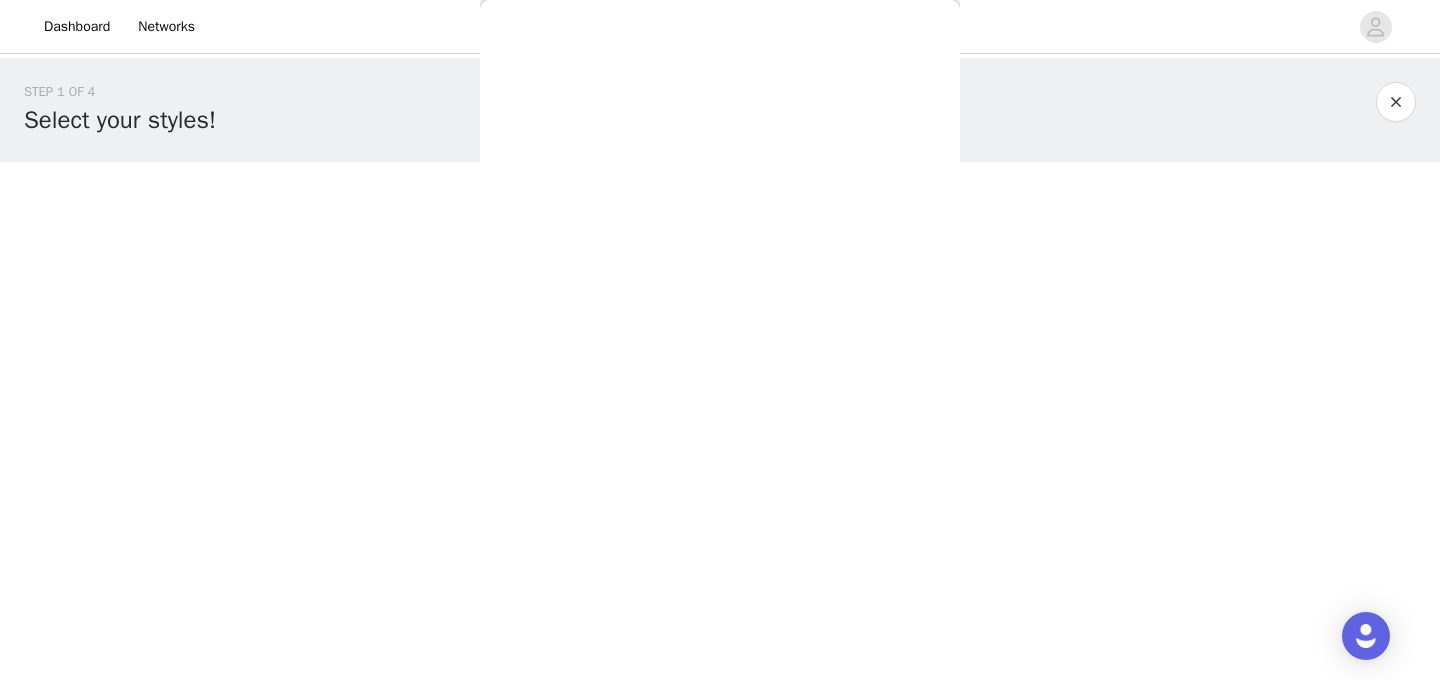 copy on "Catching Feelings Top -" 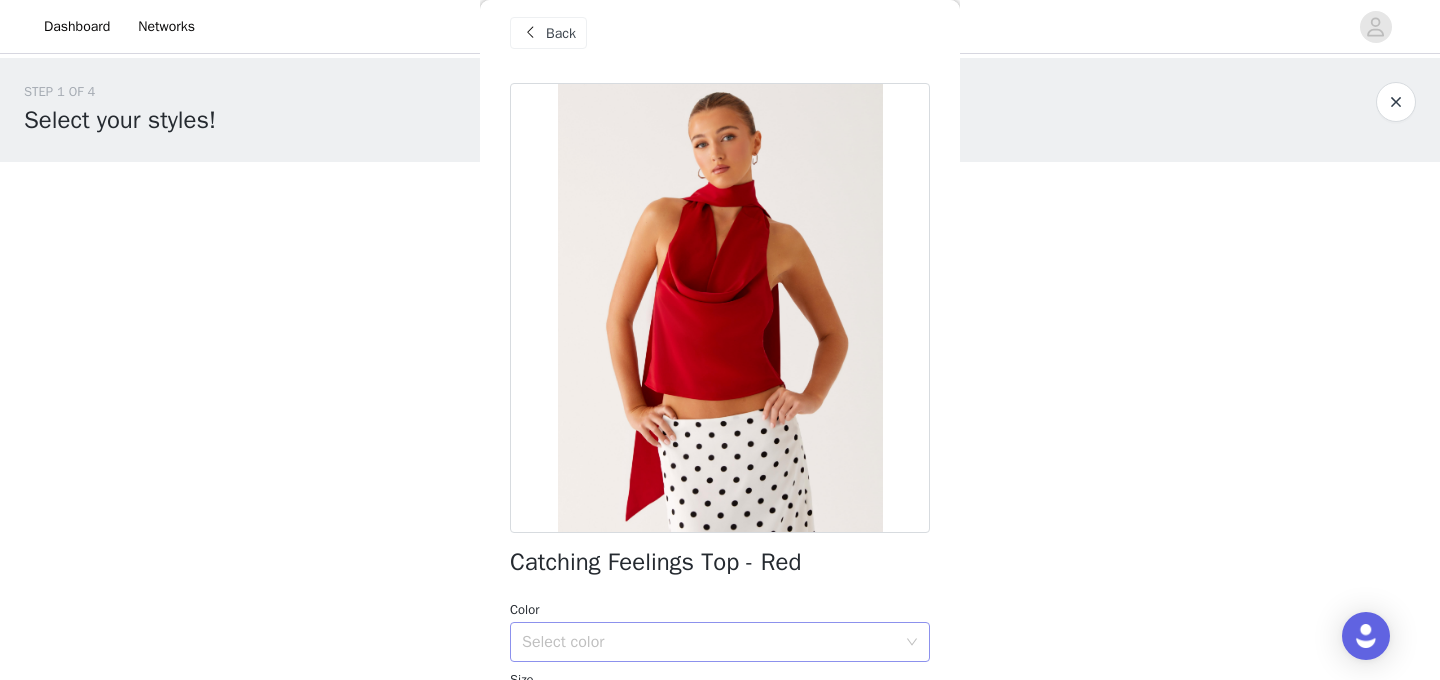 scroll, scrollTop: 0, scrollLeft: 0, axis: both 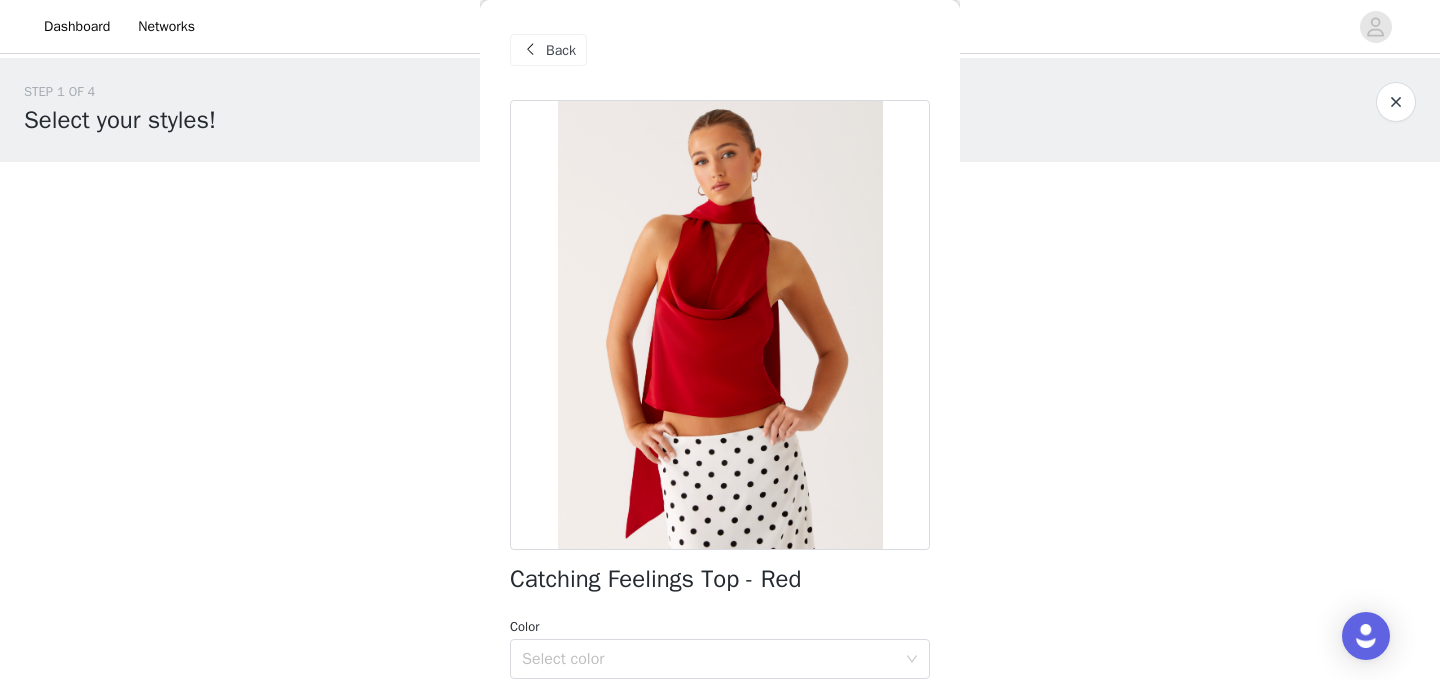 click on "Back" at bounding box center [561, 50] 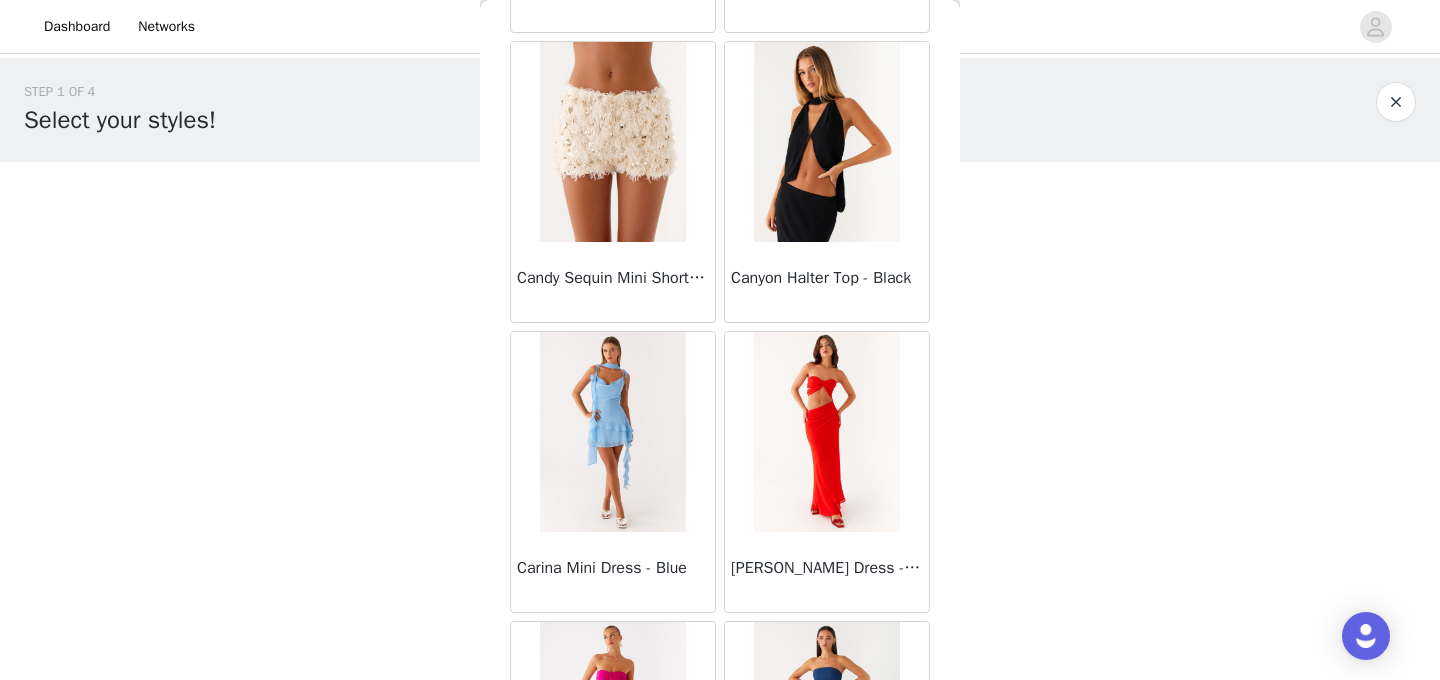 scroll, scrollTop: 9637, scrollLeft: 0, axis: vertical 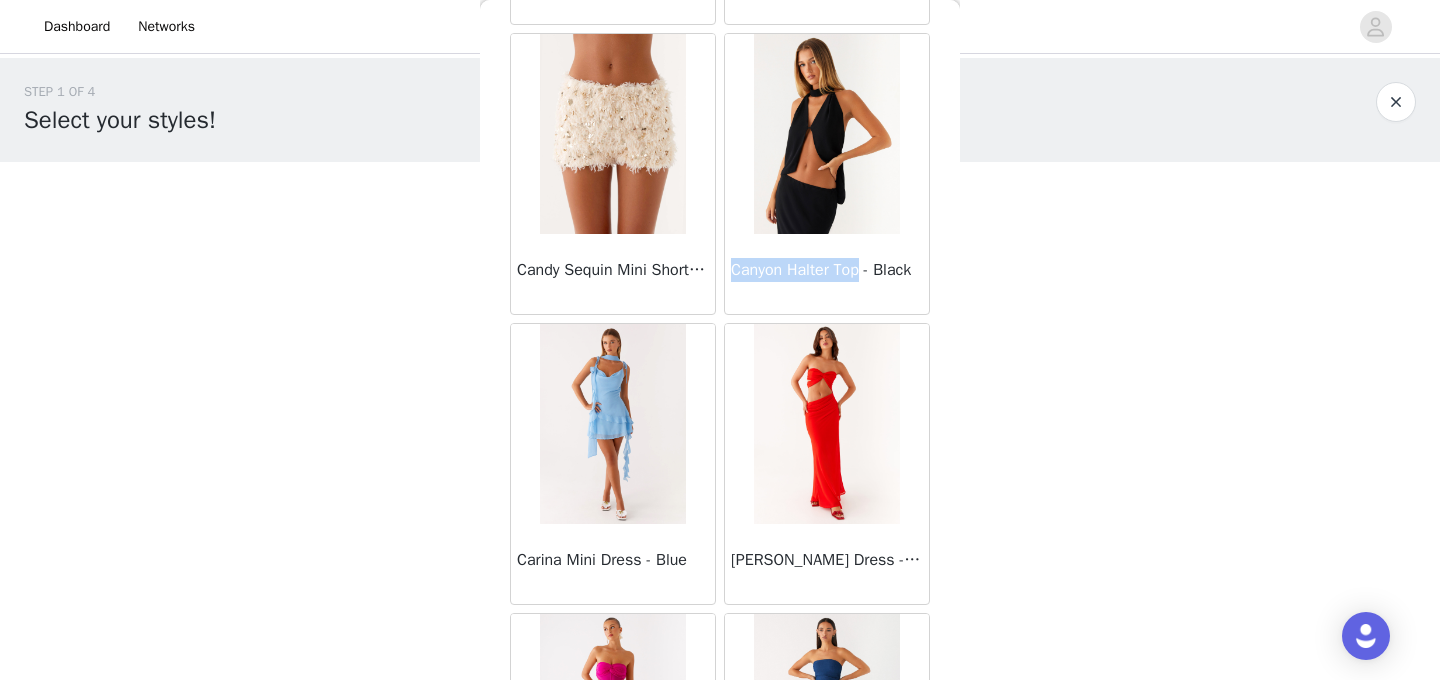 drag, startPoint x: 870, startPoint y: 271, endPoint x: 736, endPoint y: 267, distance: 134.0597 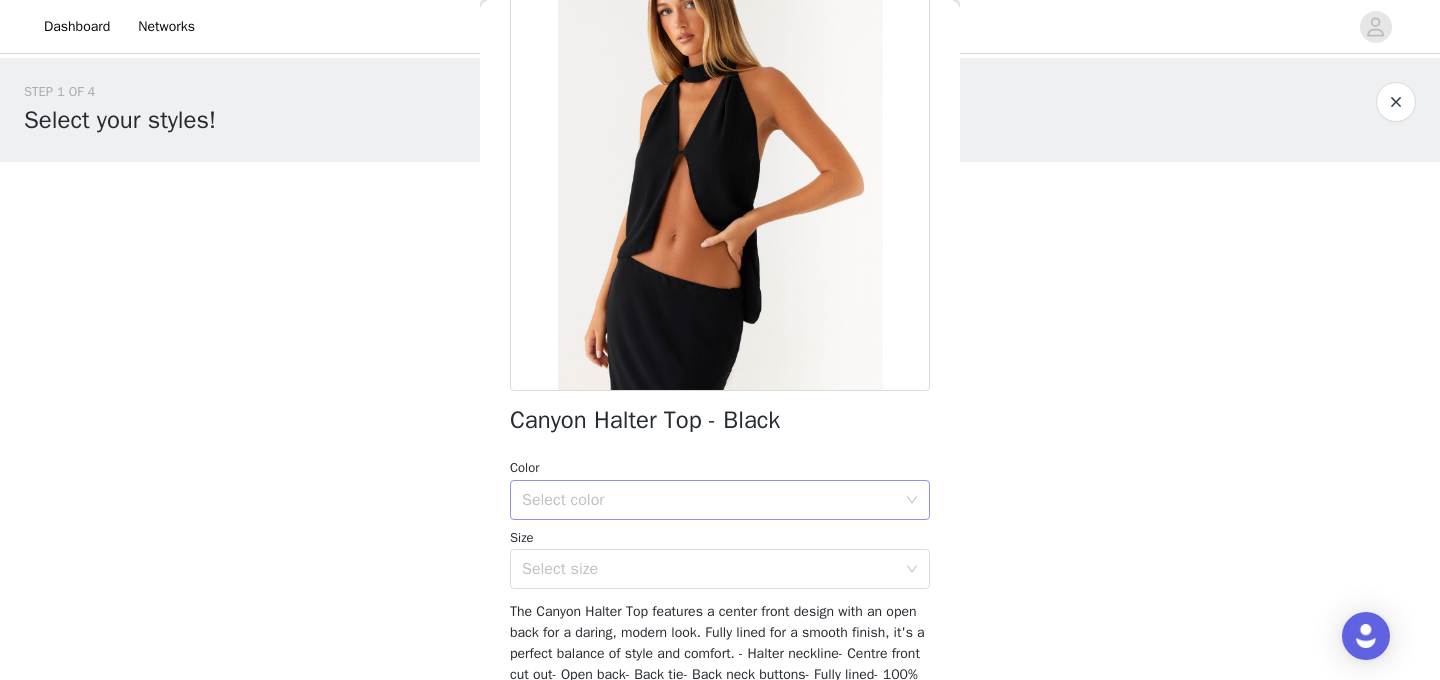 scroll, scrollTop: 0, scrollLeft: 0, axis: both 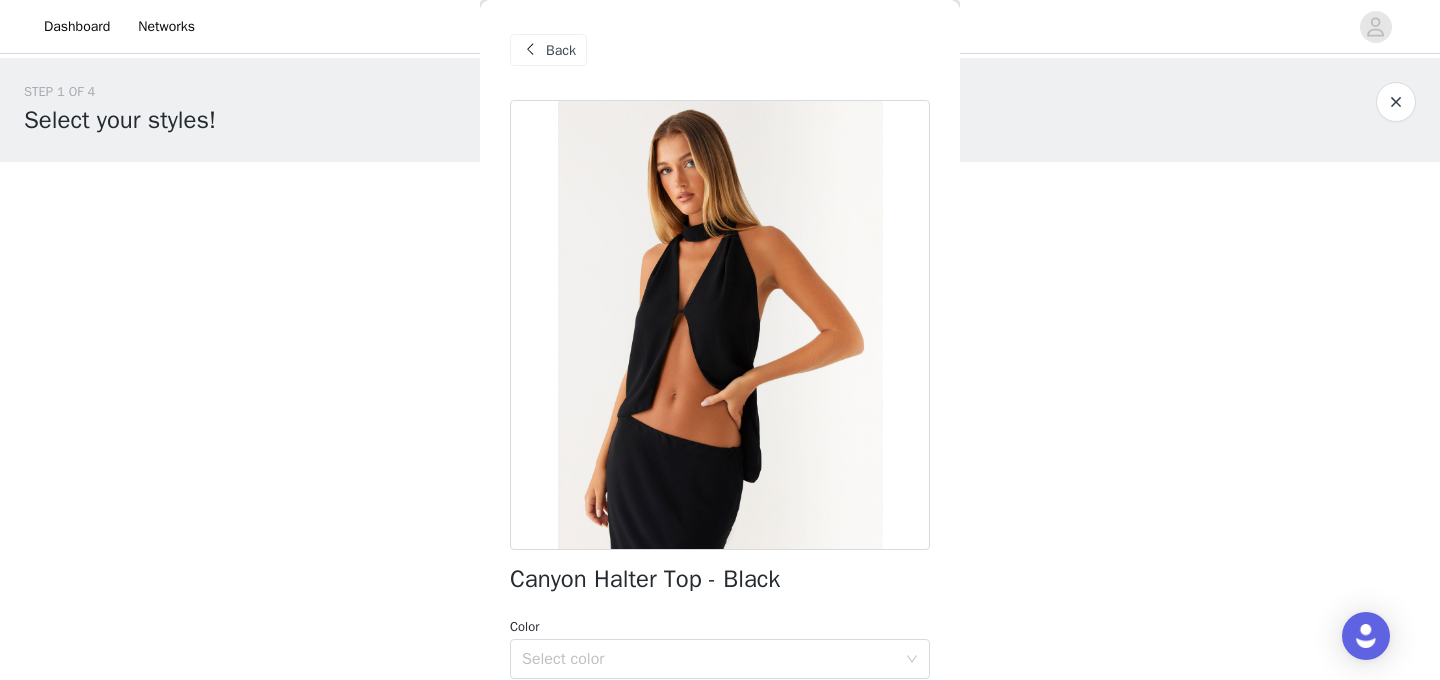click on "Back" at bounding box center [561, 50] 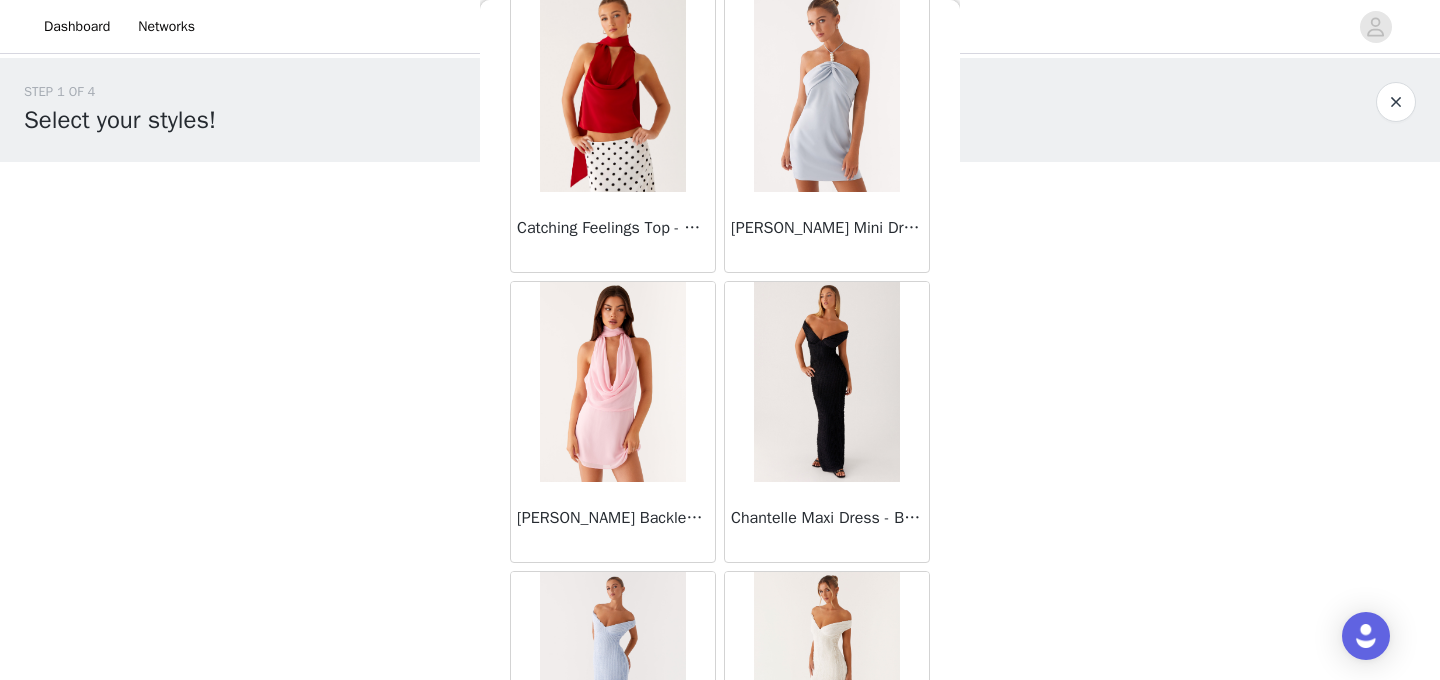 scroll, scrollTop: 13980, scrollLeft: 0, axis: vertical 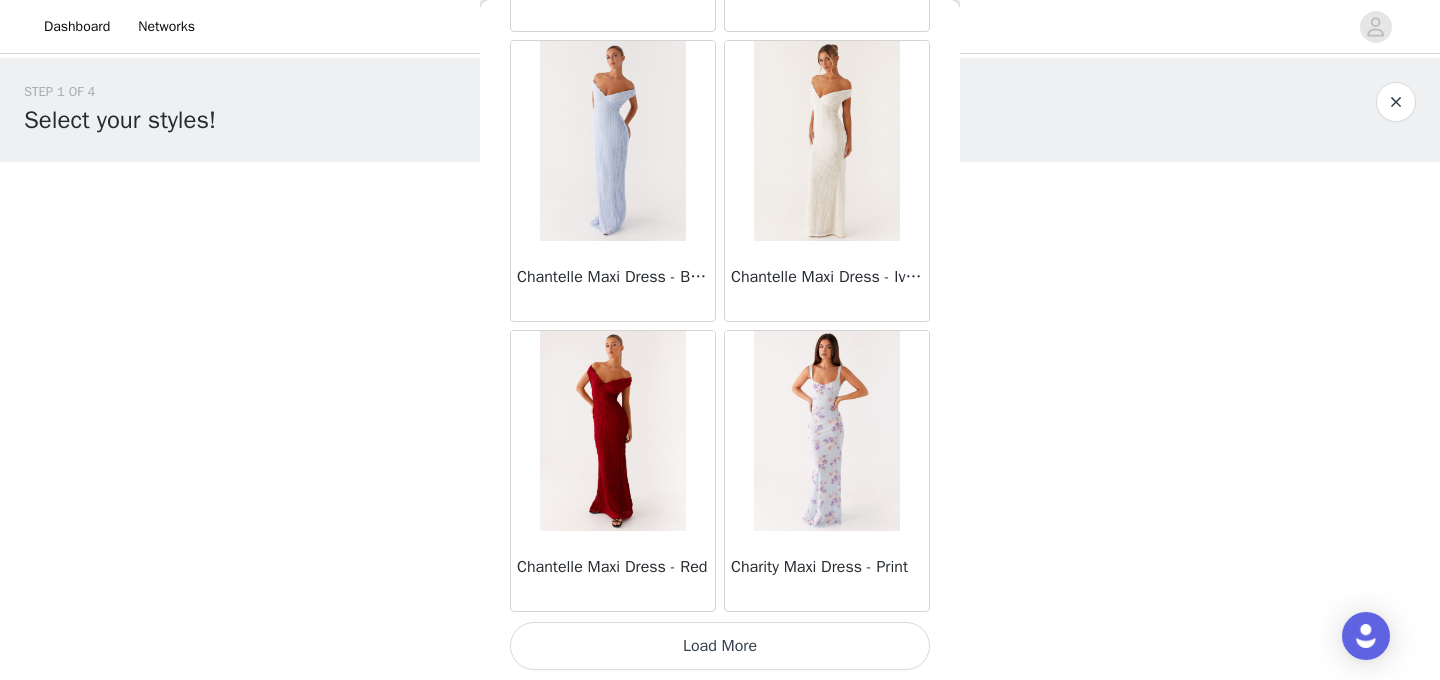 click on "Load More" at bounding box center (720, 646) 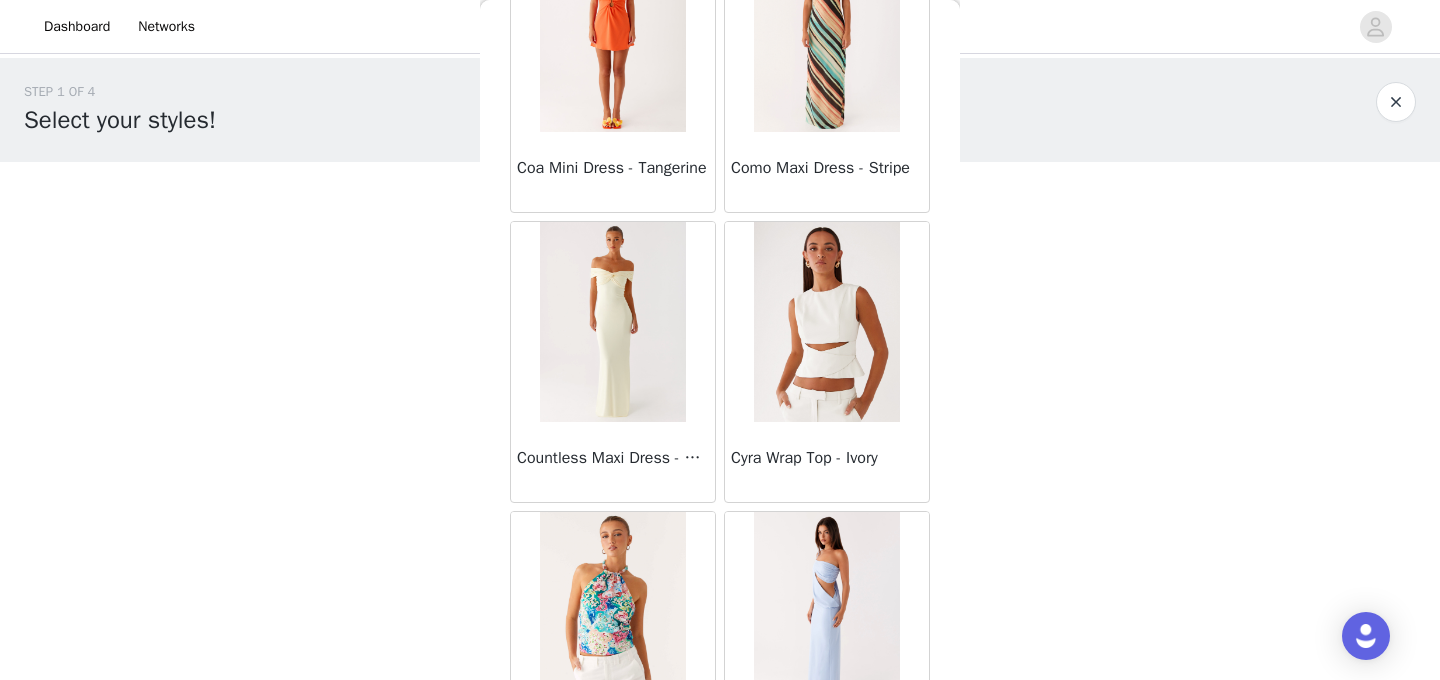 scroll, scrollTop: 16880, scrollLeft: 0, axis: vertical 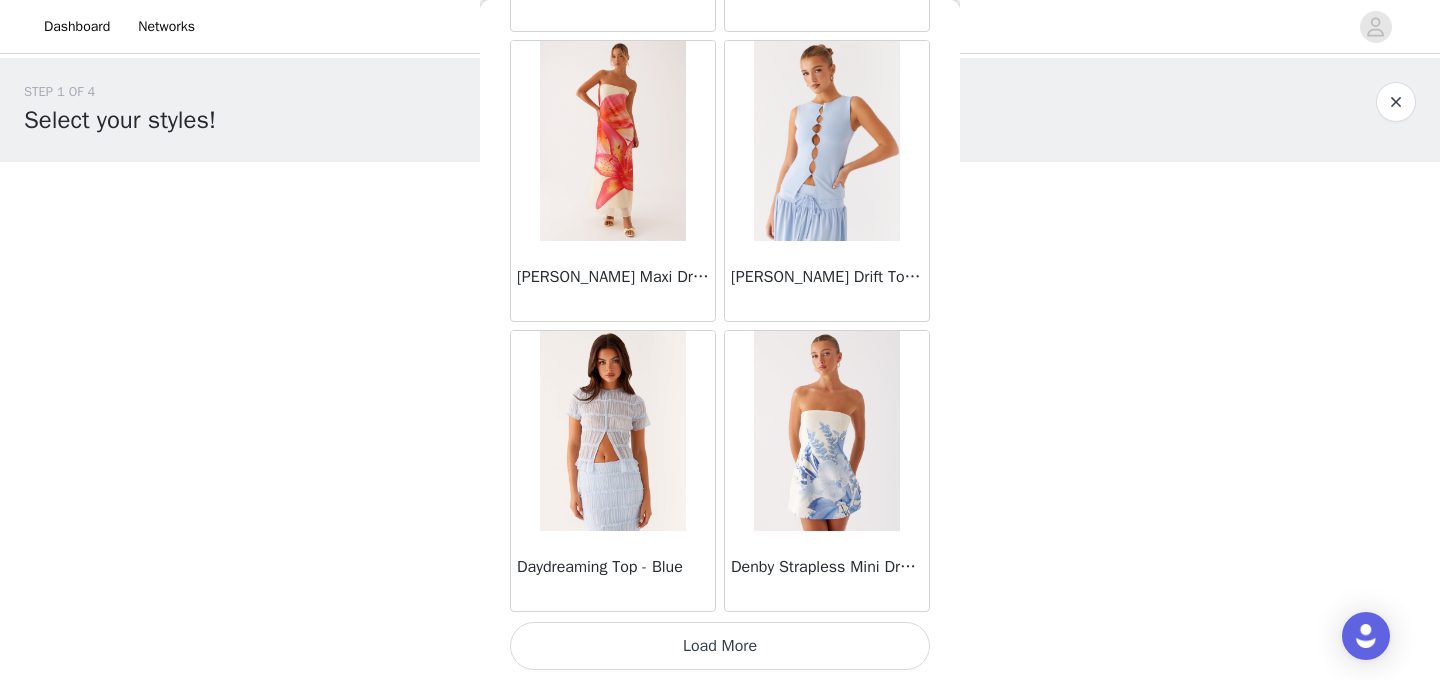 click on "Load More" at bounding box center [720, 646] 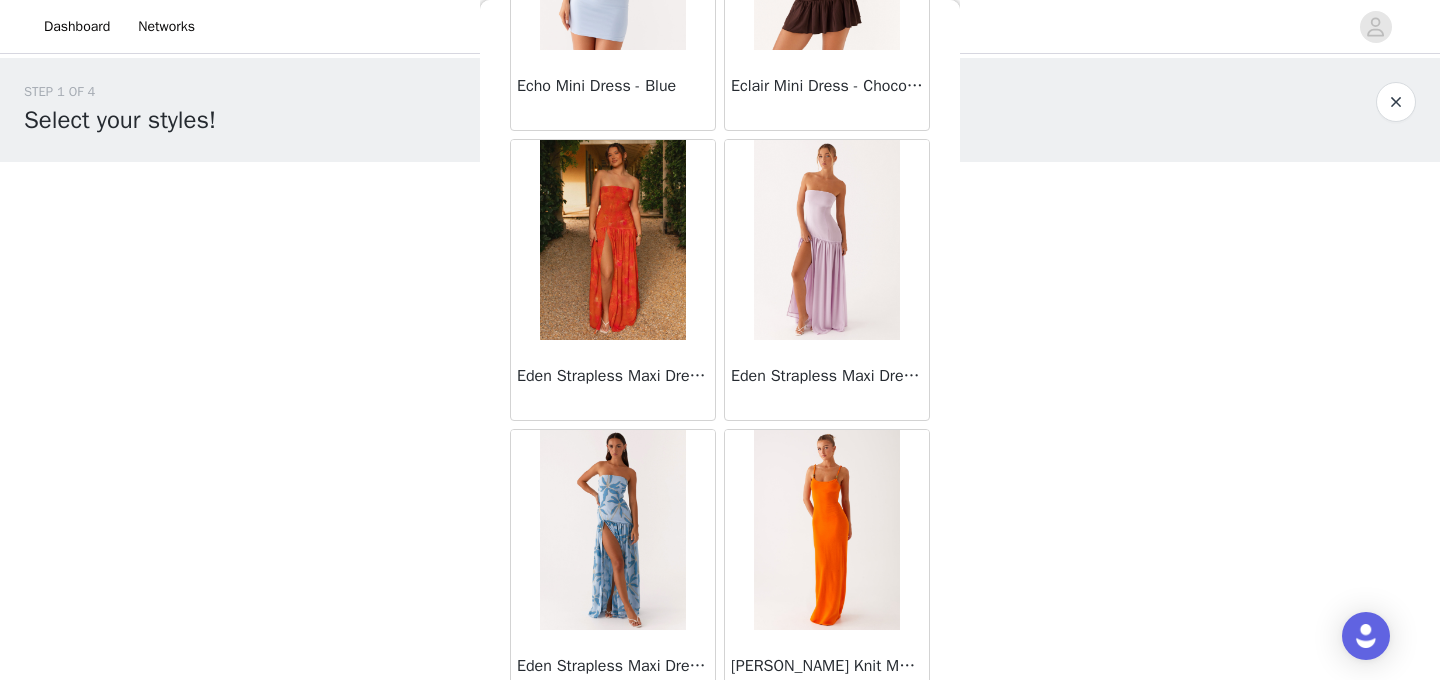 scroll, scrollTop: 19780, scrollLeft: 0, axis: vertical 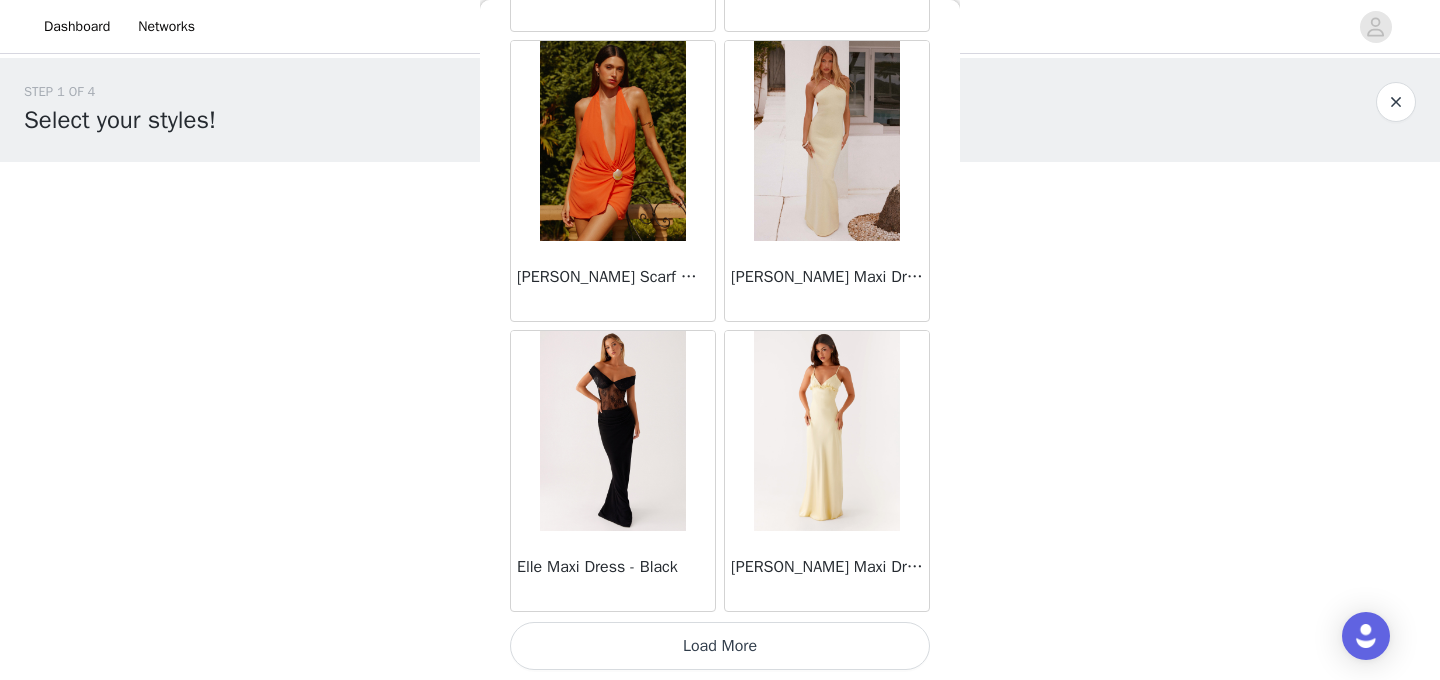 click on "Load More" at bounding box center (720, 646) 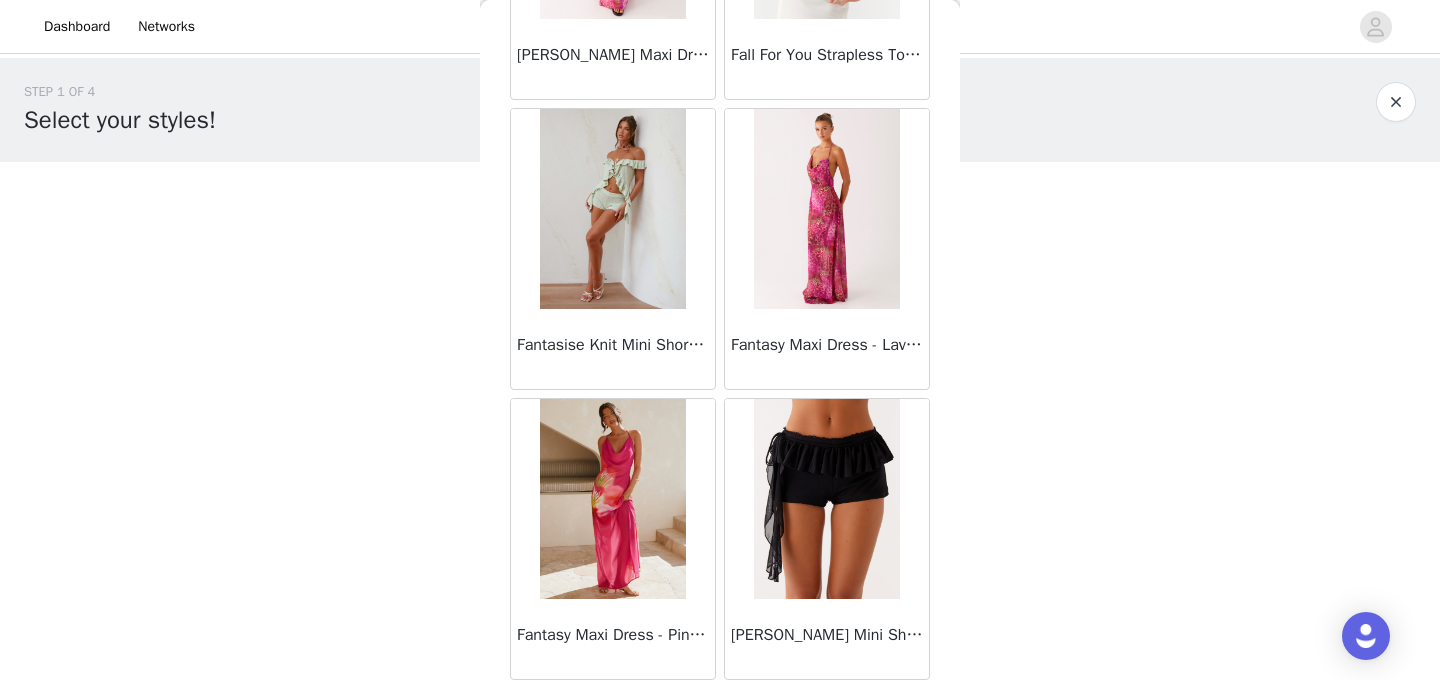 scroll, scrollTop: 22680, scrollLeft: 0, axis: vertical 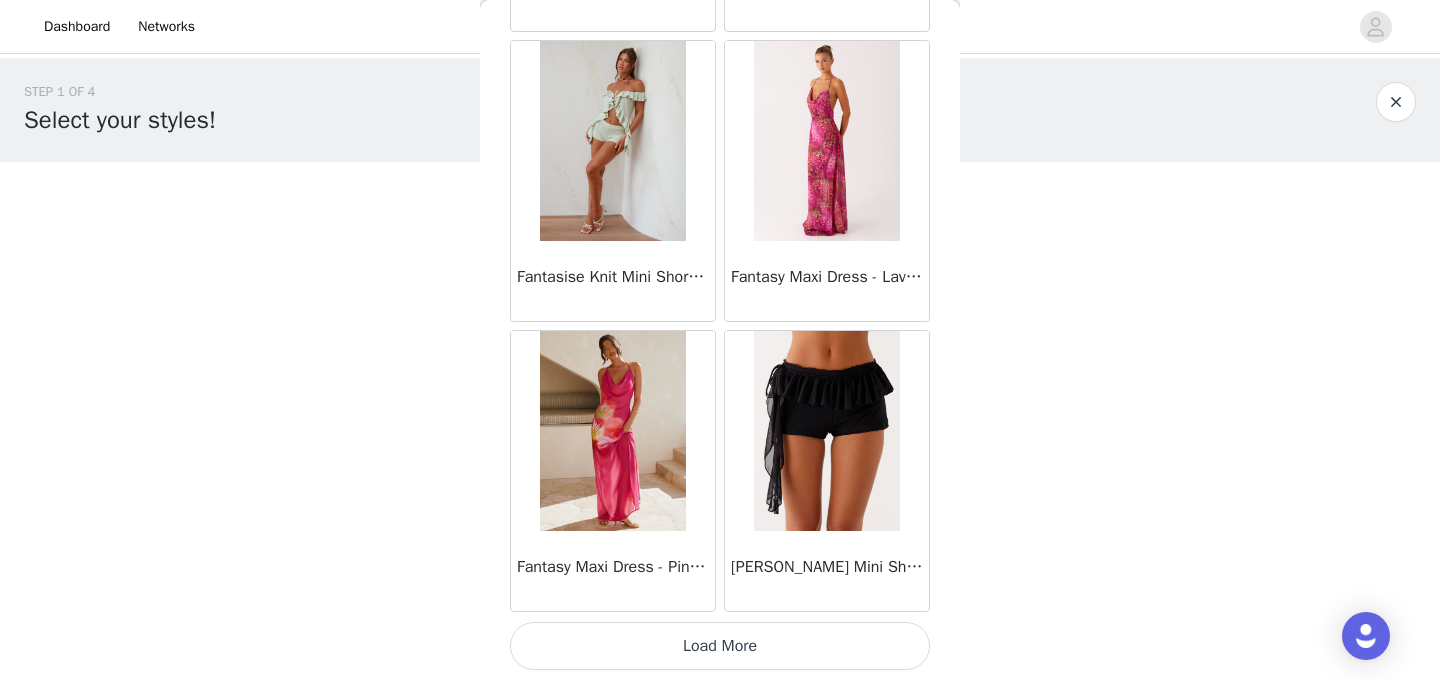 click on "Load More" at bounding box center (720, 646) 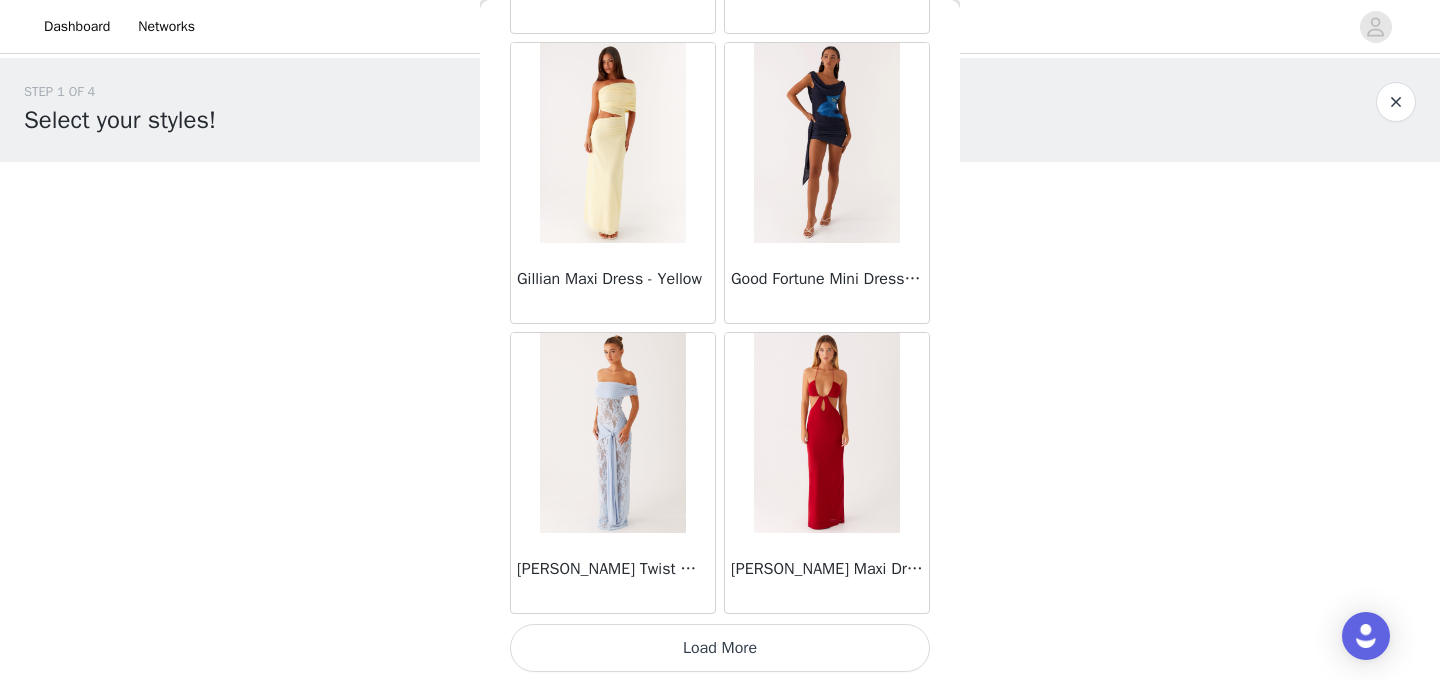 scroll, scrollTop: 25580, scrollLeft: 0, axis: vertical 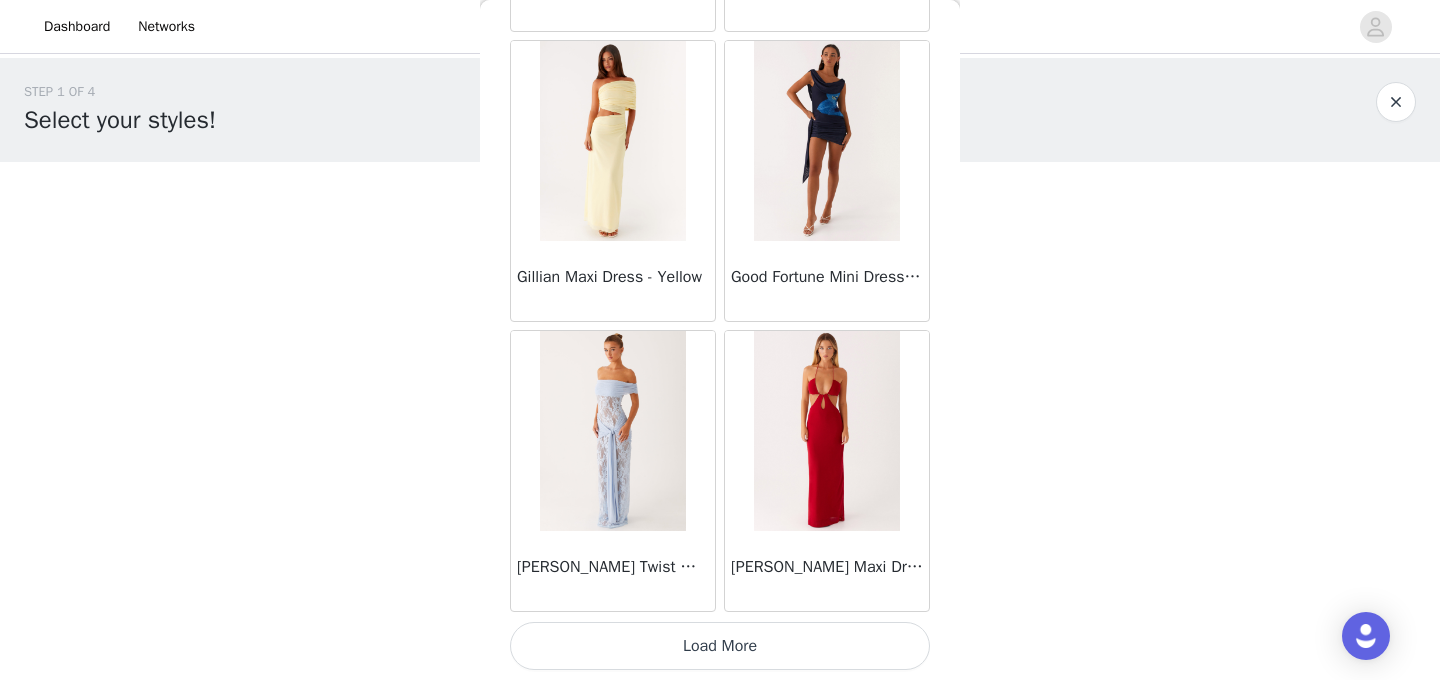 click on "Load More" at bounding box center [720, 646] 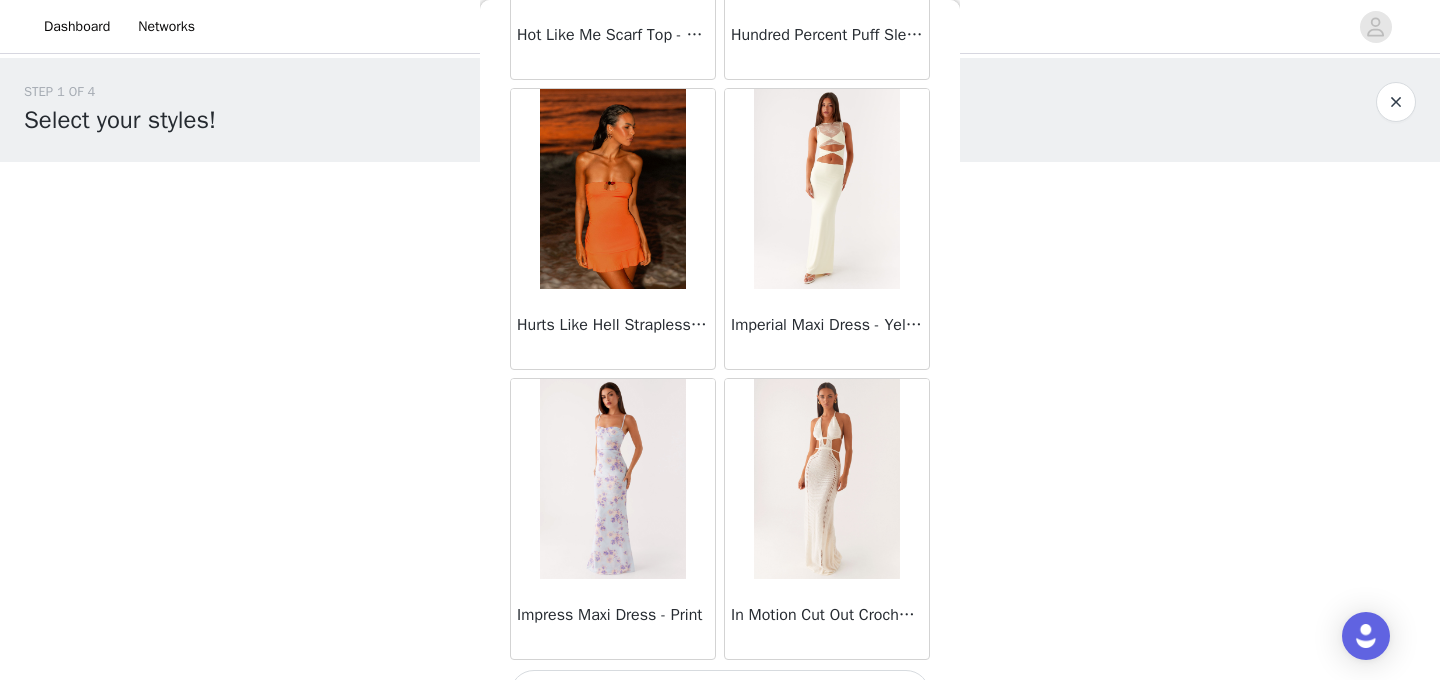 scroll, scrollTop: 28480, scrollLeft: 0, axis: vertical 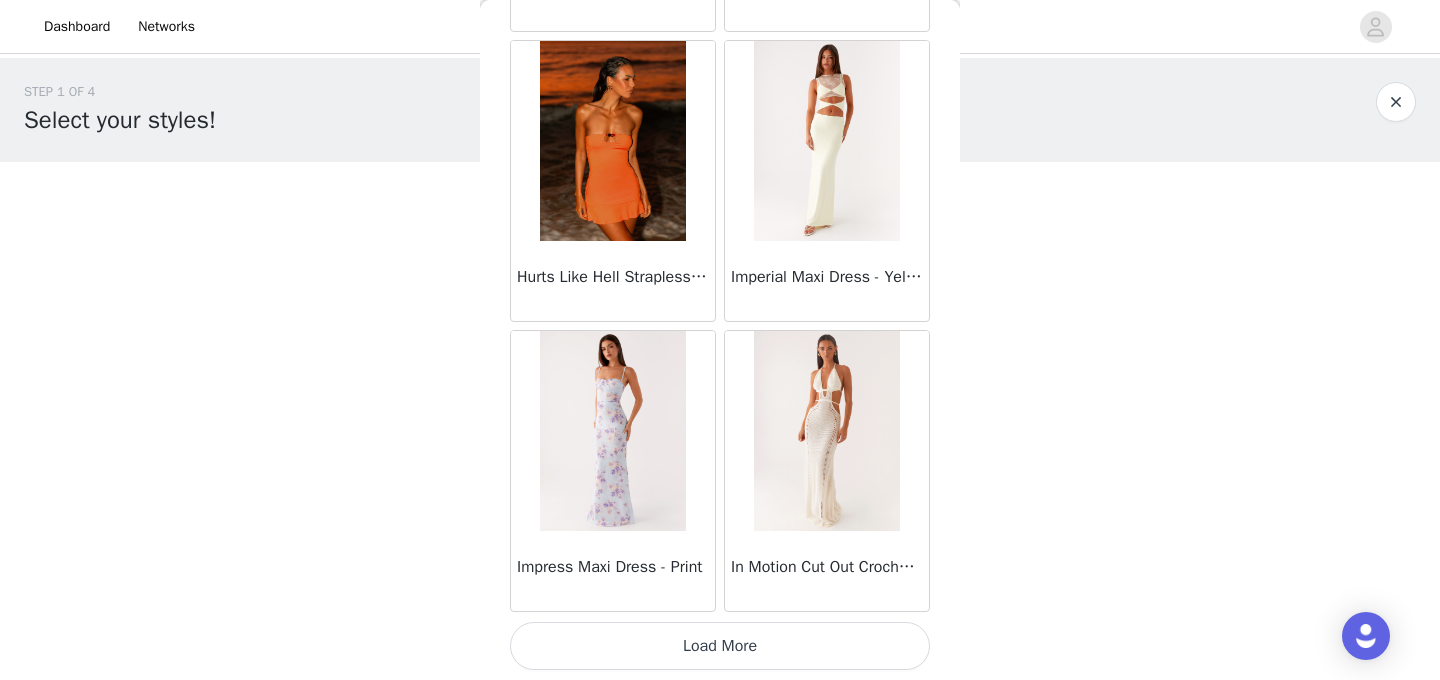 click on "Load More" at bounding box center [720, 646] 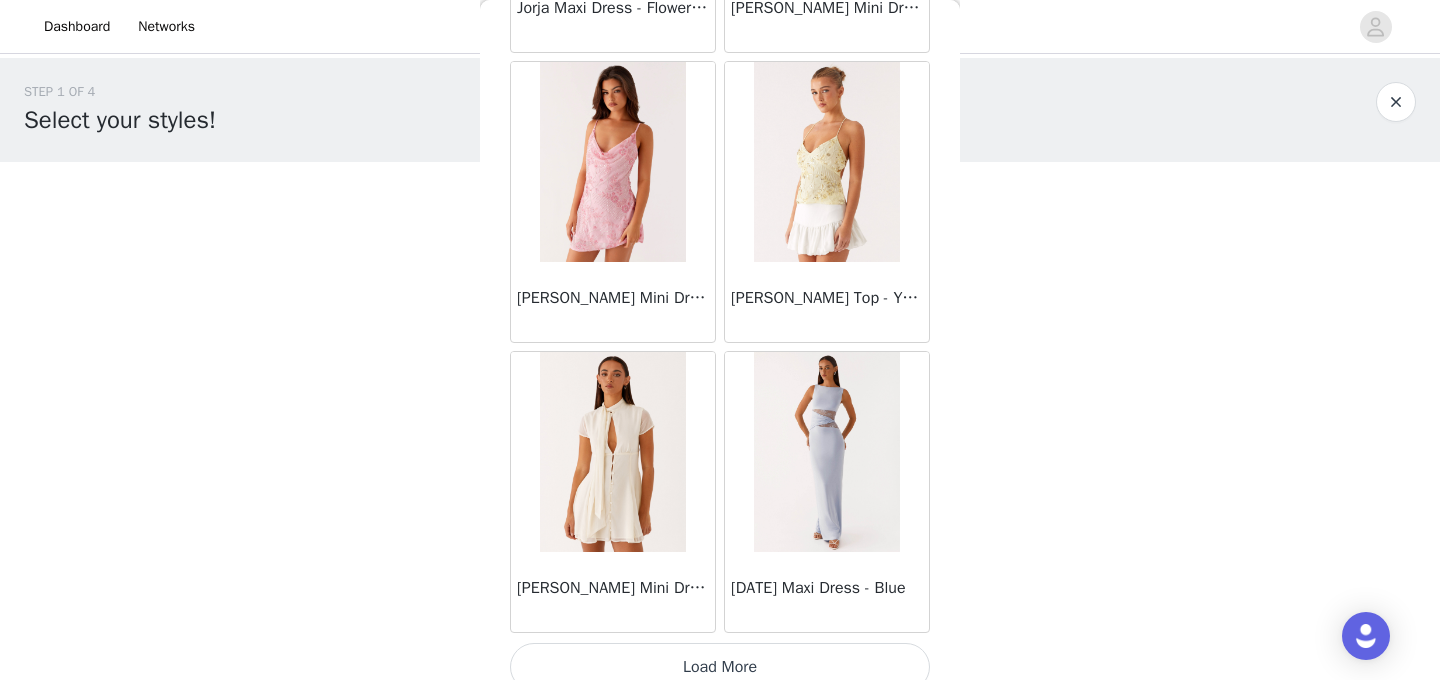 scroll, scrollTop: 31380, scrollLeft: 0, axis: vertical 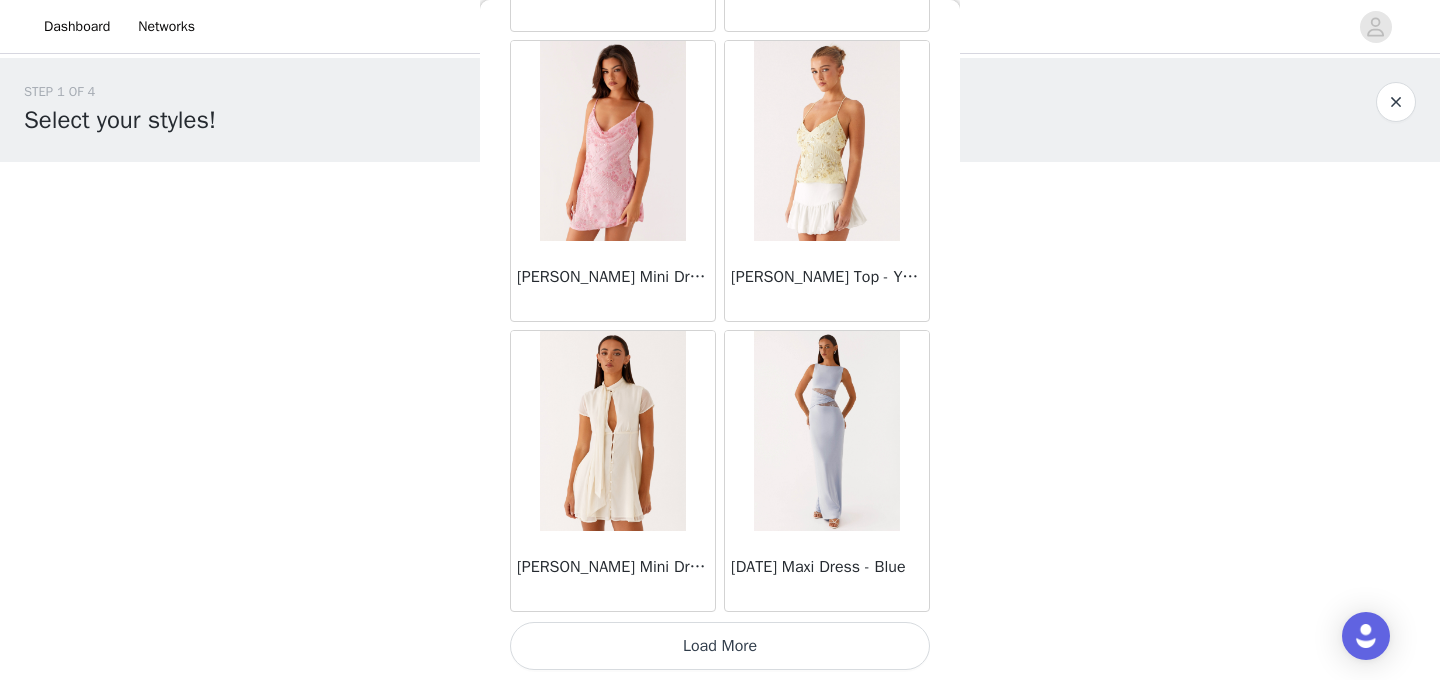 click on "Load More" at bounding box center (720, 646) 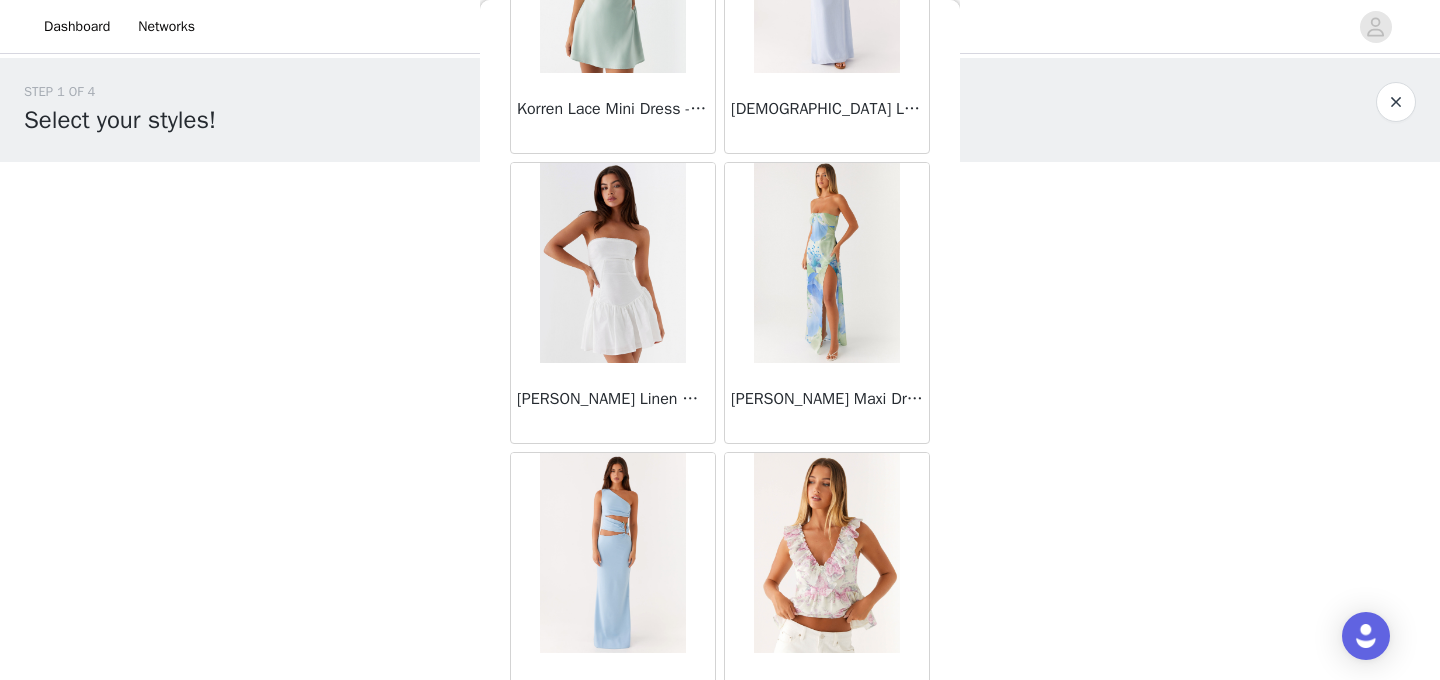 scroll, scrollTop: 34280, scrollLeft: 0, axis: vertical 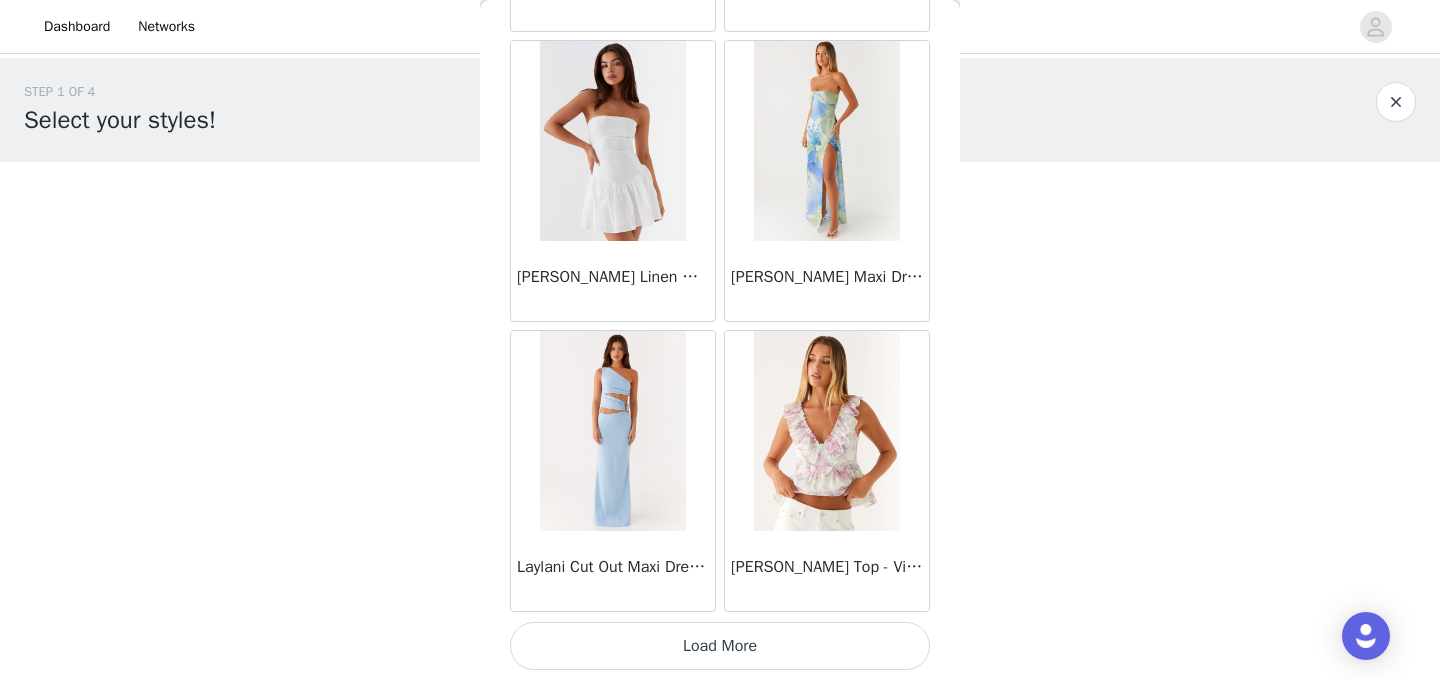 click on "Load More" at bounding box center [720, 646] 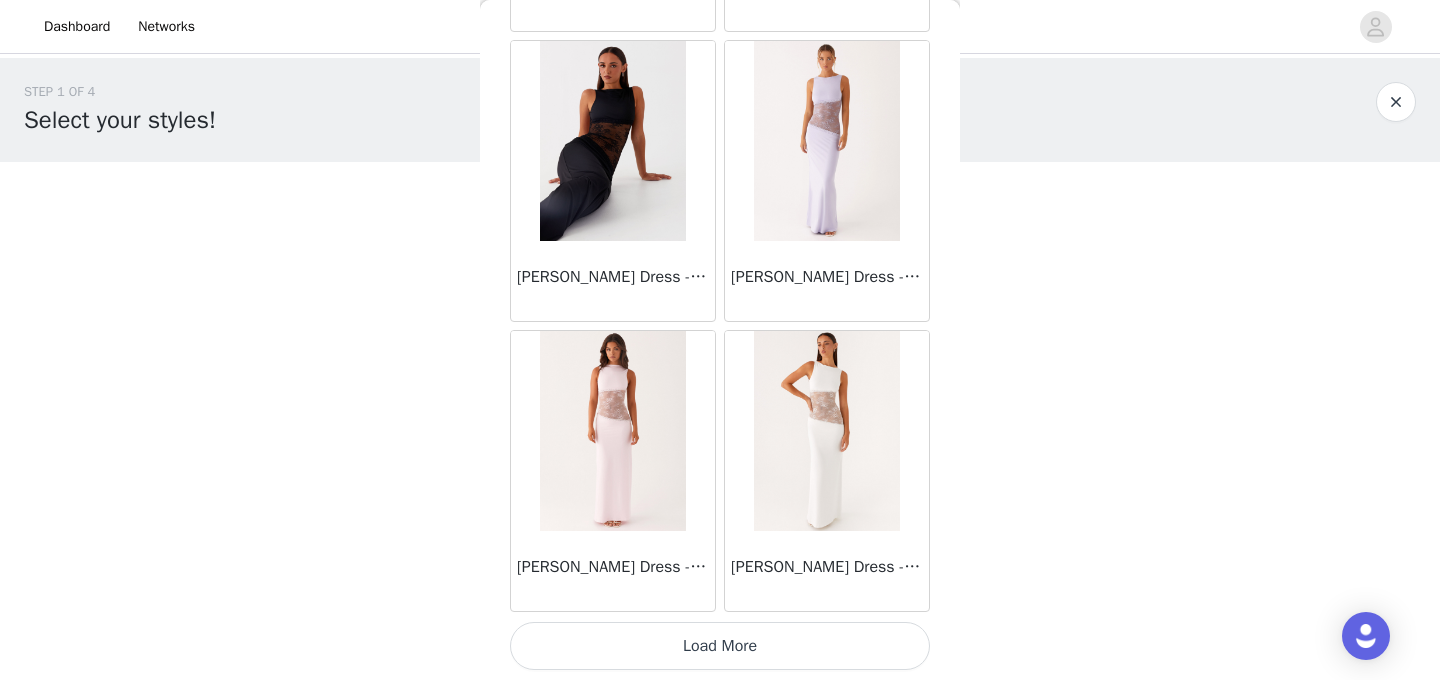 click on "Load More" at bounding box center [720, 646] 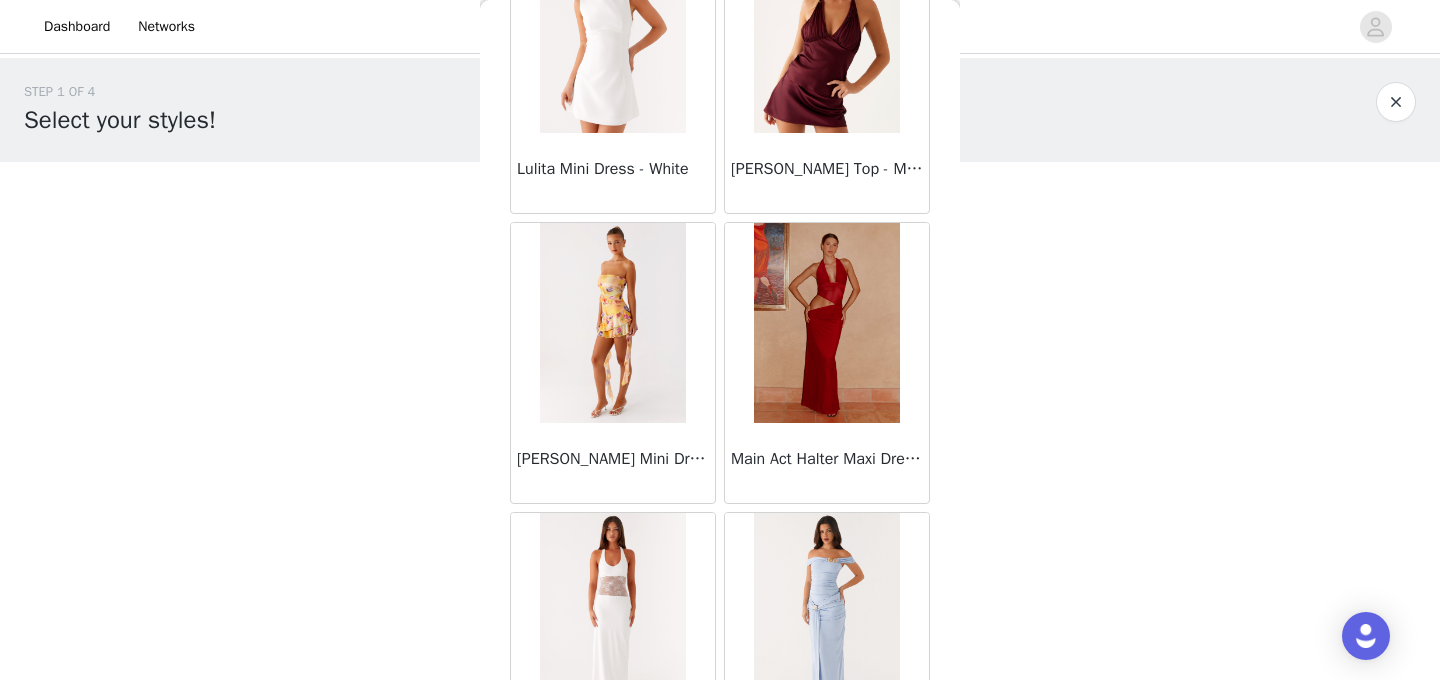 scroll, scrollTop: 38172, scrollLeft: 0, axis: vertical 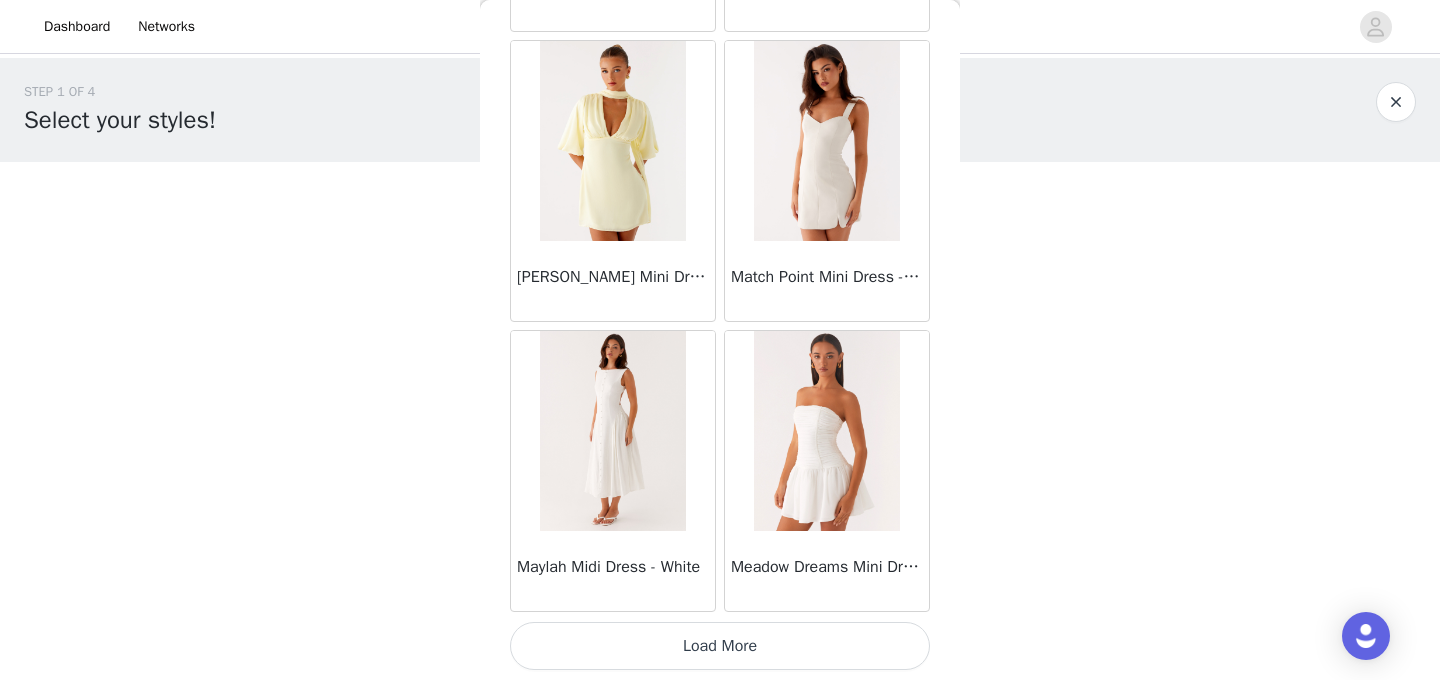 click on "Load More" at bounding box center [720, 646] 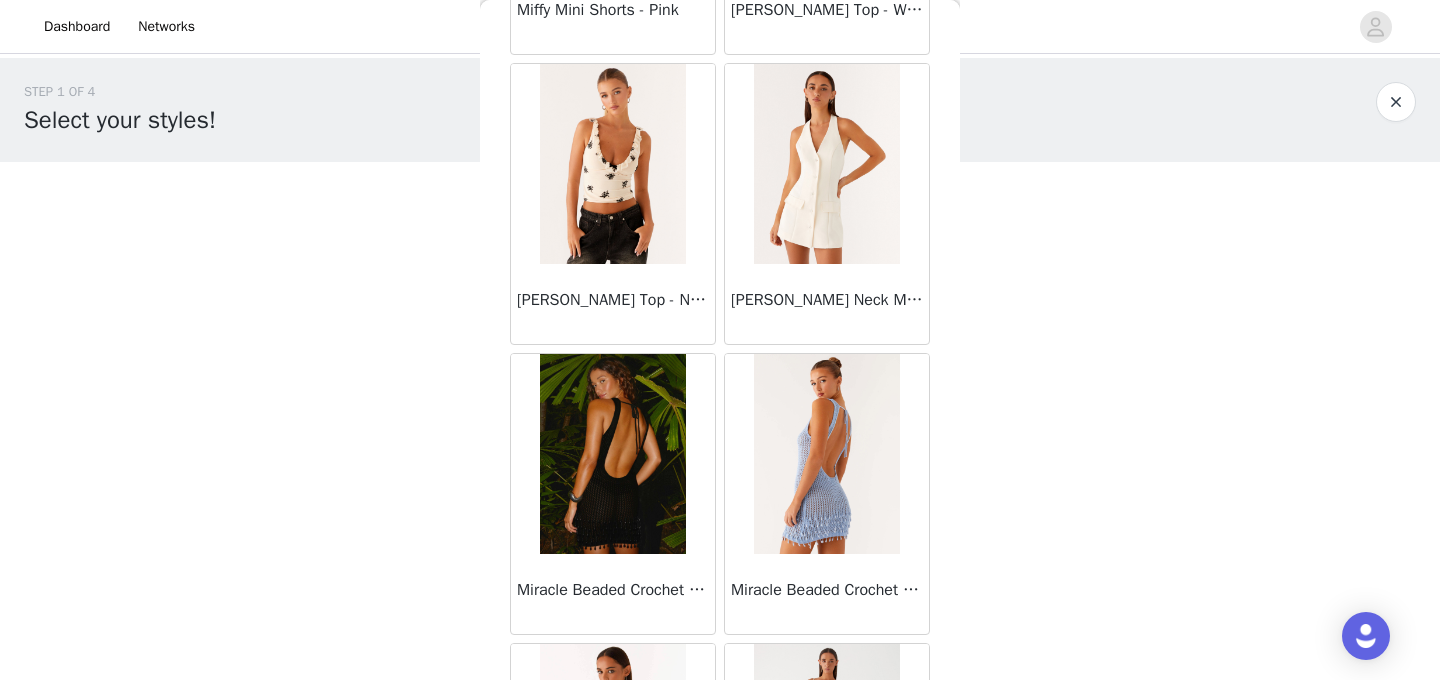 scroll, scrollTop: 42101, scrollLeft: 0, axis: vertical 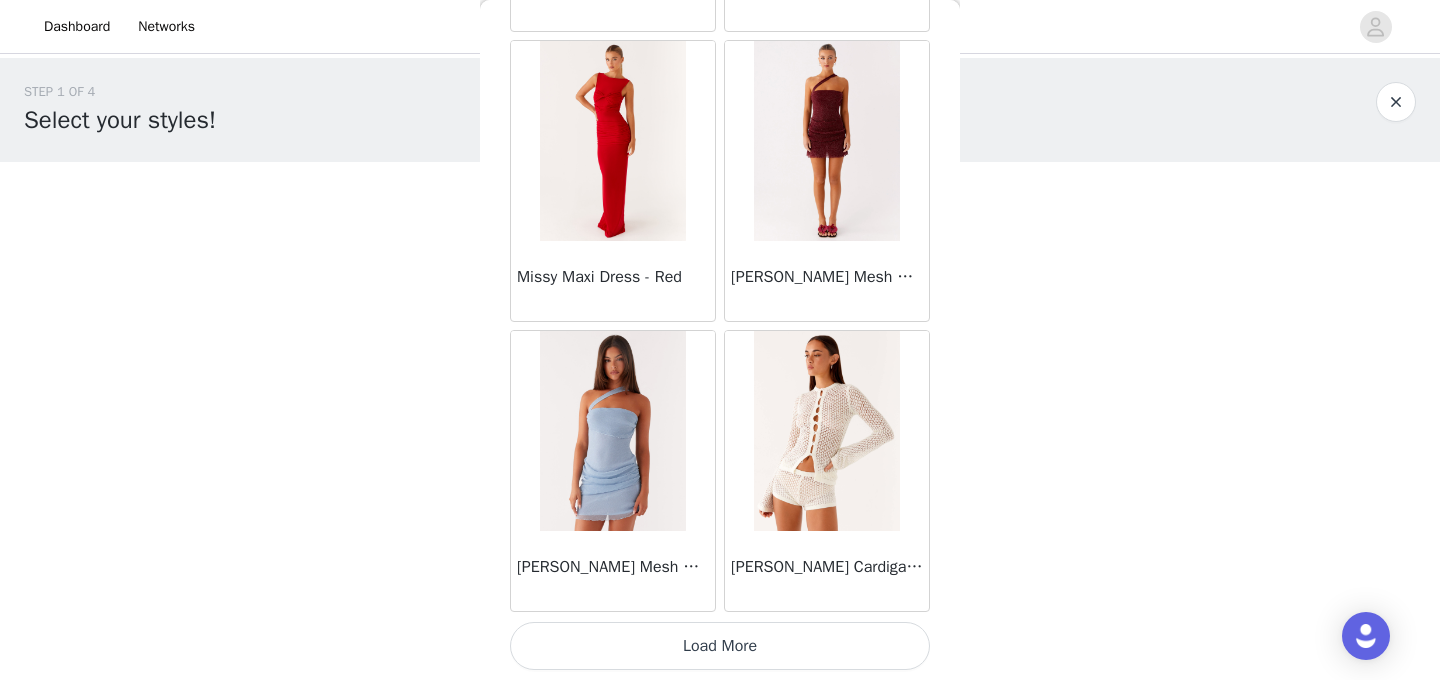click on "Load More" at bounding box center (720, 646) 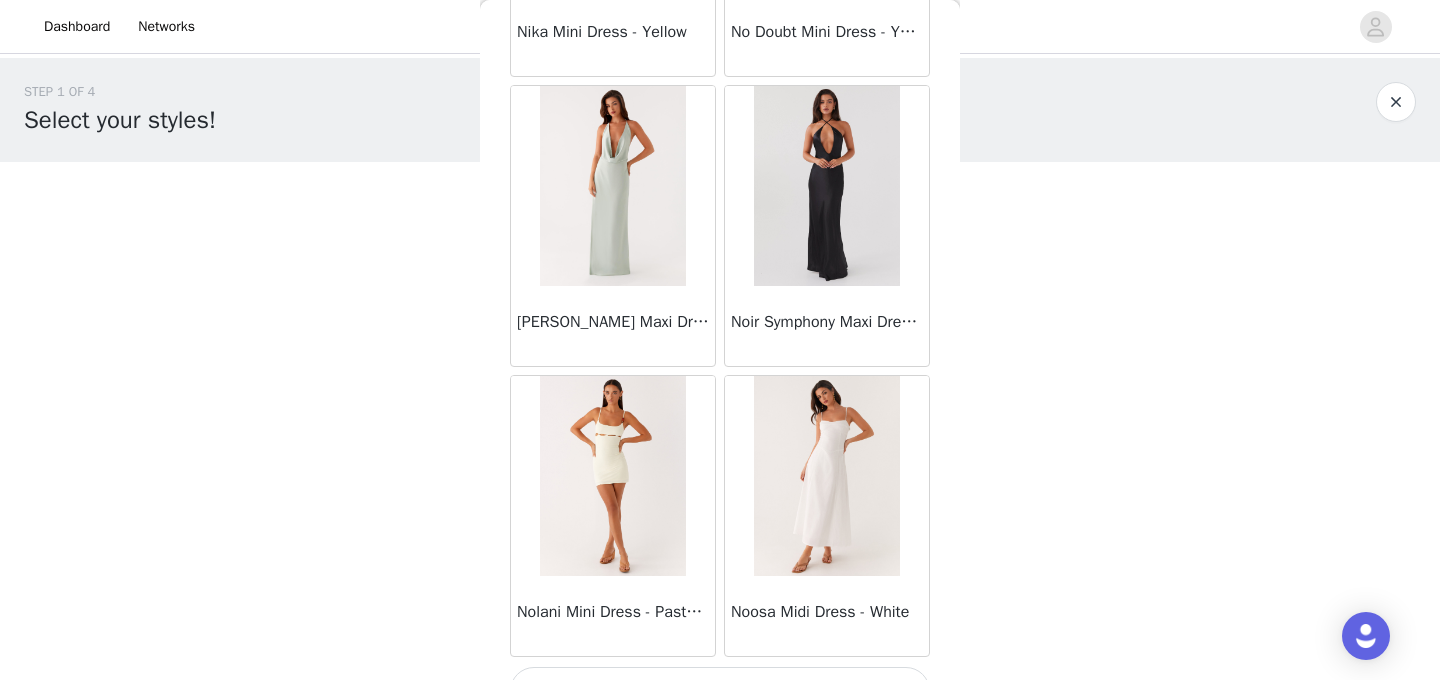 scroll, scrollTop: 45880, scrollLeft: 0, axis: vertical 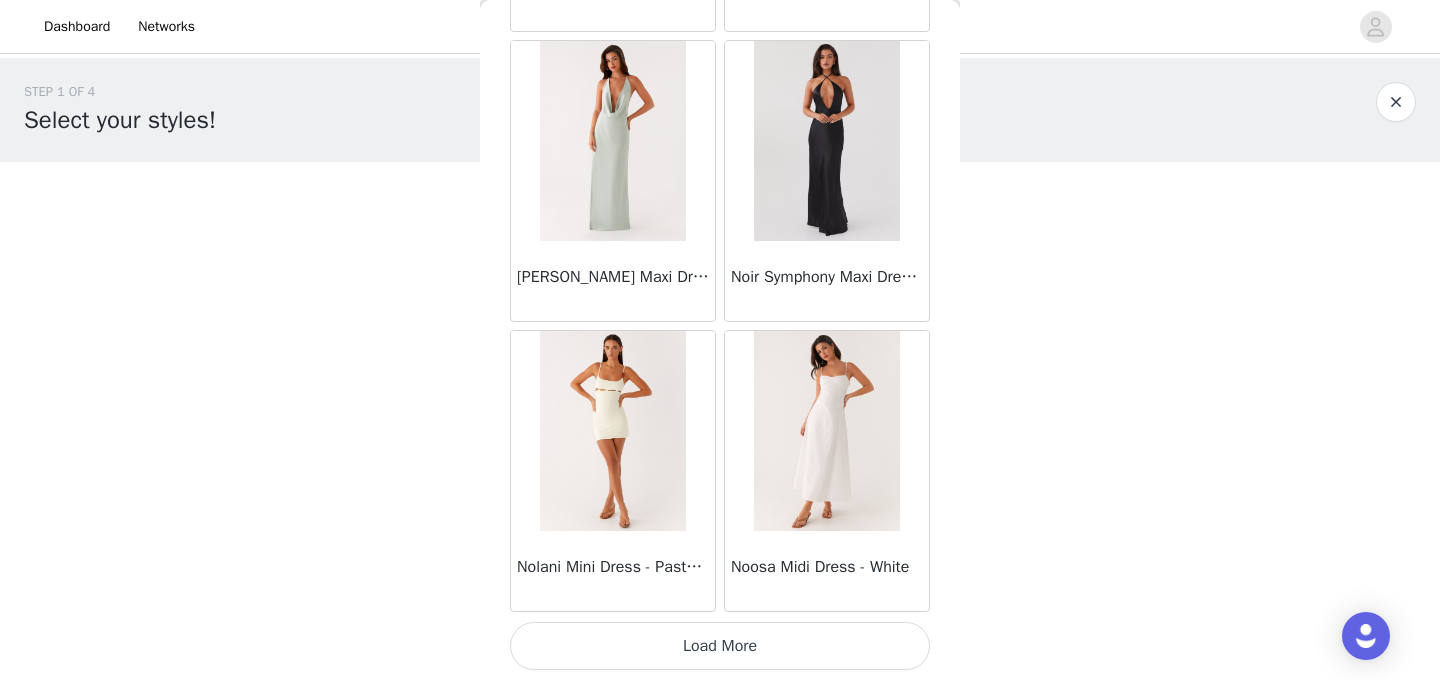 click on "Load More" at bounding box center (720, 646) 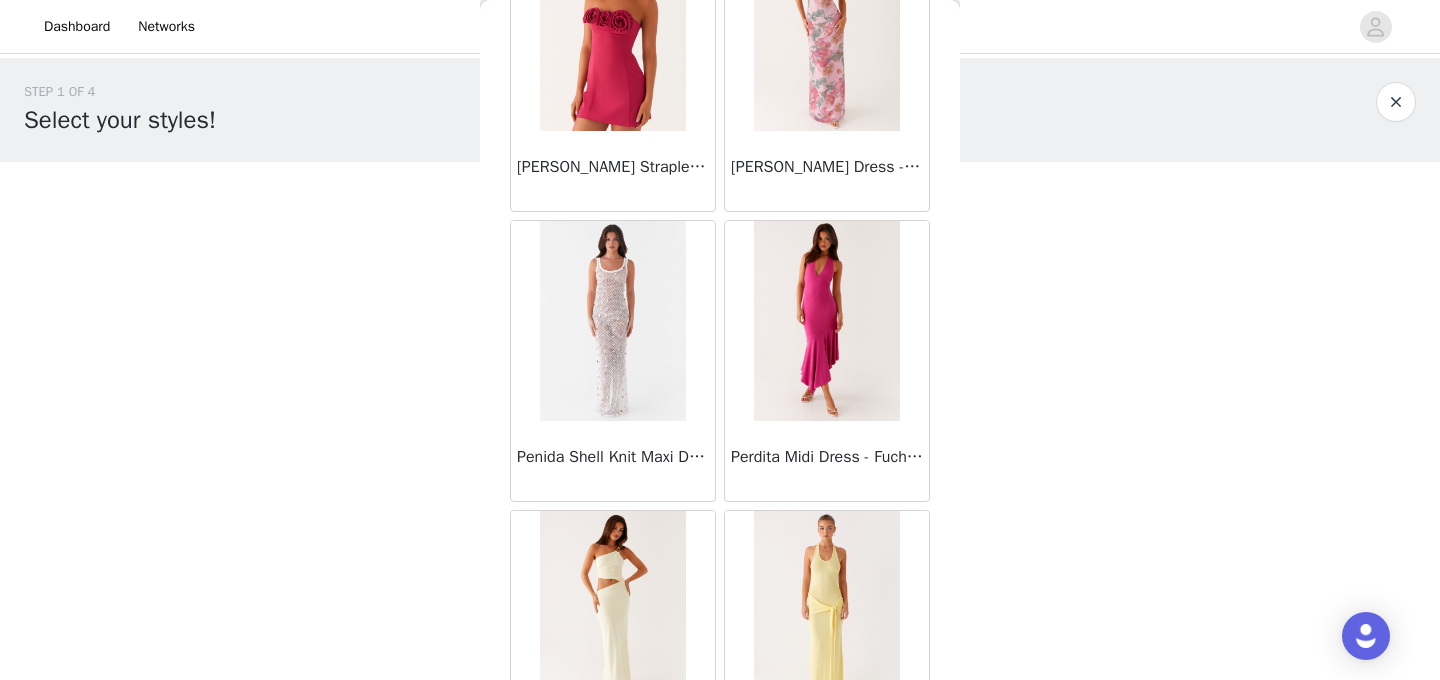 scroll, scrollTop: 48780, scrollLeft: 0, axis: vertical 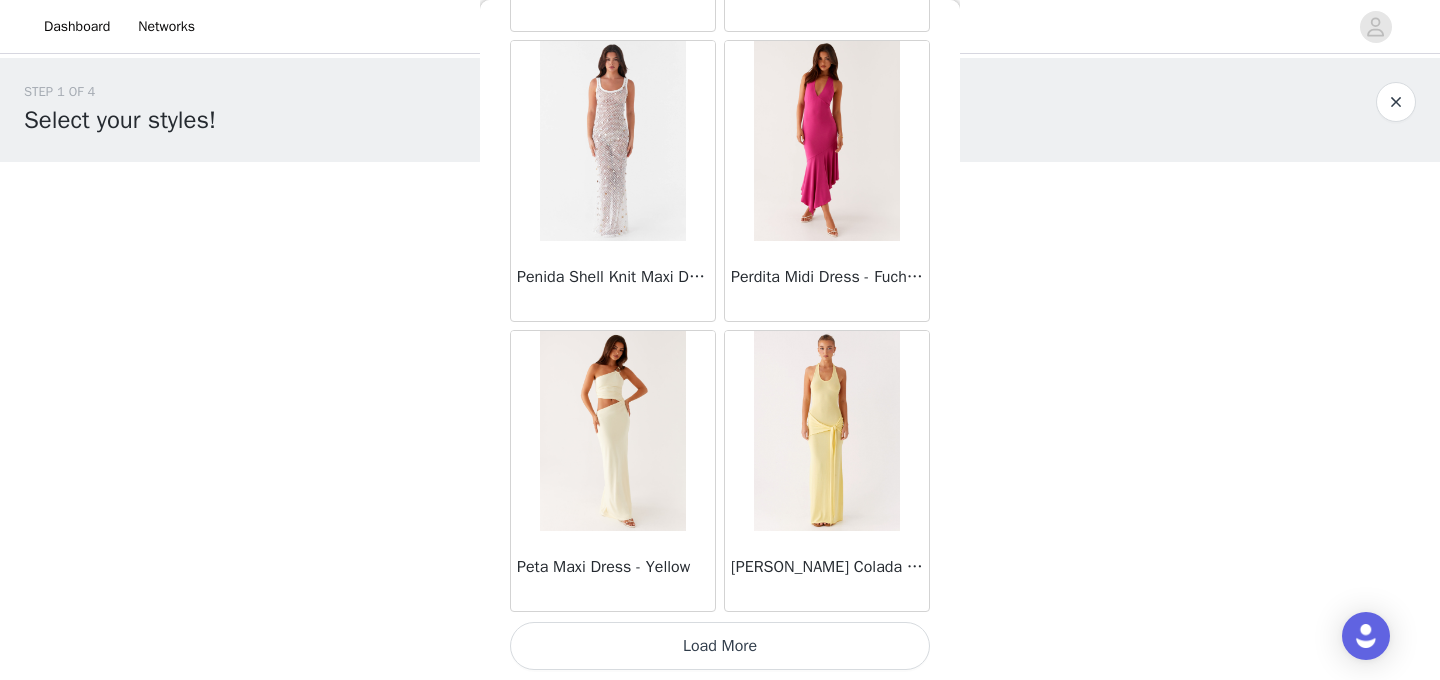 click on "Load More" at bounding box center [720, 646] 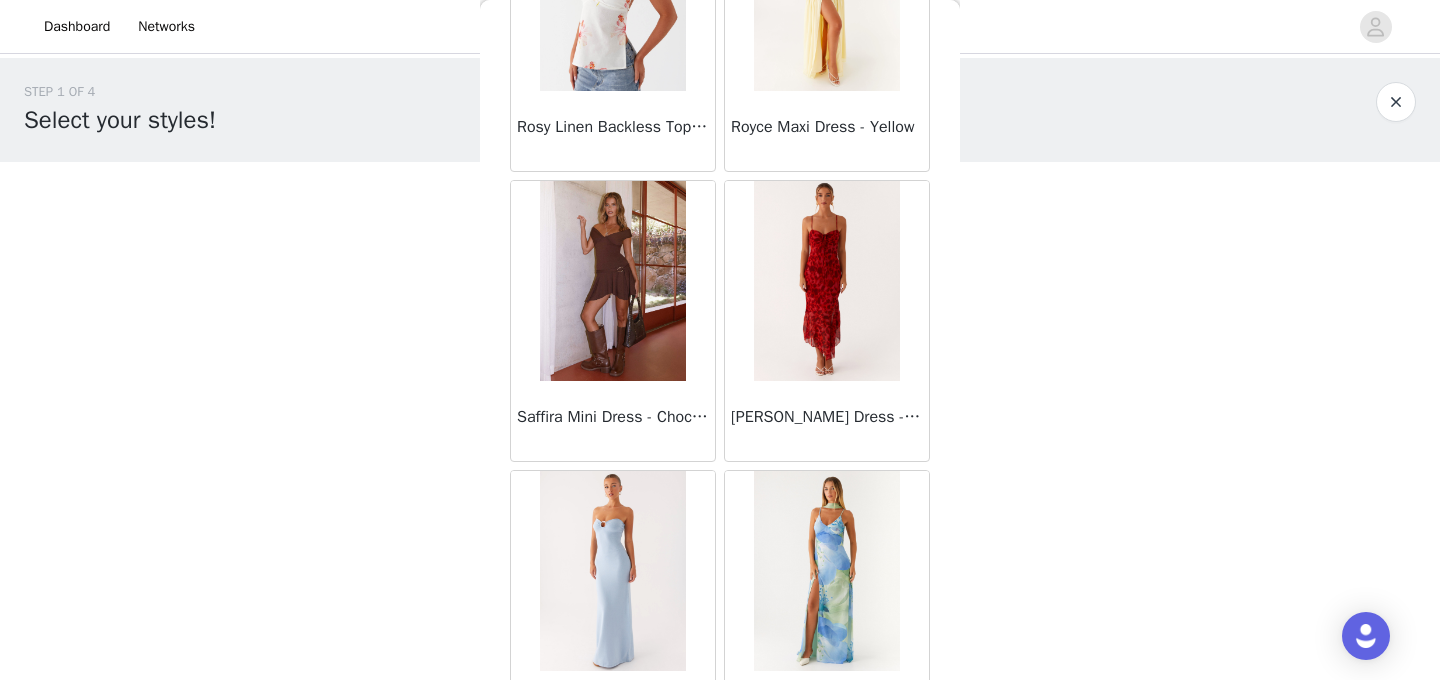 scroll, scrollTop: 51680, scrollLeft: 0, axis: vertical 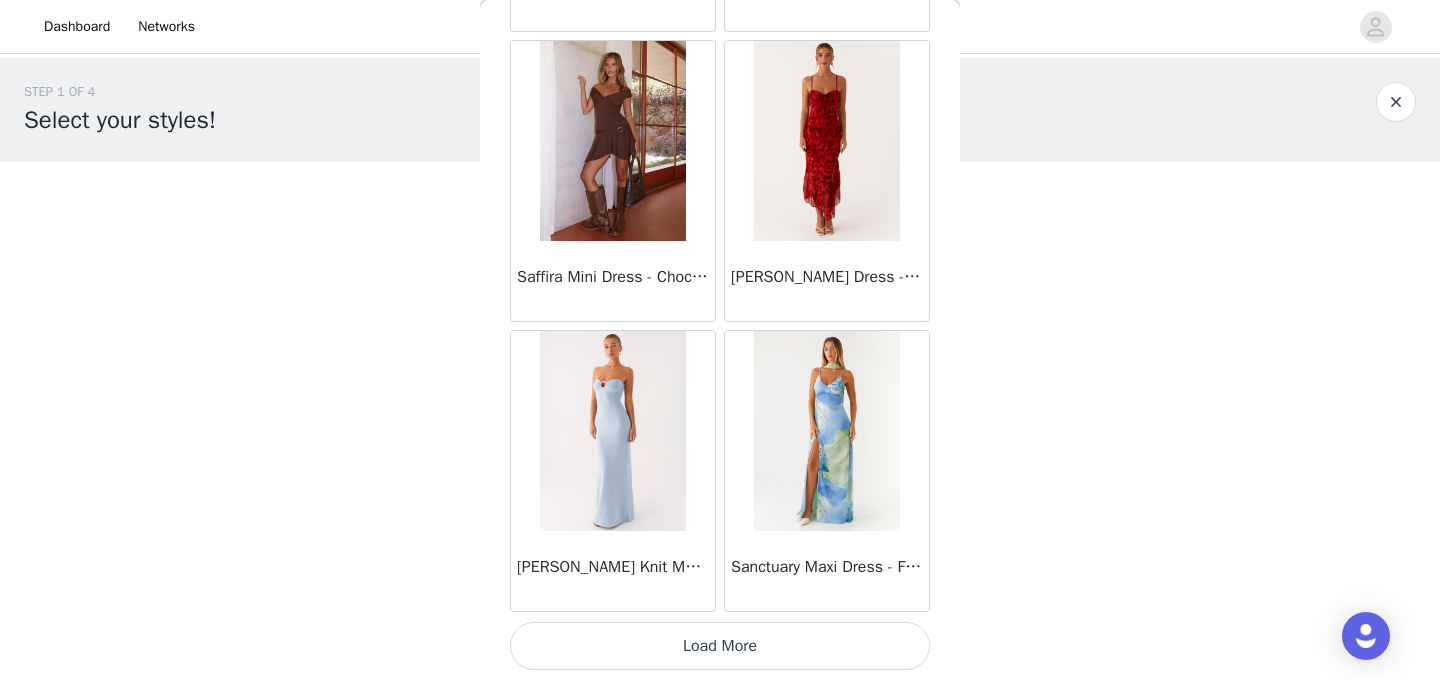 click on "Load More" at bounding box center [720, 646] 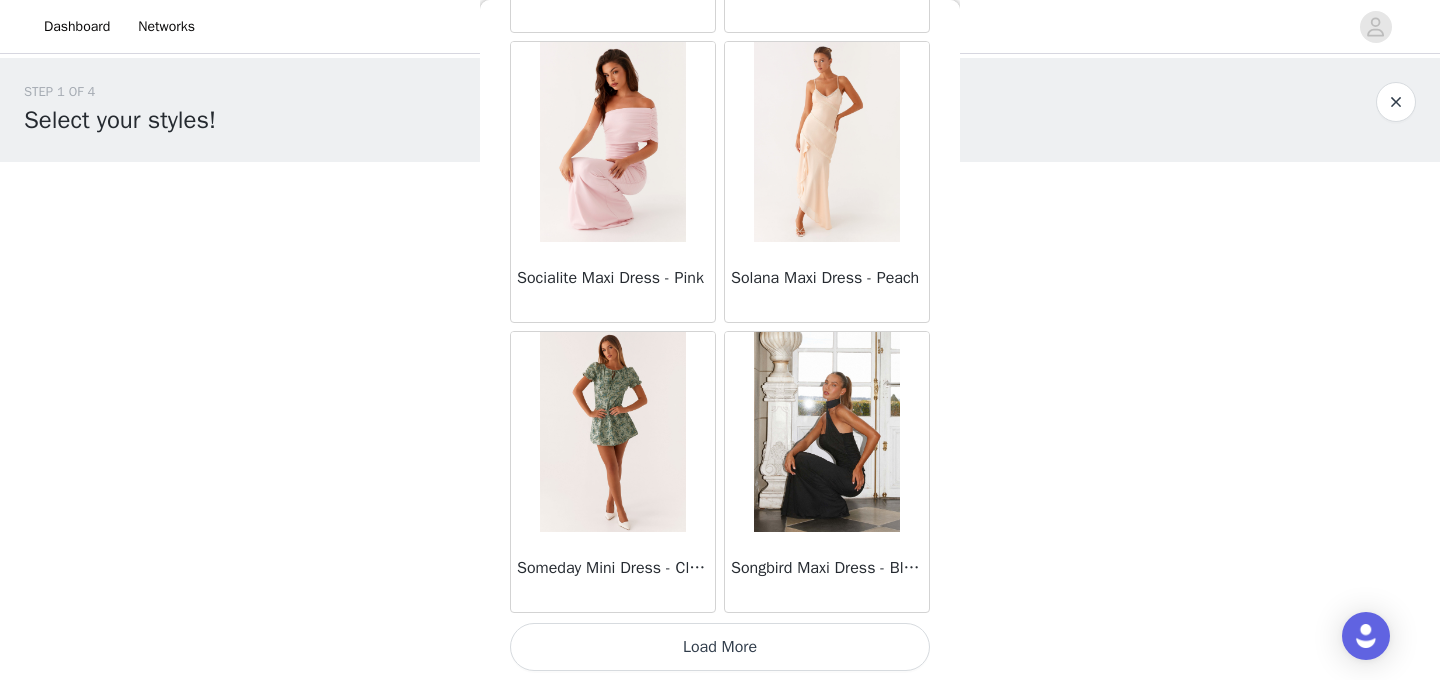 scroll, scrollTop: 54580, scrollLeft: 0, axis: vertical 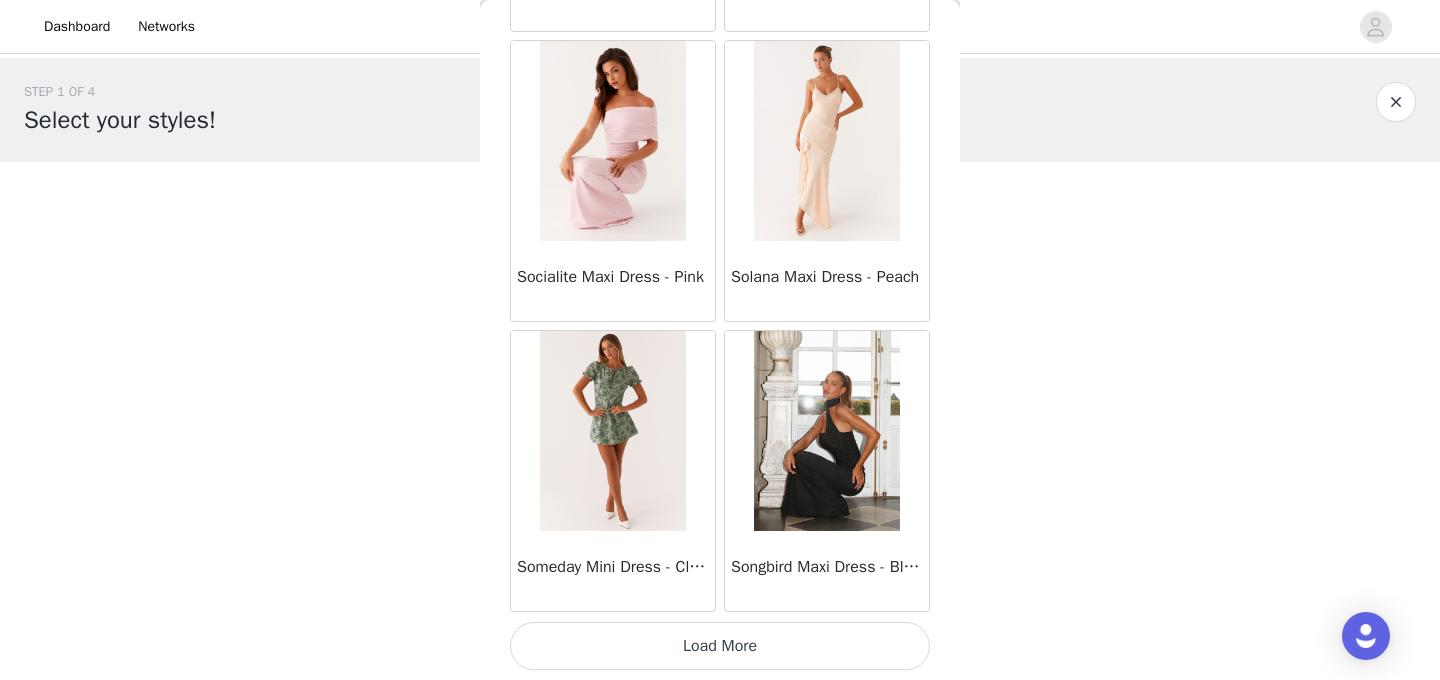 click on "Load More" at bounding box center [720, 646] 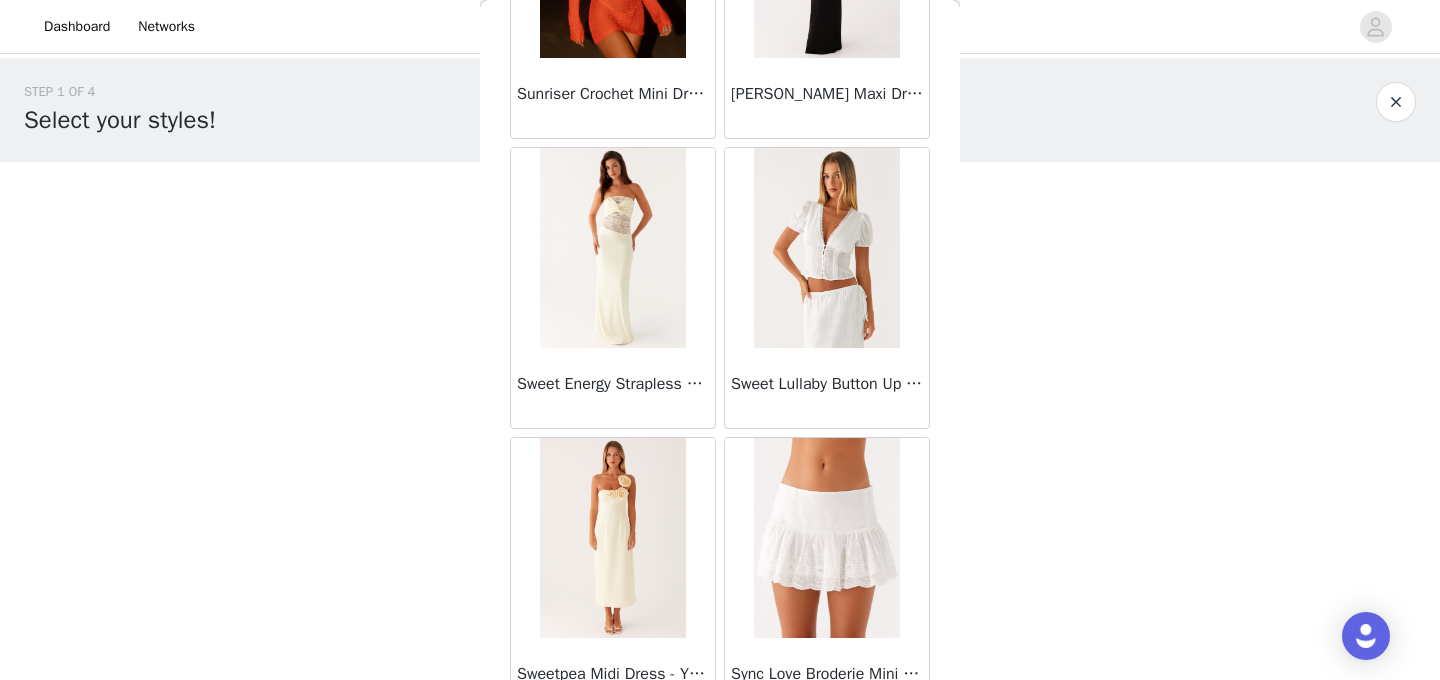 scroll, scrollTop: 56153, scrollLeft: 0, axis: vertical 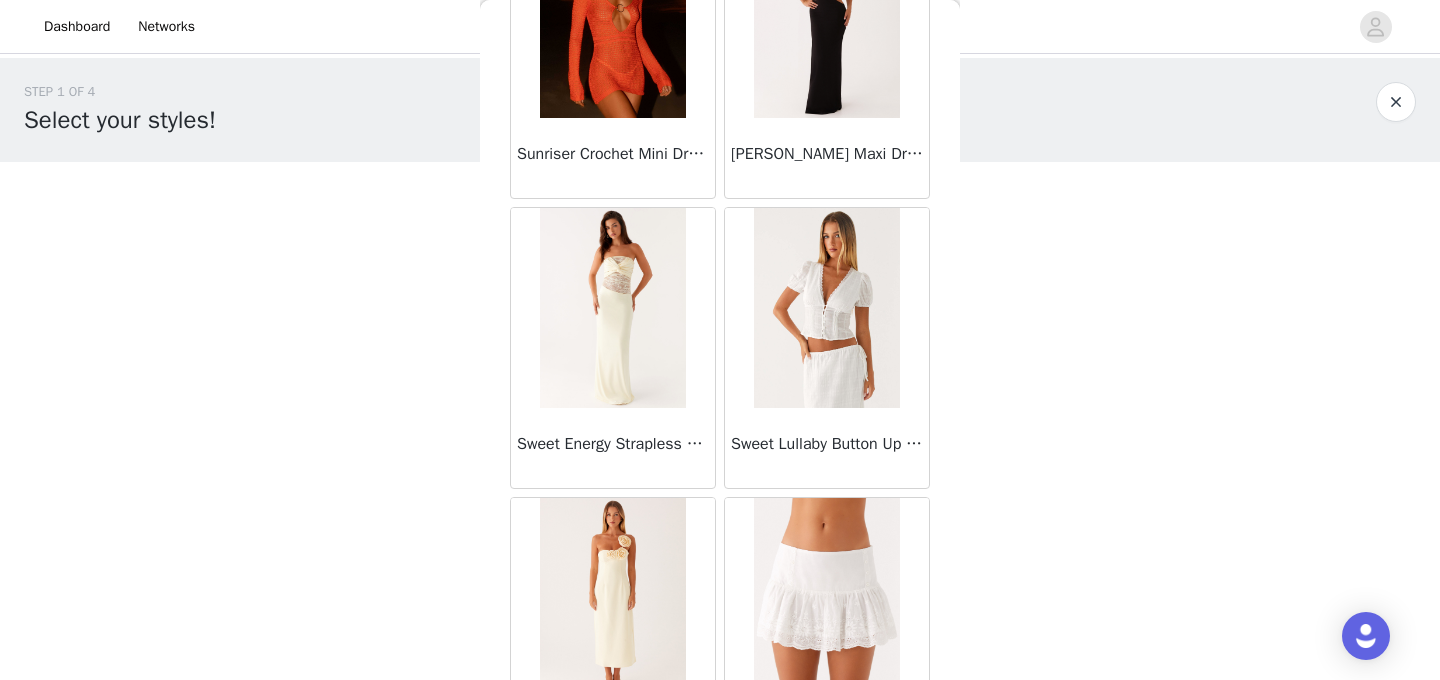 click at bounding box center (826, 308) 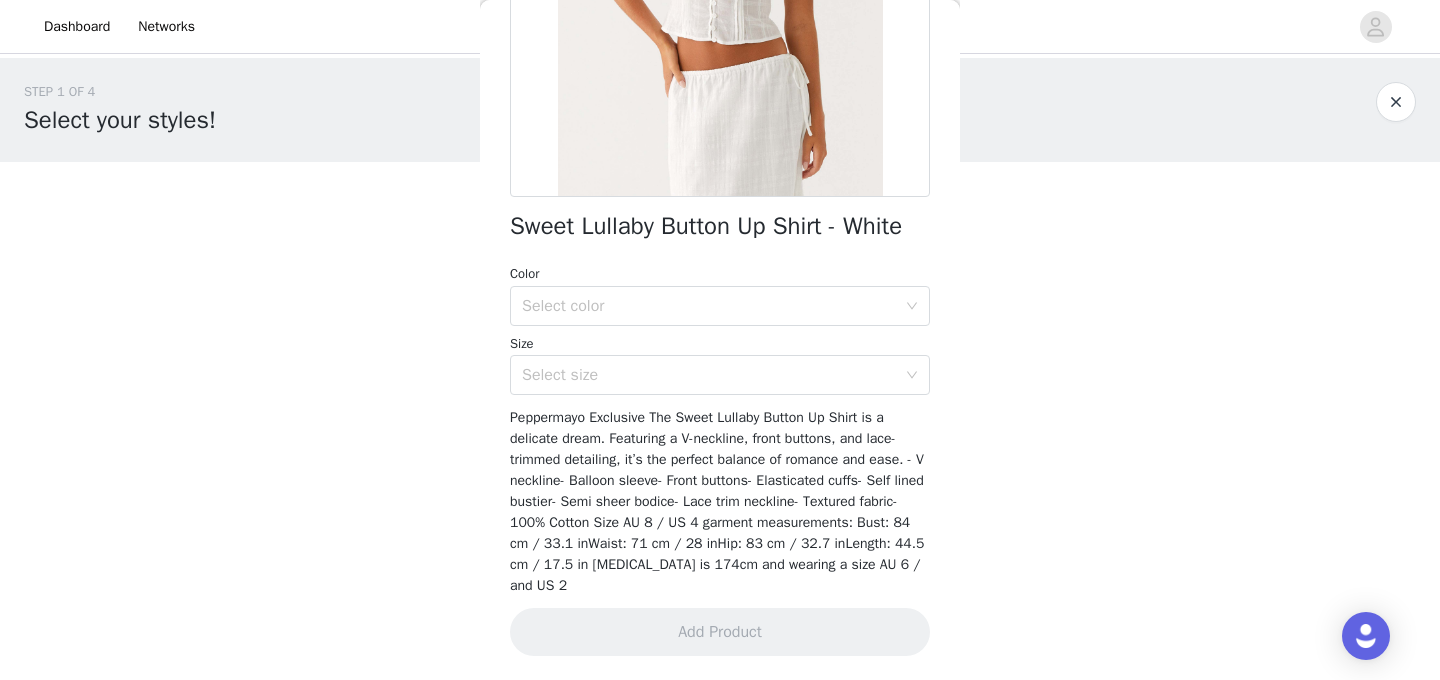 scroll, scrollTop: 353, scrollLeft: 0, axis: vertical 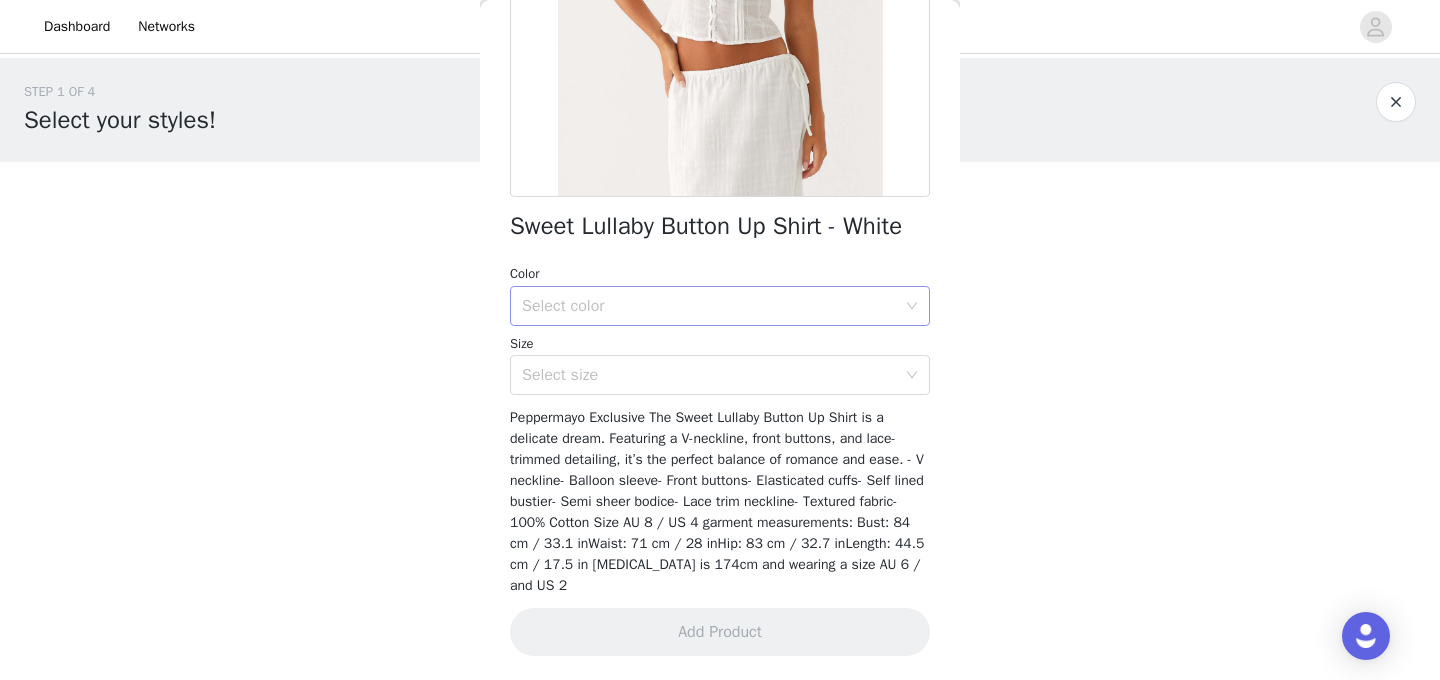 click on "Select color" at bounding box center [709, 306] 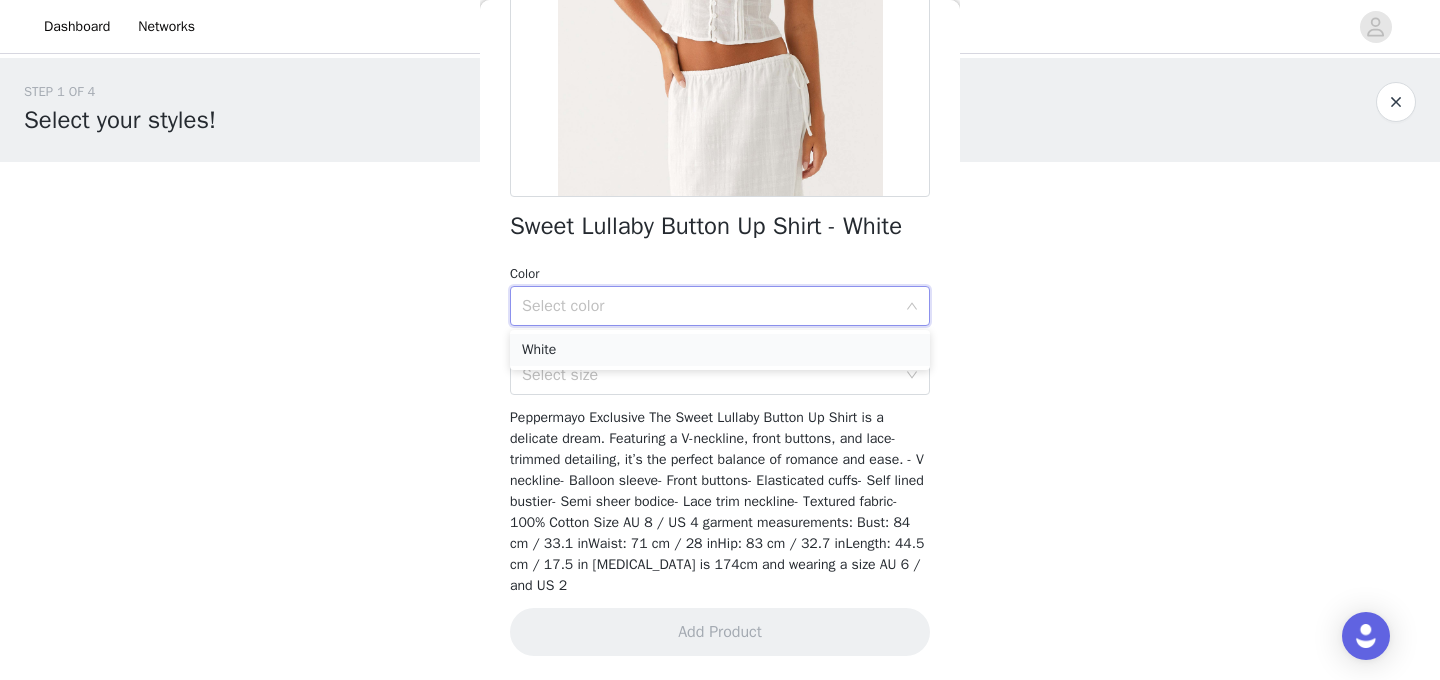 click on "White" at bounding box center (720, 350) 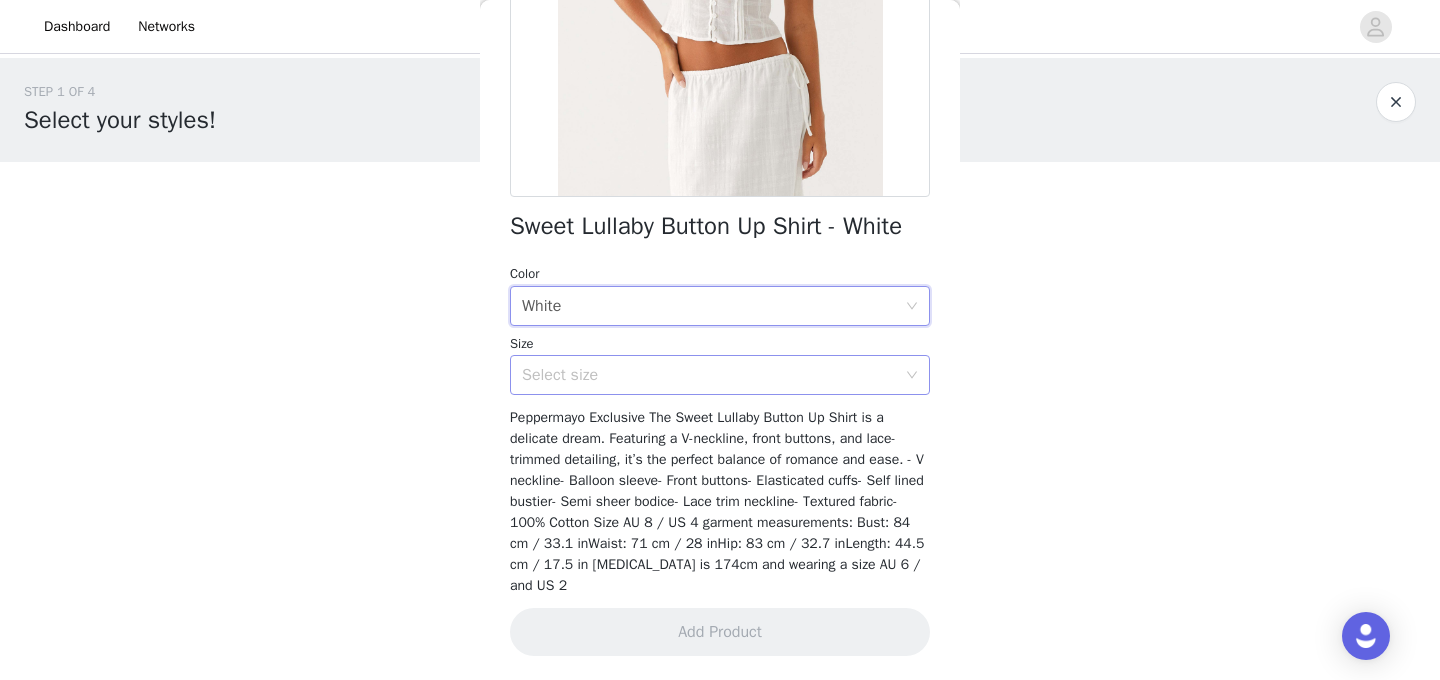 click on "Select size" at bounding box center (709, 375) 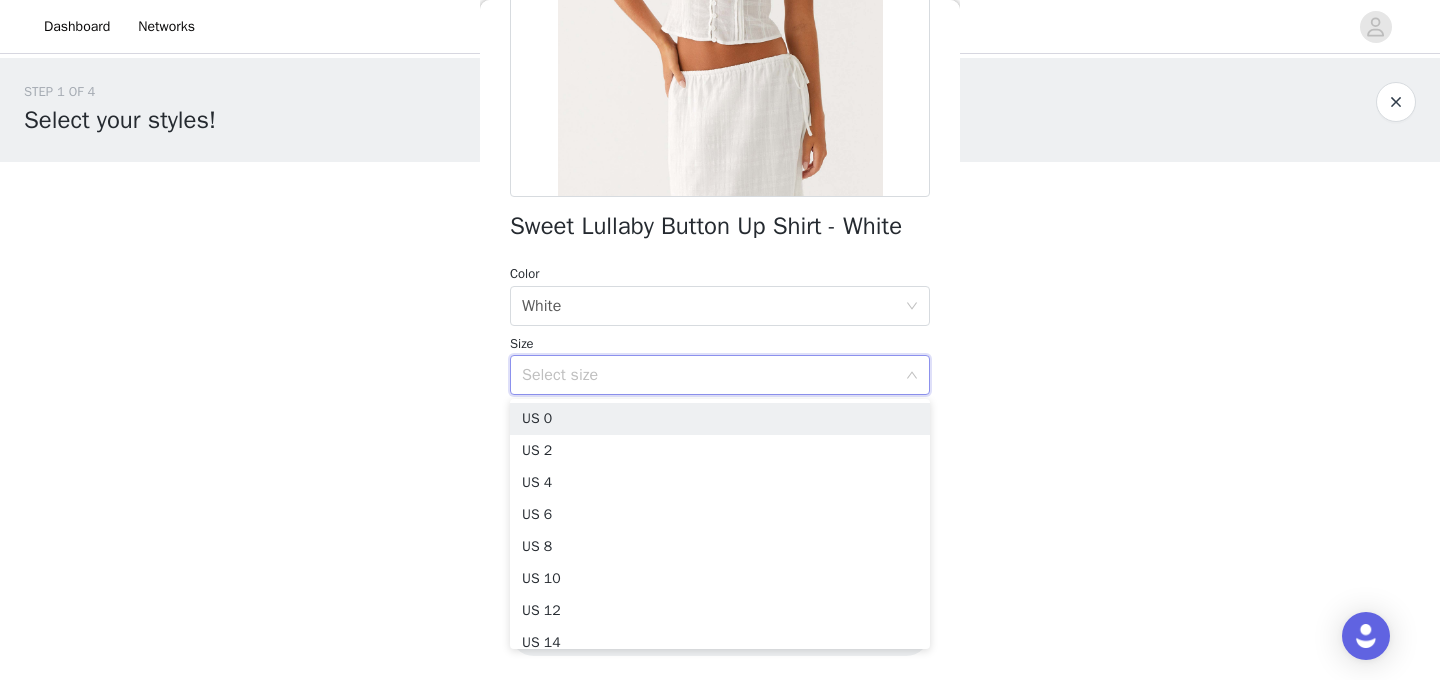 click on "STEP 1 OF 4
Select your styles!
You will receive 4 products.       0/4 Selected           Add Product       Back     Sweet Lullaby Button Up Shirt - White               Color   Select color White Size   Select size   Peppermayo Exclusive The Sweet Lullaby Button Up Shirt is a delicate dream. Featuring a V-neckline, front buttons, and lace-trimmed detailing, it’s the perfect balance of romance and ease. - V neckline- Balloon sleeve- Front buttons- Elasticated cuffs- Self lined bustier- Semi sheer bodice- Lace trim neckline- Textured fabric- 100% Cotton Size AU 8 / US 4 garment measurements: Bust: 84 cm / 33.1 inWaist: 71 cm / 28 inHip: 83 cm / 32.7 inLength: 44.5 cm / 17.5 in Yasmin is 174cm and wearing a size AU 6 / and US 2   Add Product" at bounding box center [720, 216] 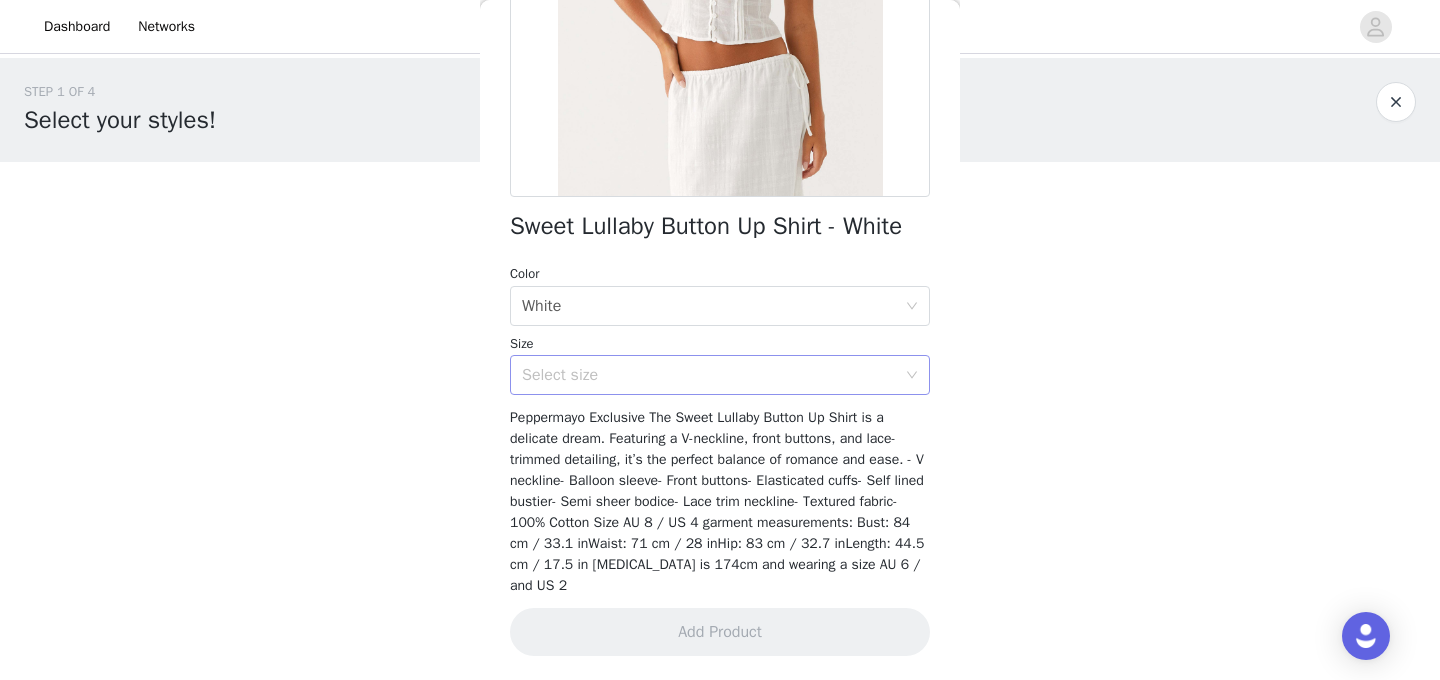 click on "Select size" at bounding box center [713, 375] 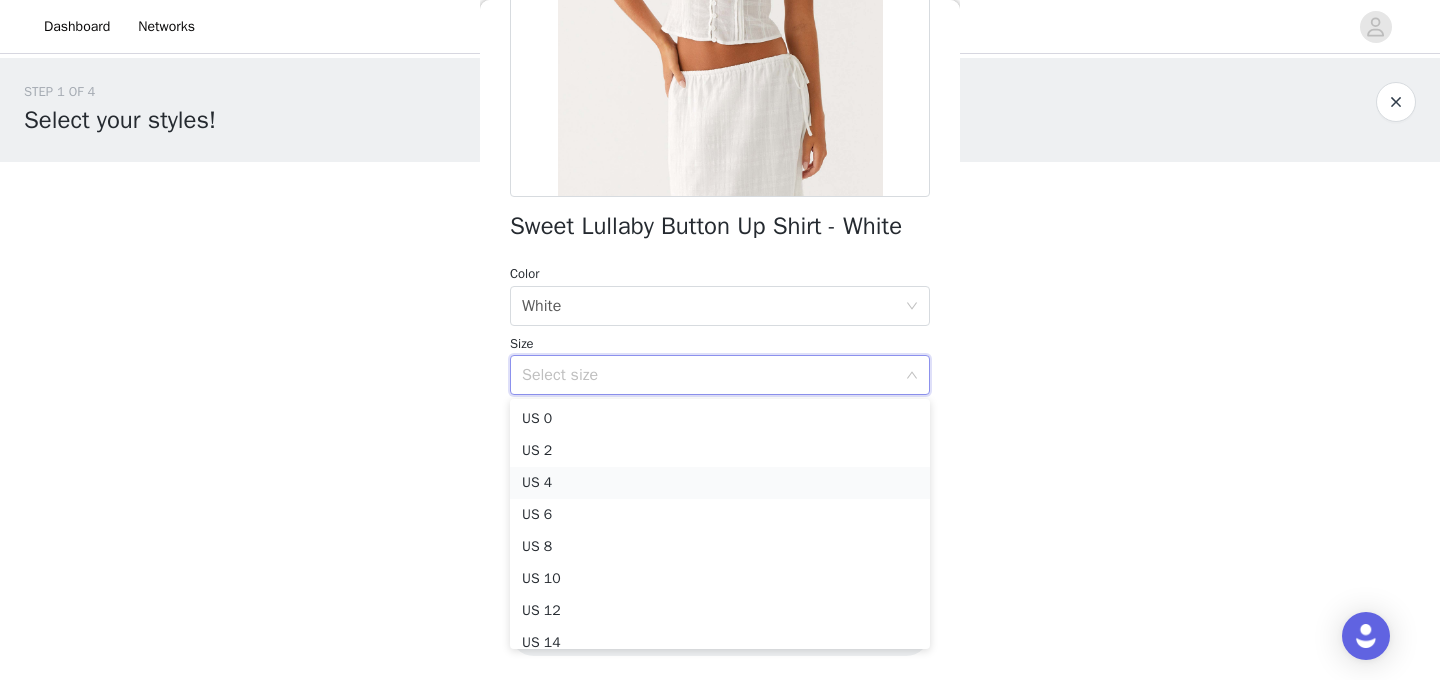 click on "US 4" at bounding box center [720, 483] 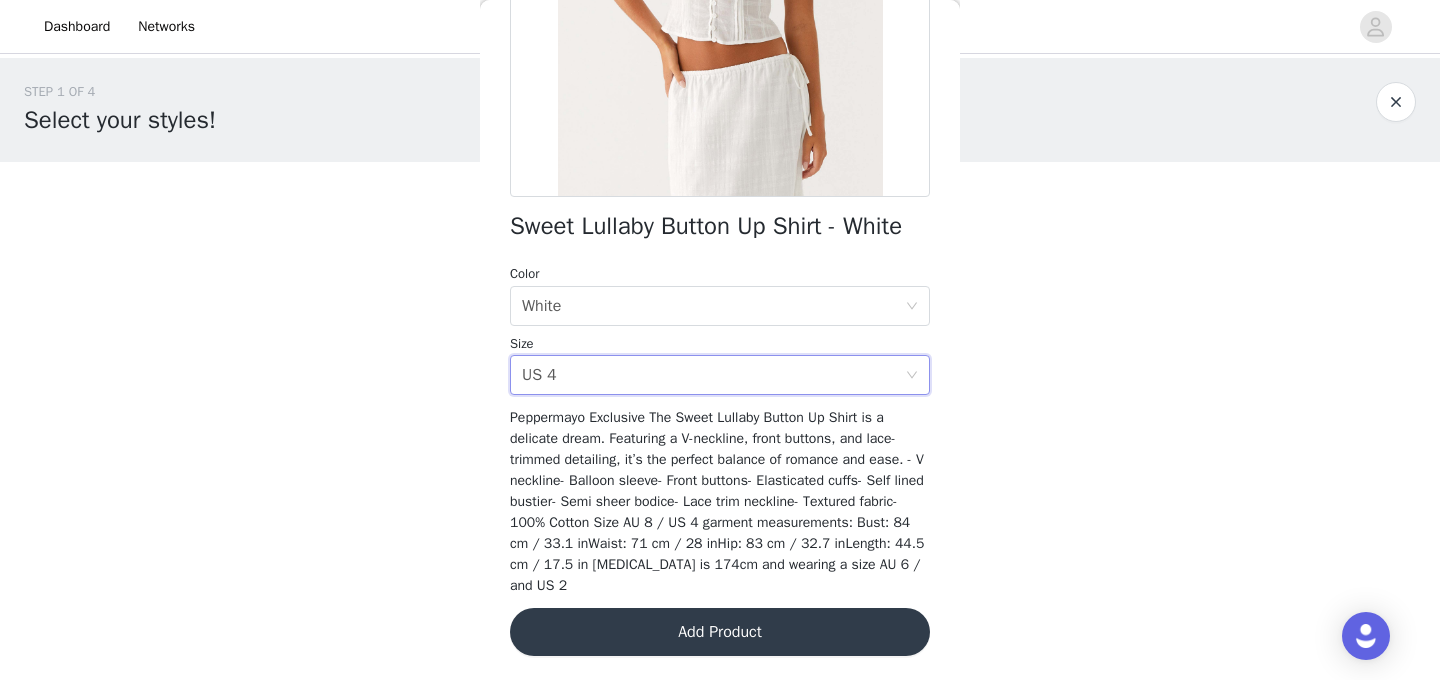 click on "STEP 1 OF 4
Select your styles!
You will receive 4 products.       0/4 Selected           Add Product       Back     Sweet Lullaby Button Up Shirt - White               Color   Select color White Size   Select size US 4   Peppermayo Exclusive The Sweet Lullaby Button Up Shirt is a delicate dream. Featuring a V-neckline, front buttons, and lace-trimmed detailing, it’s the perfect balance of romance and ease. - V neckline- Balloon sleeve- Front buttons- Elasticated cuffs- Self lined bustier- Semi sheer bodice- Lace trim neckline- Textured fabric- 100% Cotton Size AU 8 / US 4 garment measurements: Bust: 84 cm / 33.1 inWaist: 71 cm / 28 inHip: 83 cm / 32.7 inLength: 44.5 cm / 17.5 in Yasmin is 174cm and wearing a size AU 6 / and US 2   Add Product
Step 1 of 4" at bounding box center (720, 288) 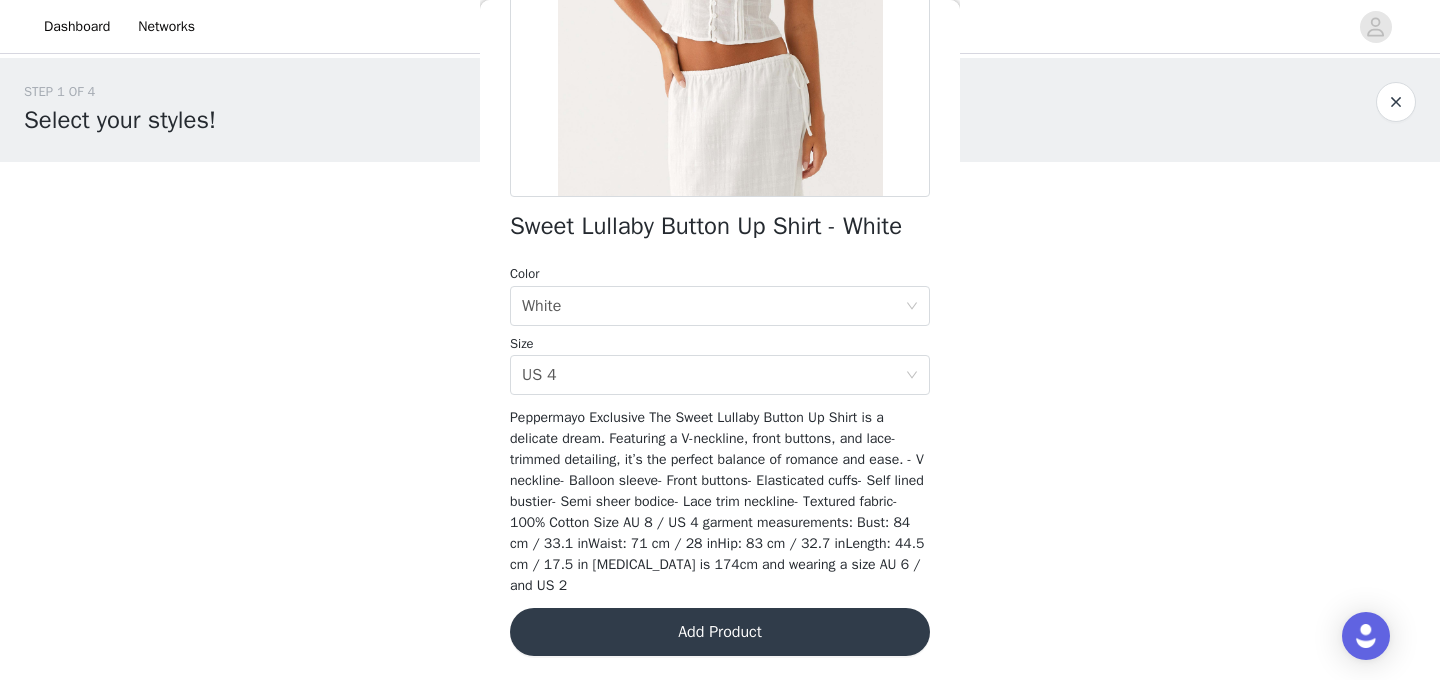 click on "Add Product" at bounding box center (720, 632) 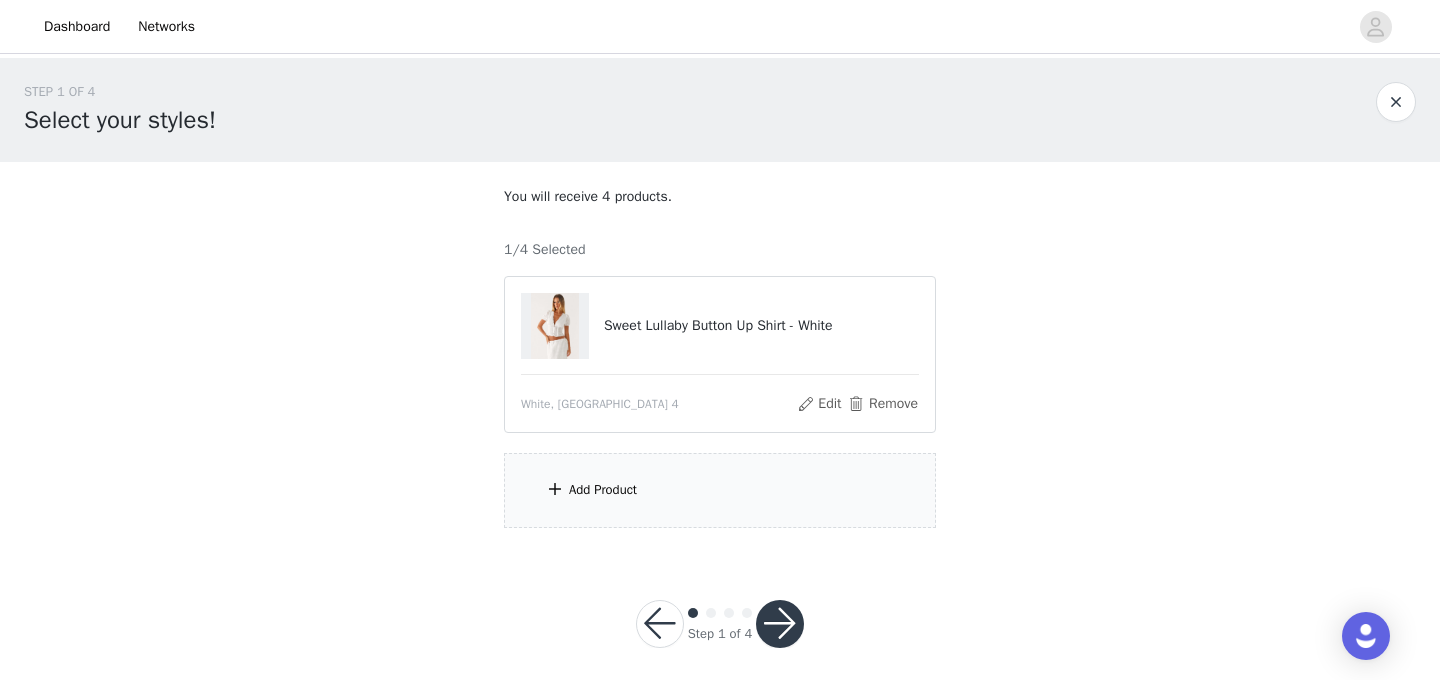 click on "Add Product" at bounding box center (603, 490) 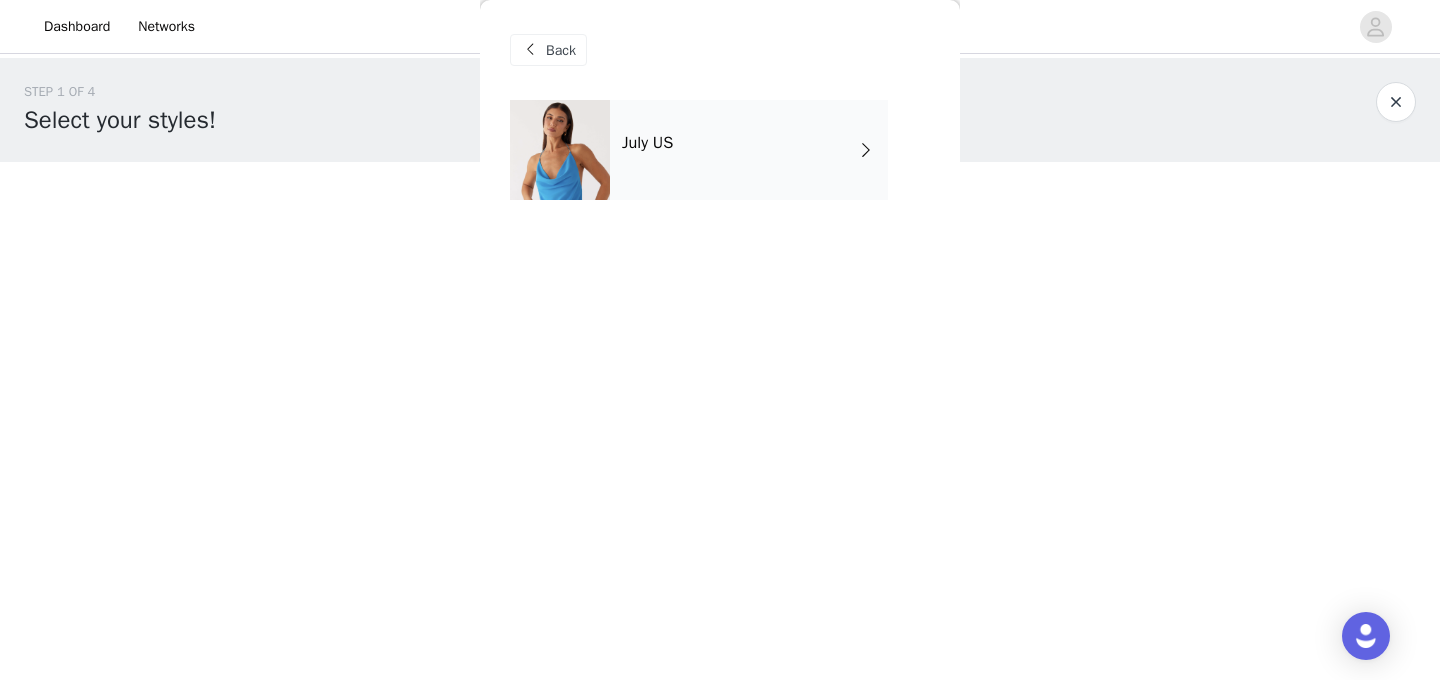 click on "July US" at bounding box center [749, 150] 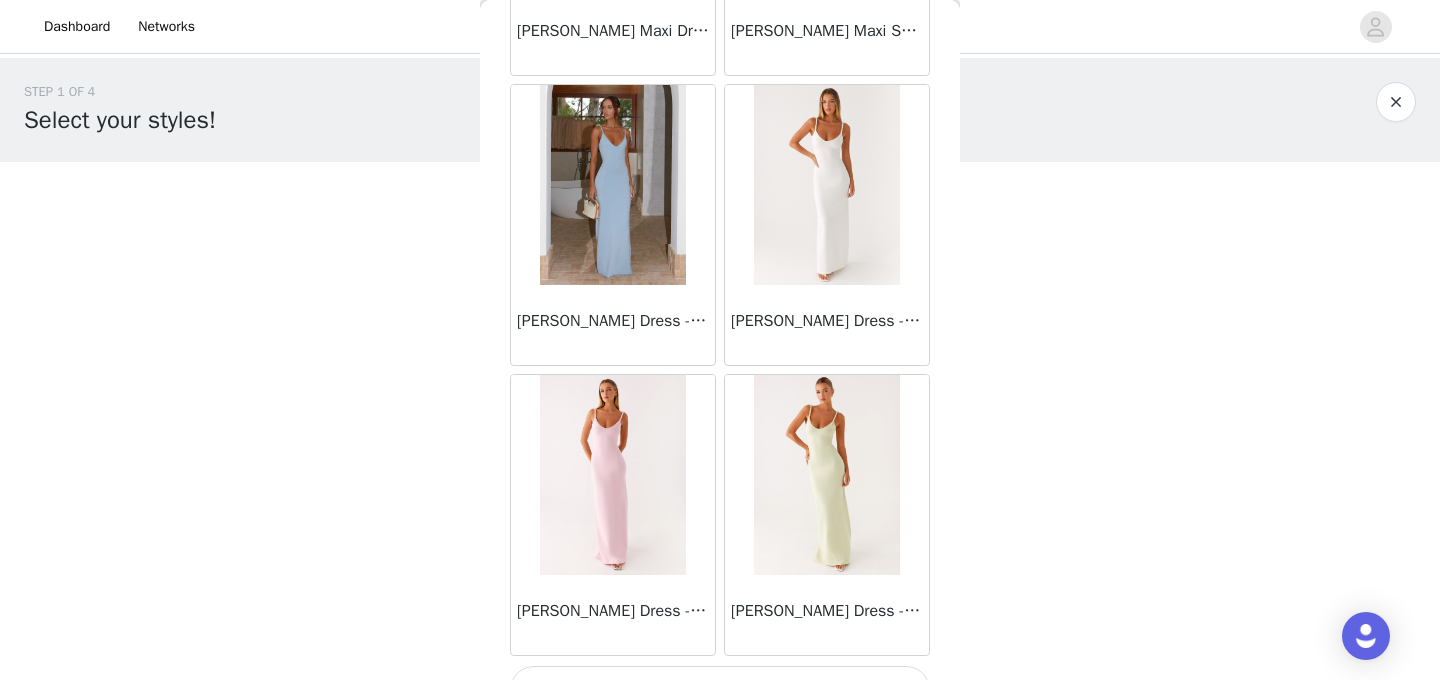 scroll, scrollTop: 2380, scrollLeft: 0, axis: vertical 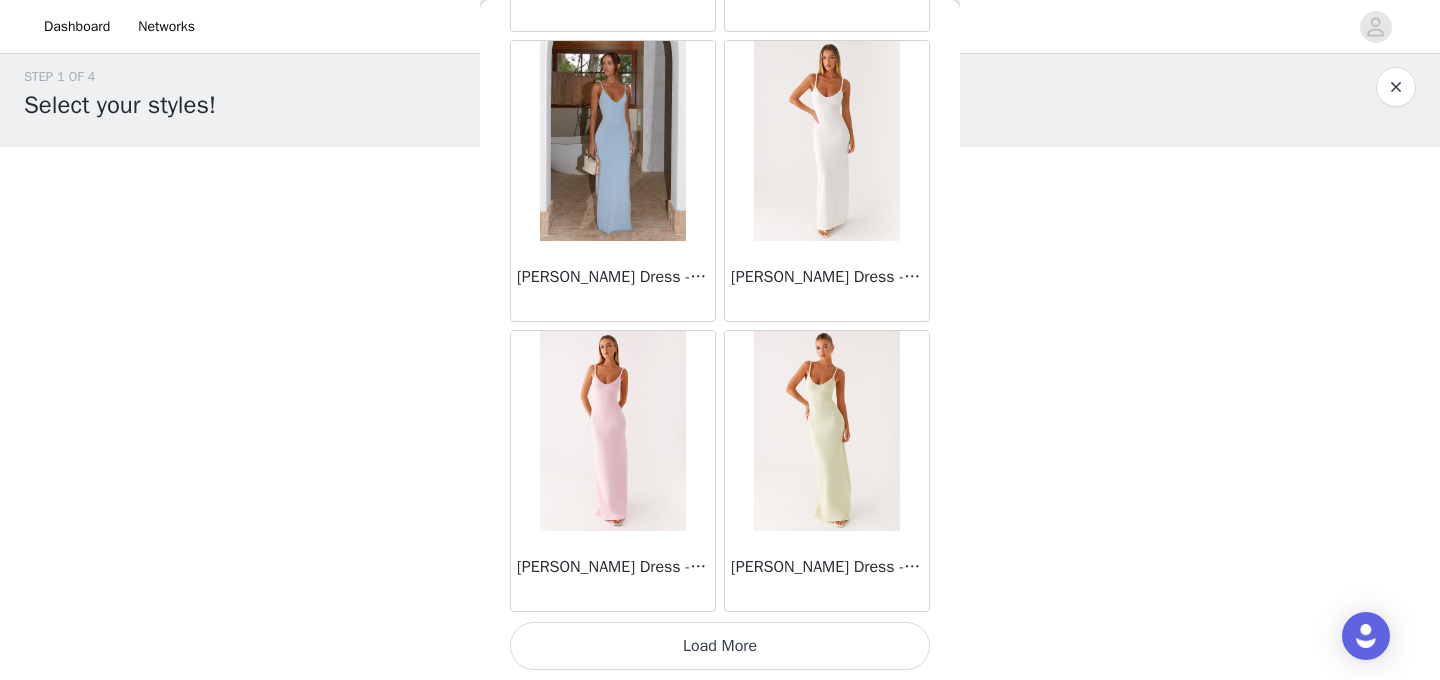 click on "Load More" at bounding box center (720, 646) 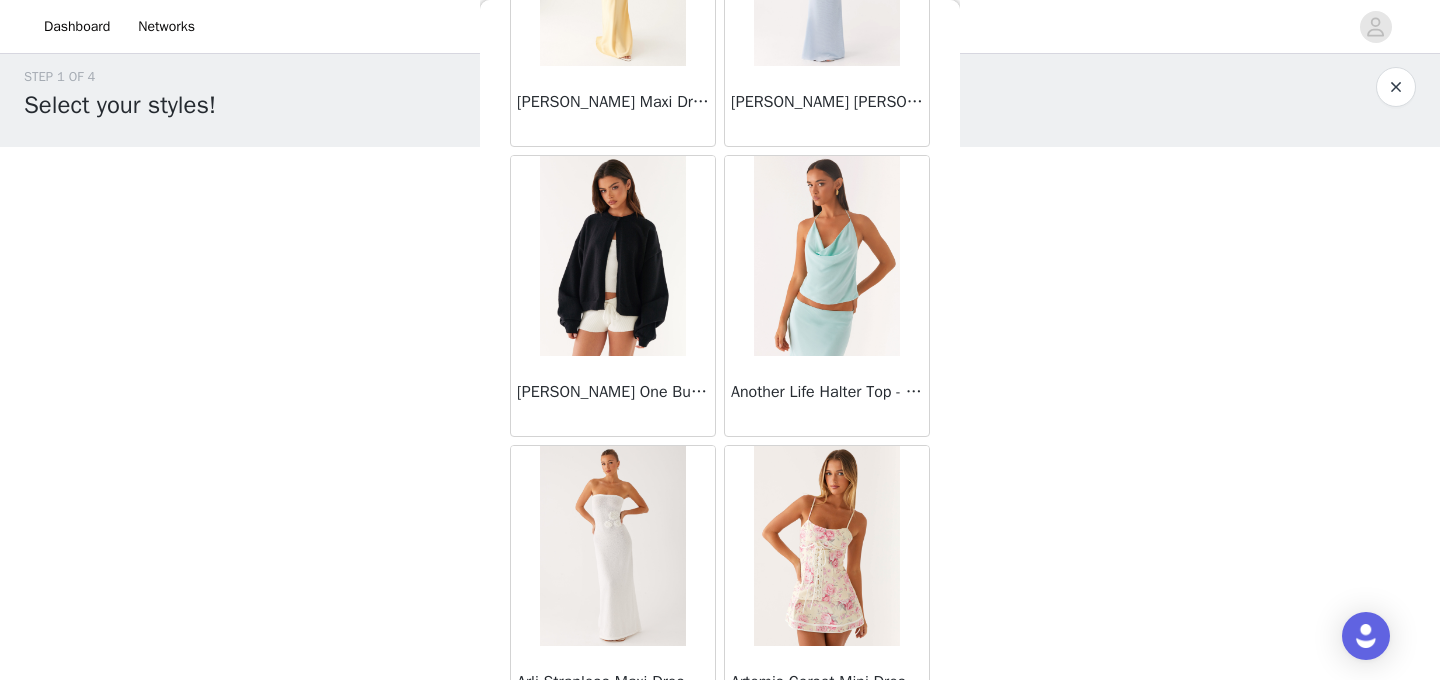 scroll, scrollTop: 3720, scrollLeft: 0, axis: vertical 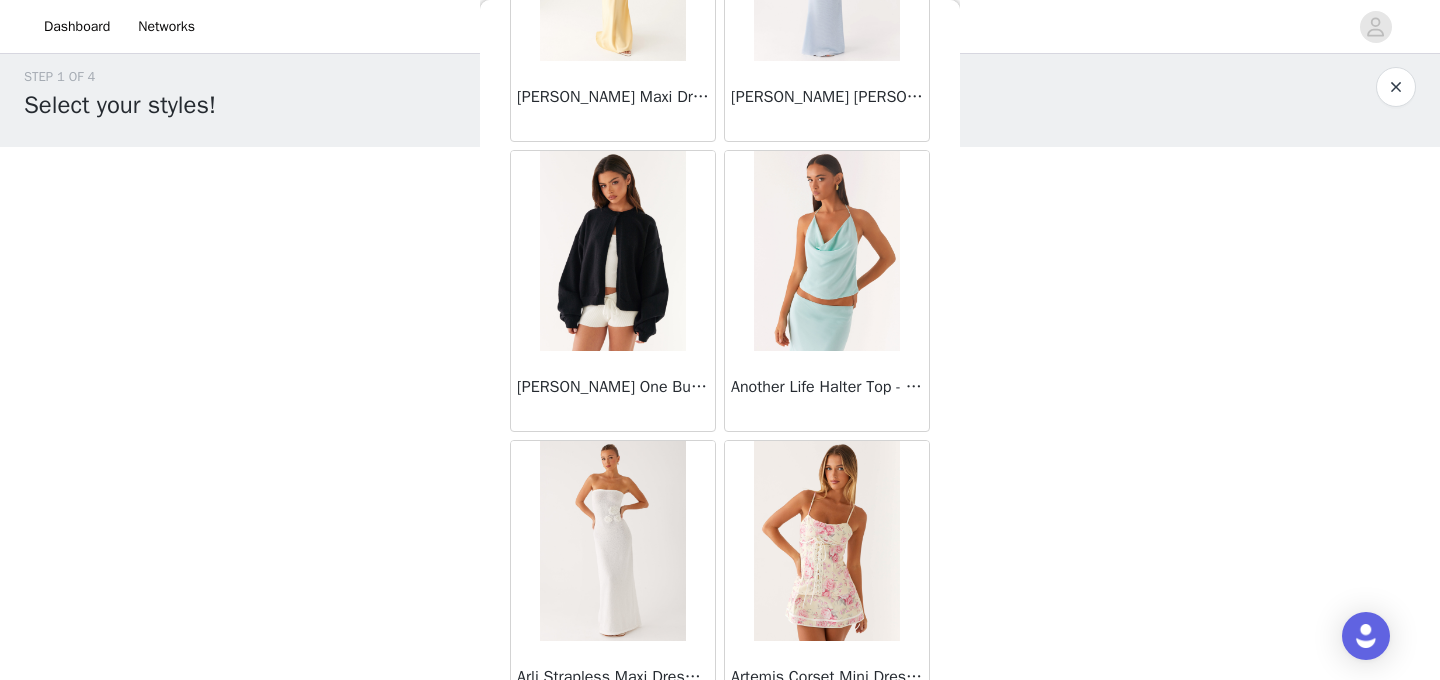 click at bounding box center (612, 251) 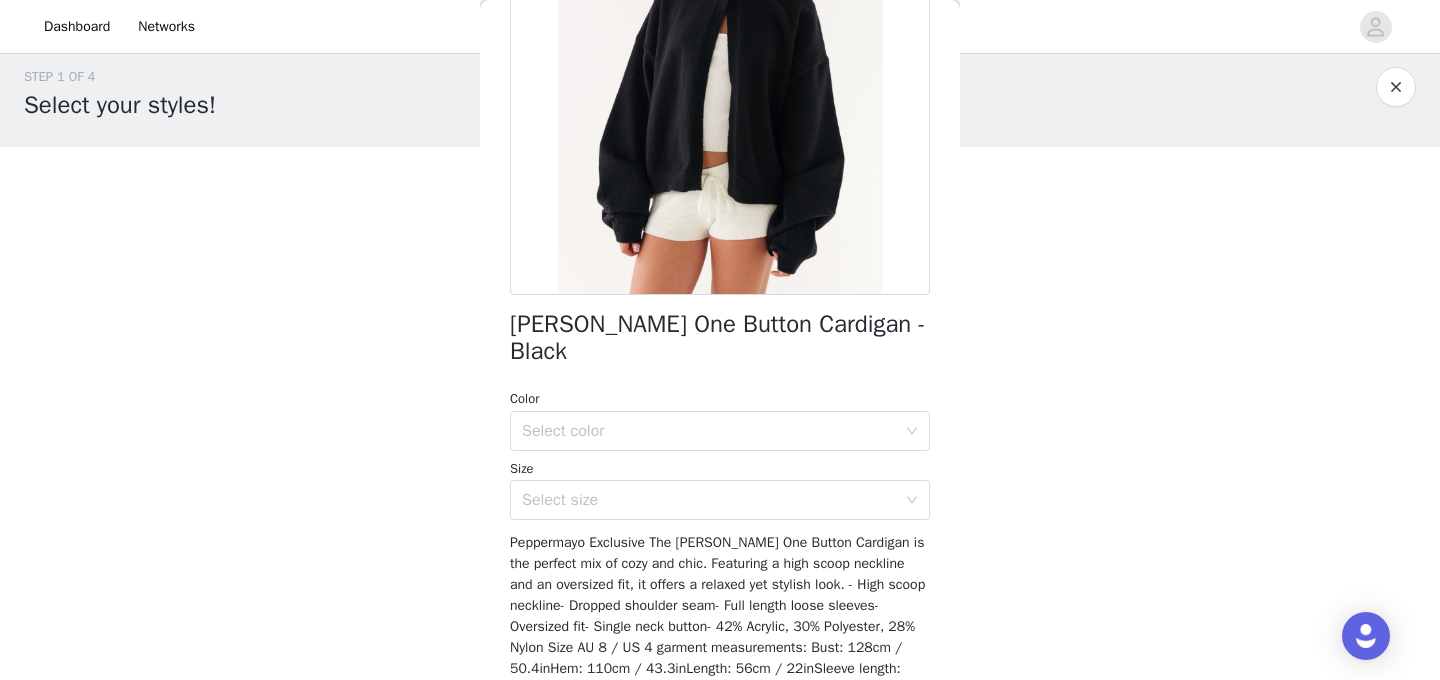 scroll, scrollTop: 277, scrollLeft: 0, axis: vertical 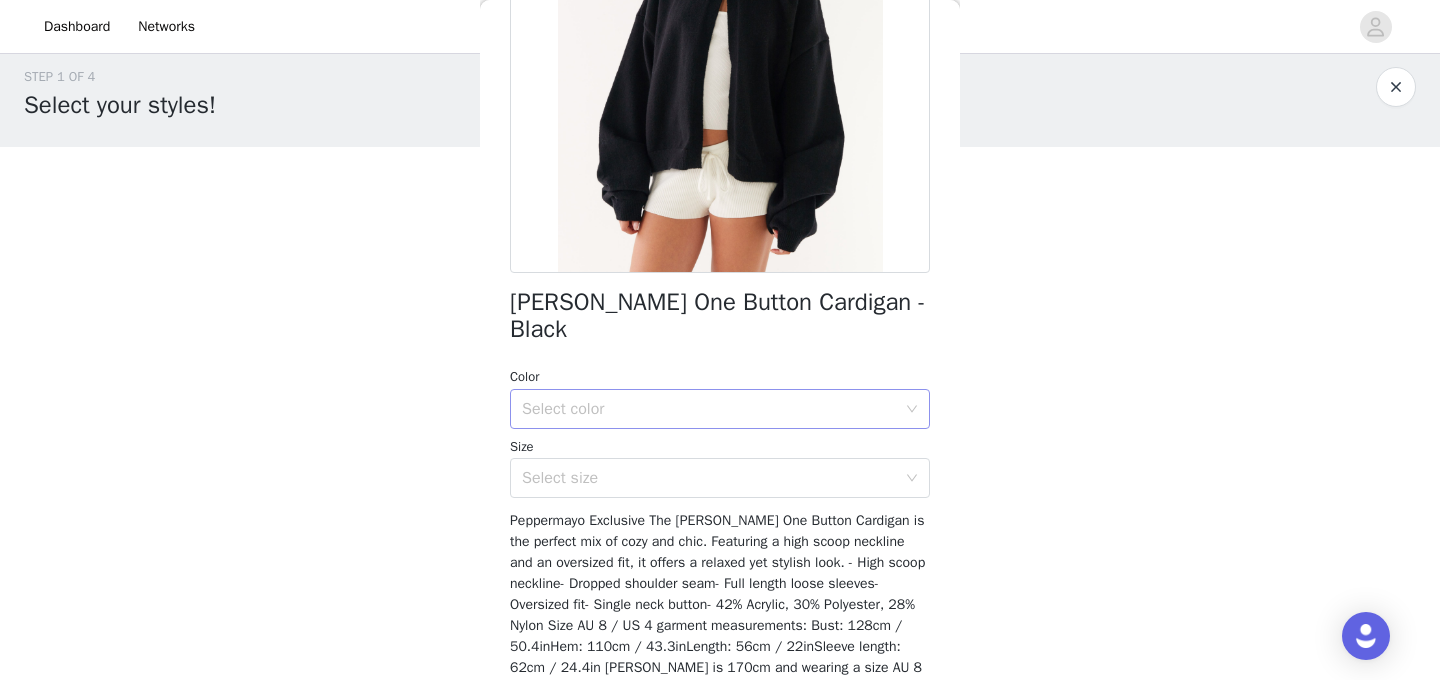 click on "Select color" at bounding box center (709, 409) 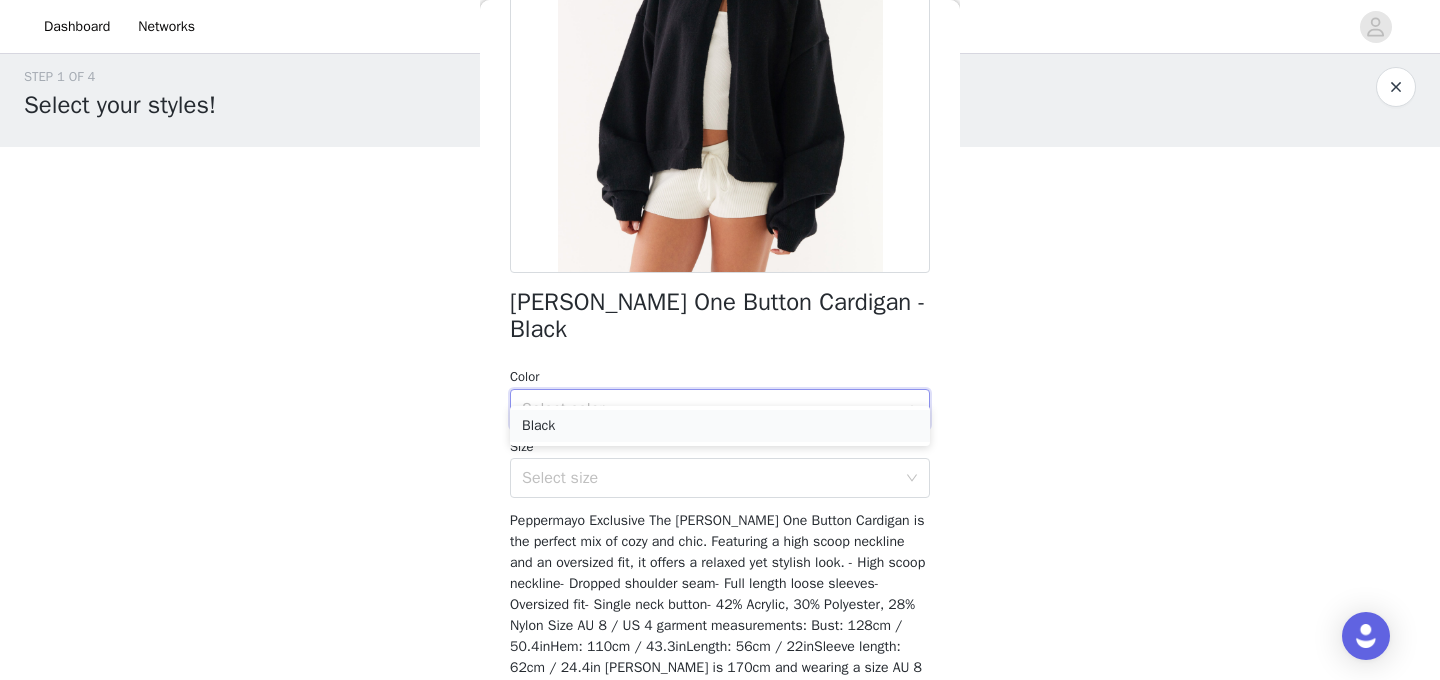 click on "Black" at bounding box center (720, 426) 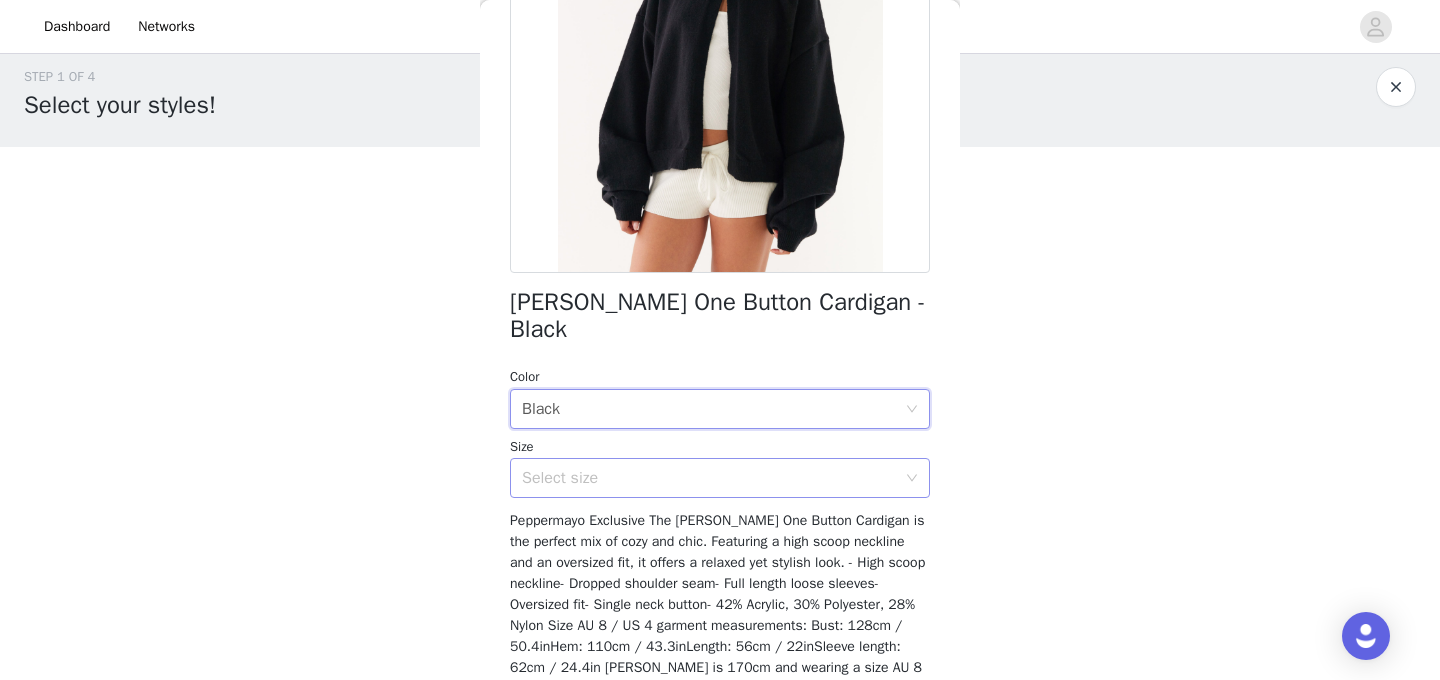 click on "Select size" at bounding box center [709, 478] 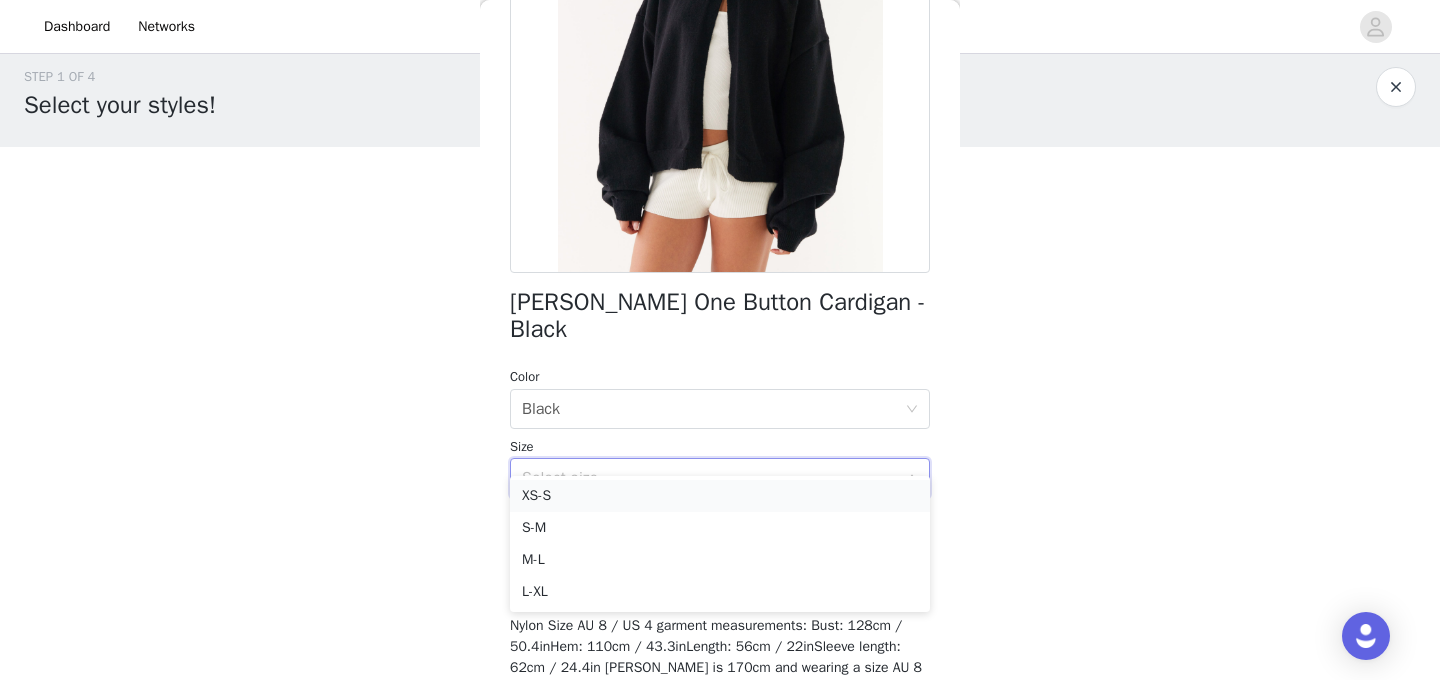click on "XS-S" at bounding box center (720, 496) 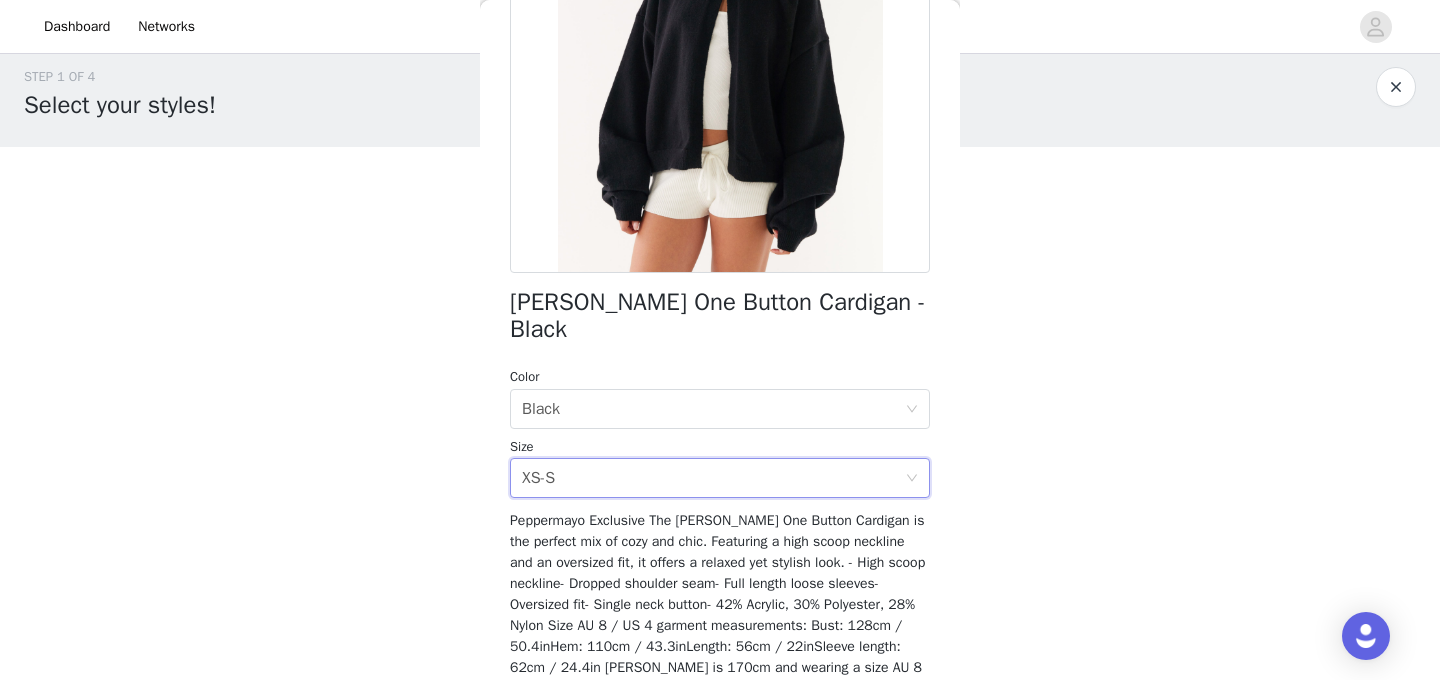 click on "STEP 1 OF 4
Select your styles!
You will receive 4 products.       1/4 Selected           Sweet Lullaby Button Up Shirt - White           White, US 4       Edit   Remove     Add Product       Back     Annie One Button Cardigan - Black               Color   Select color Black Size   Select size XS-S   Peppermayo Exclusive The Annie One Button Cardigan is the perfect mix of cozy and chic. Featuring a high scoop neckline and an oversized fit, it offers a relaxed yet stylish look. - High scoop neckline- Dropped shoulder seam- Full length loose sleeves- Oversized fit- Single neck button- 42% Acrylic, 30% Polyester, 28% Nylon Size AU 8 / US 4 garment measurements: Bust: 128cm / 50.4inHem: 110cm / 43.3inLength: 56cm / 22inSleeve length: 62cm / 24.4in Olivia is 170cm and wearing a size AU 8 / and US 4   Add Product" at bounding box center [720, 290] 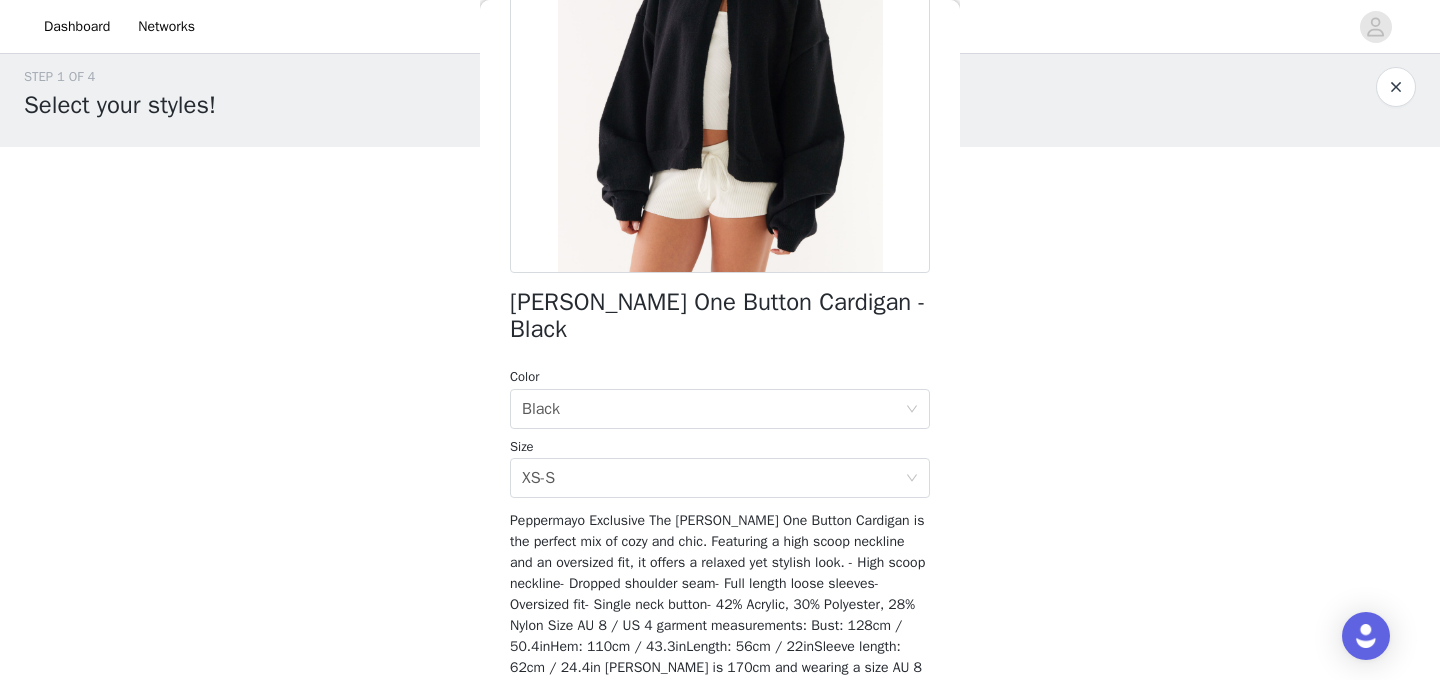 drag, startPoint x: 601, startPoint y: 535, endPoint x: 669, endPoint y: 535, distance: 68 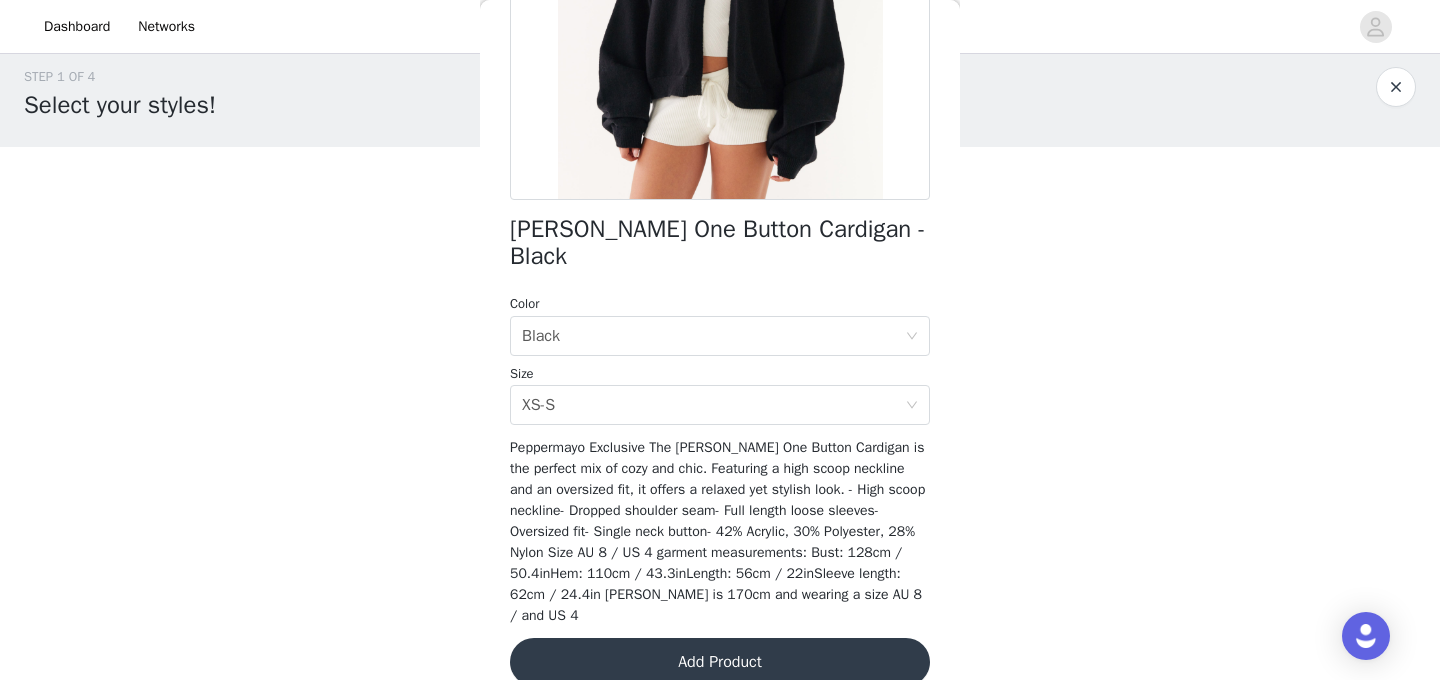 scroll, scrollTop: 353, scrollLeft: 0, axis: vertical 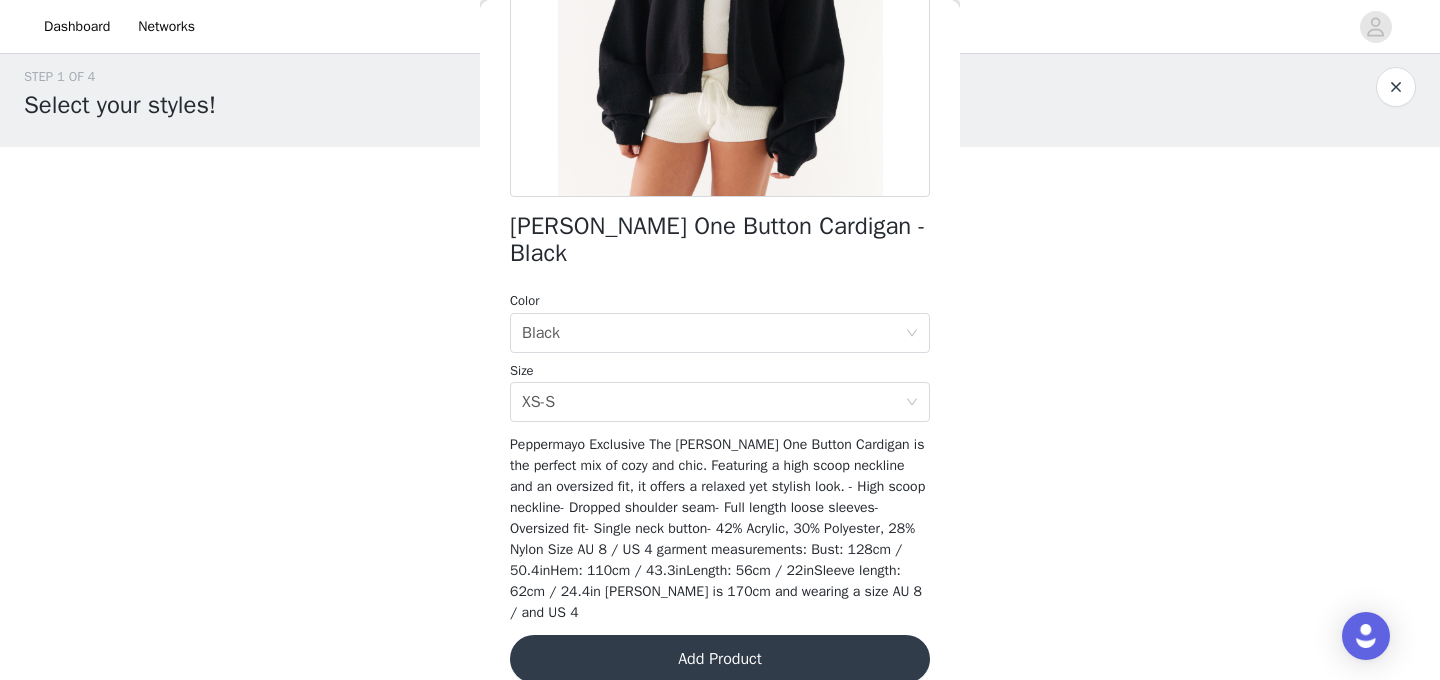 click on "Add Product" at bounding box center (720, 659) 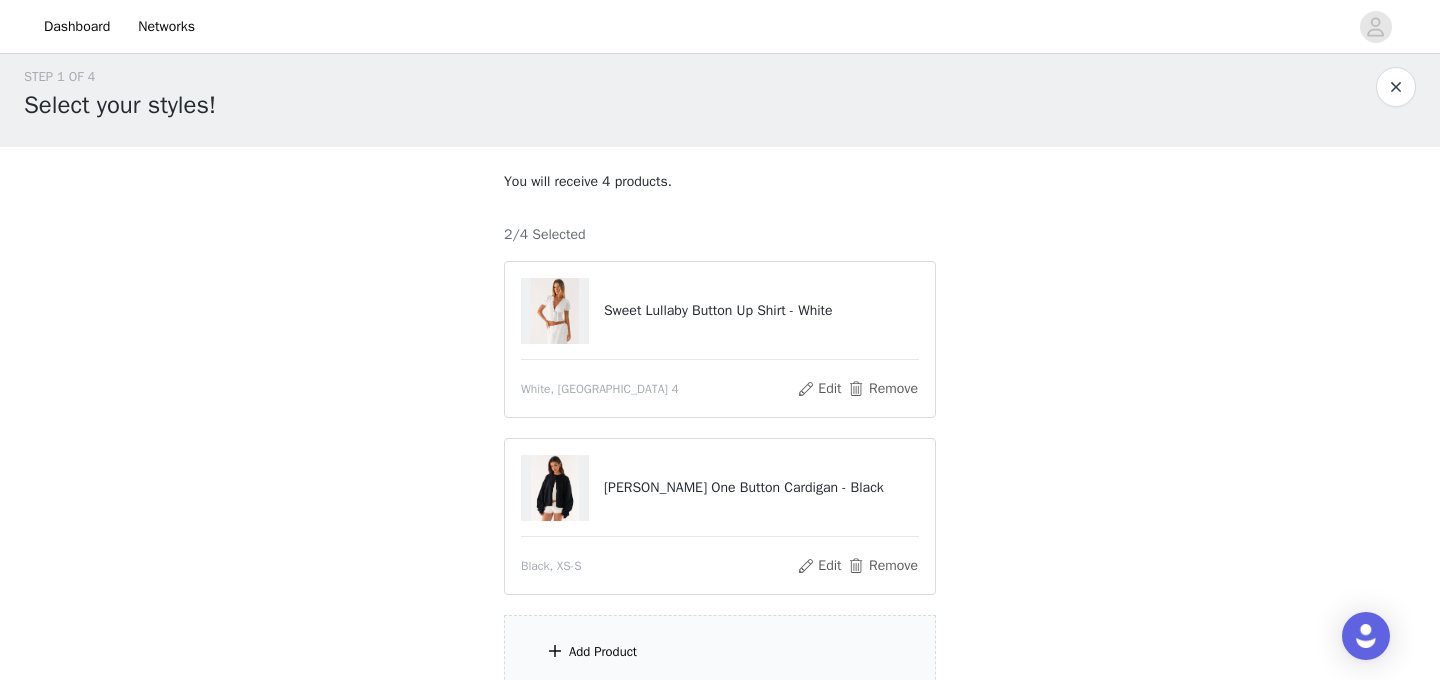 click on "Add Product" at bounding box center (720, 652) 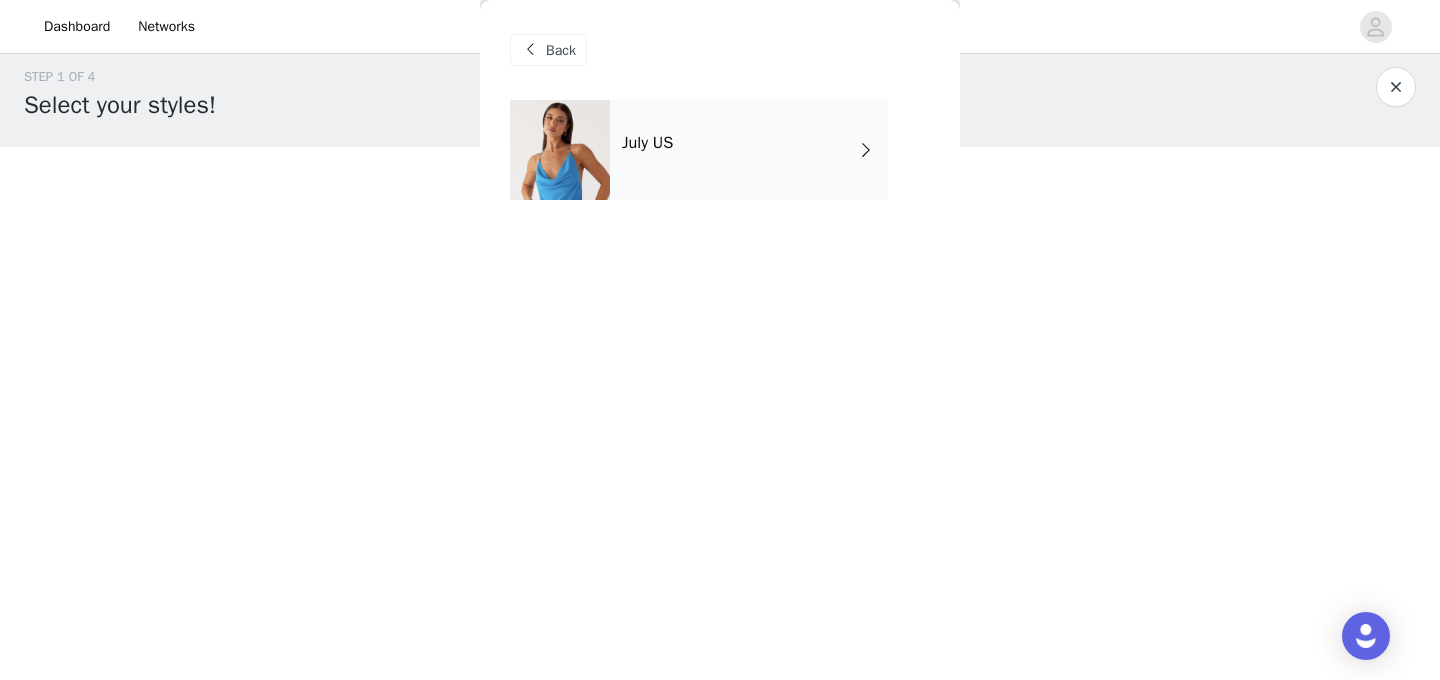 click on "July US" at bounding box center (749, 150) 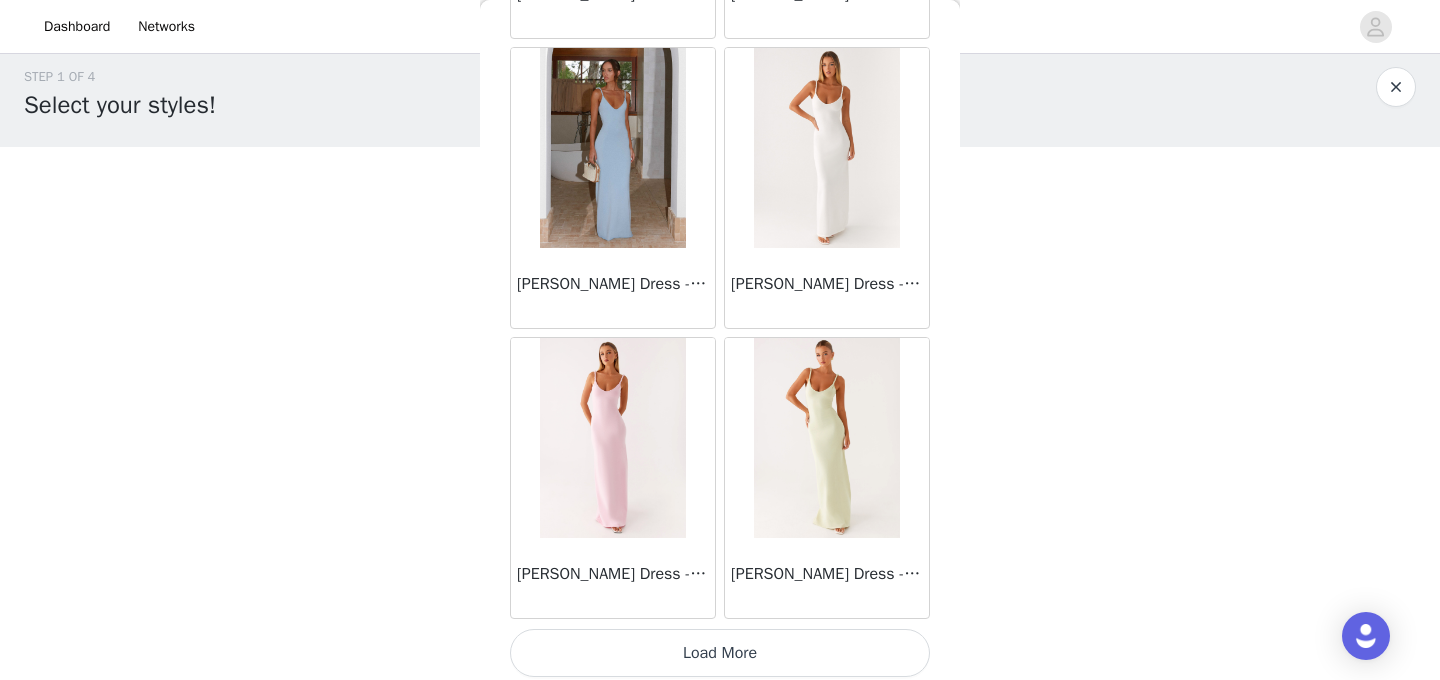 scroll, scrollTop: 2380, scrollLeft: 0, axis: vertical 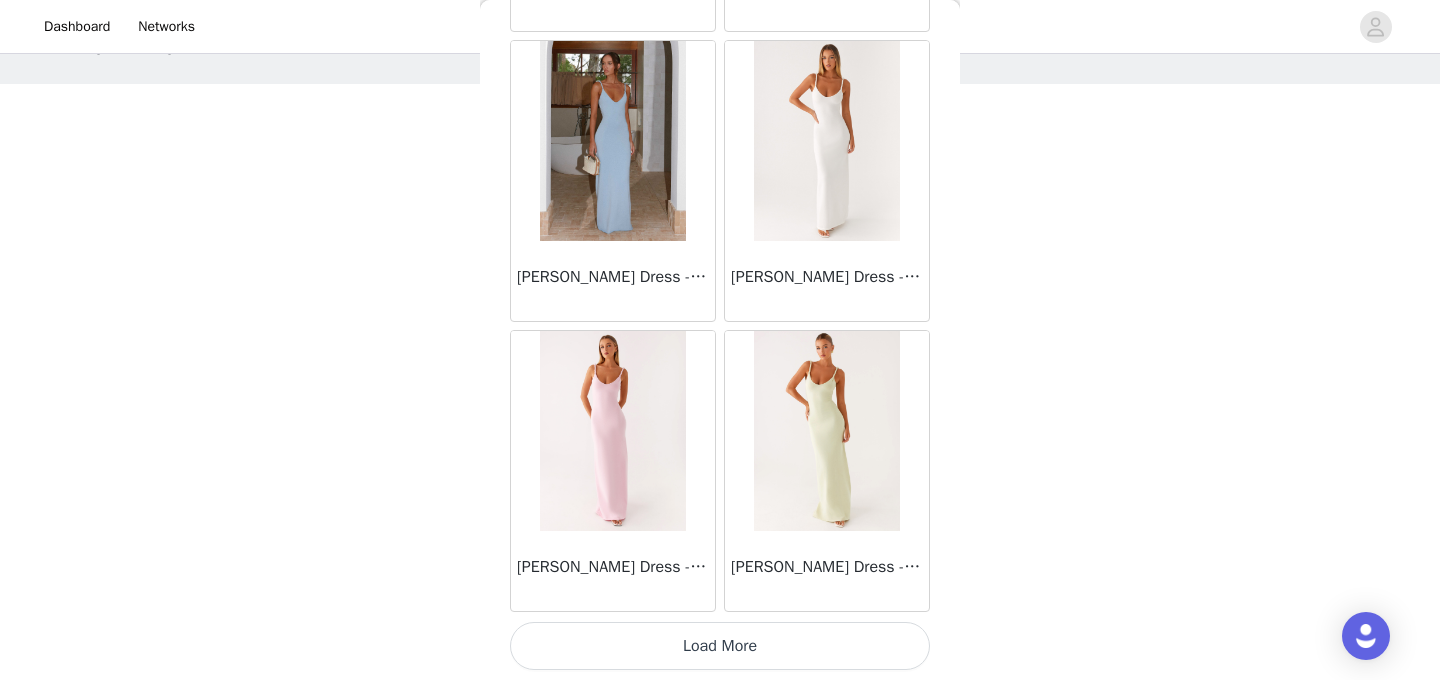 click on "Load More" at bounding box center [720, 646] 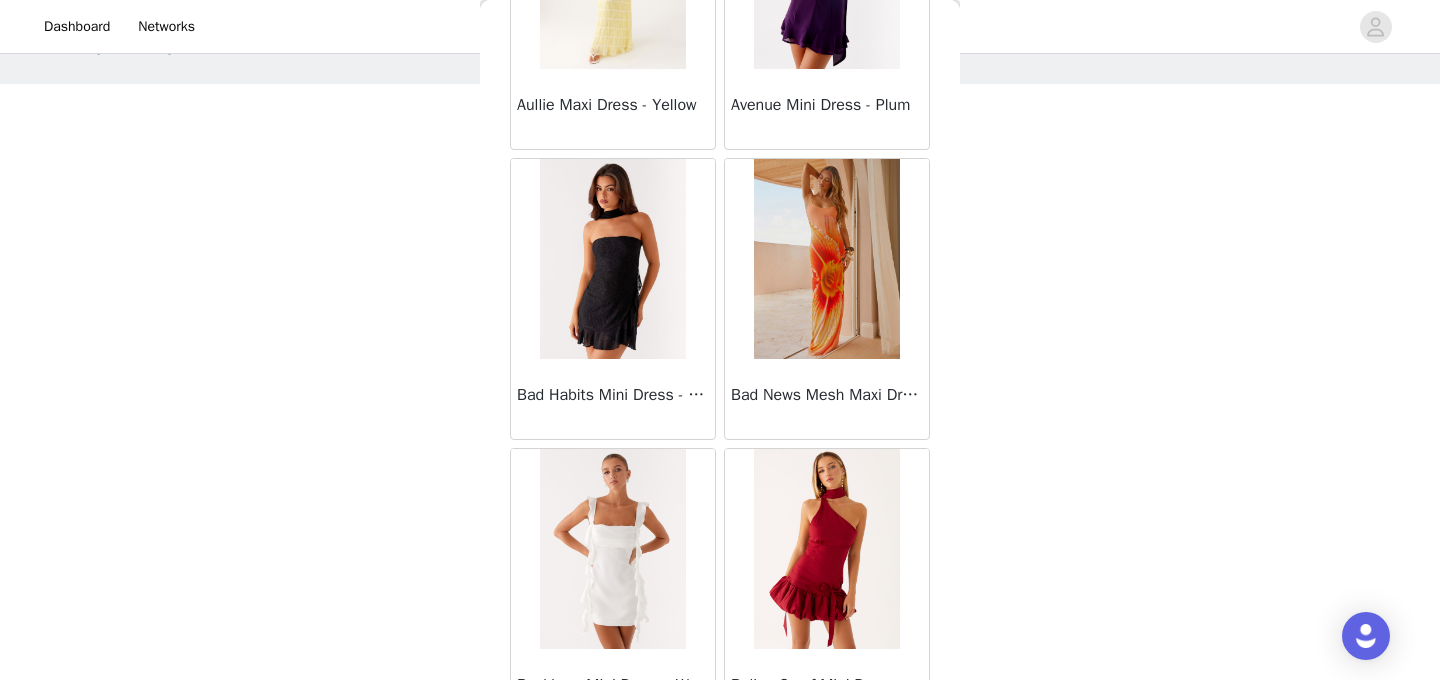 scroll, scrollTop: 5280, scrollLeft: 0, axis: vertical 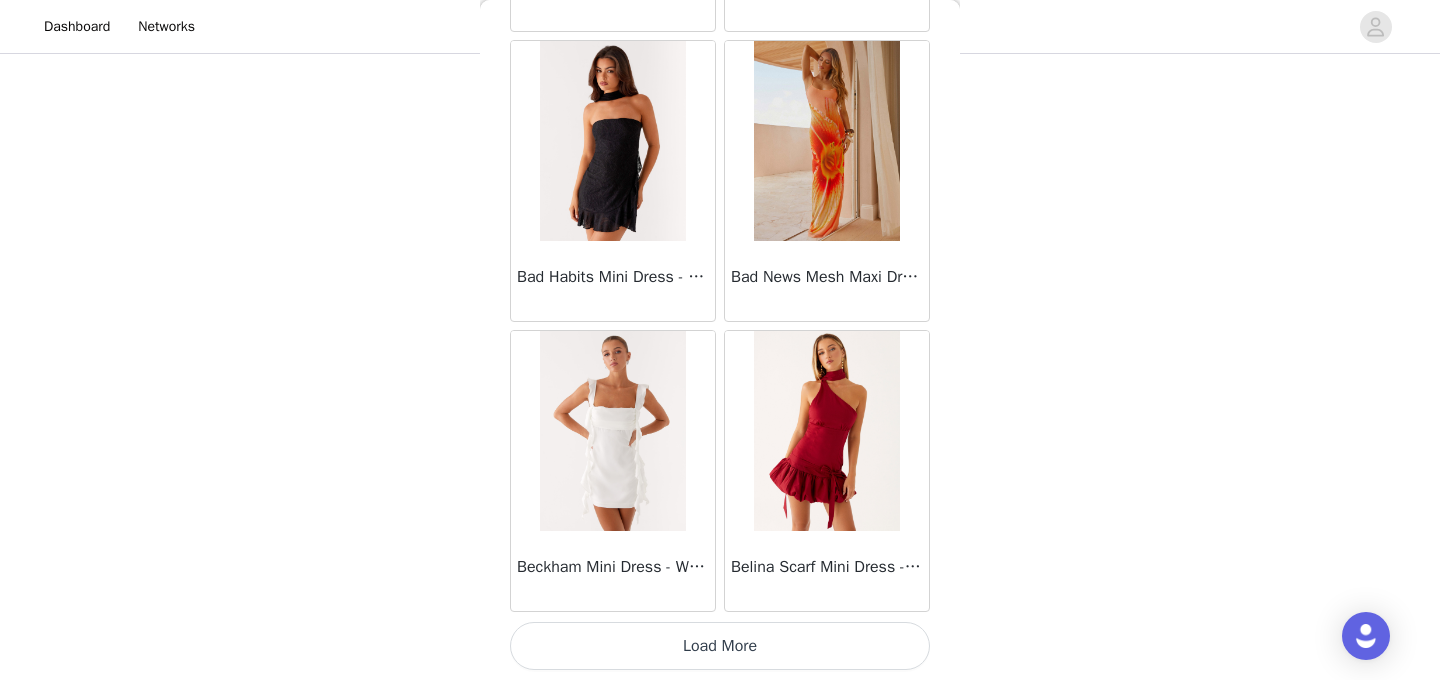 click on "Load More" at bounding box center (720, 646) 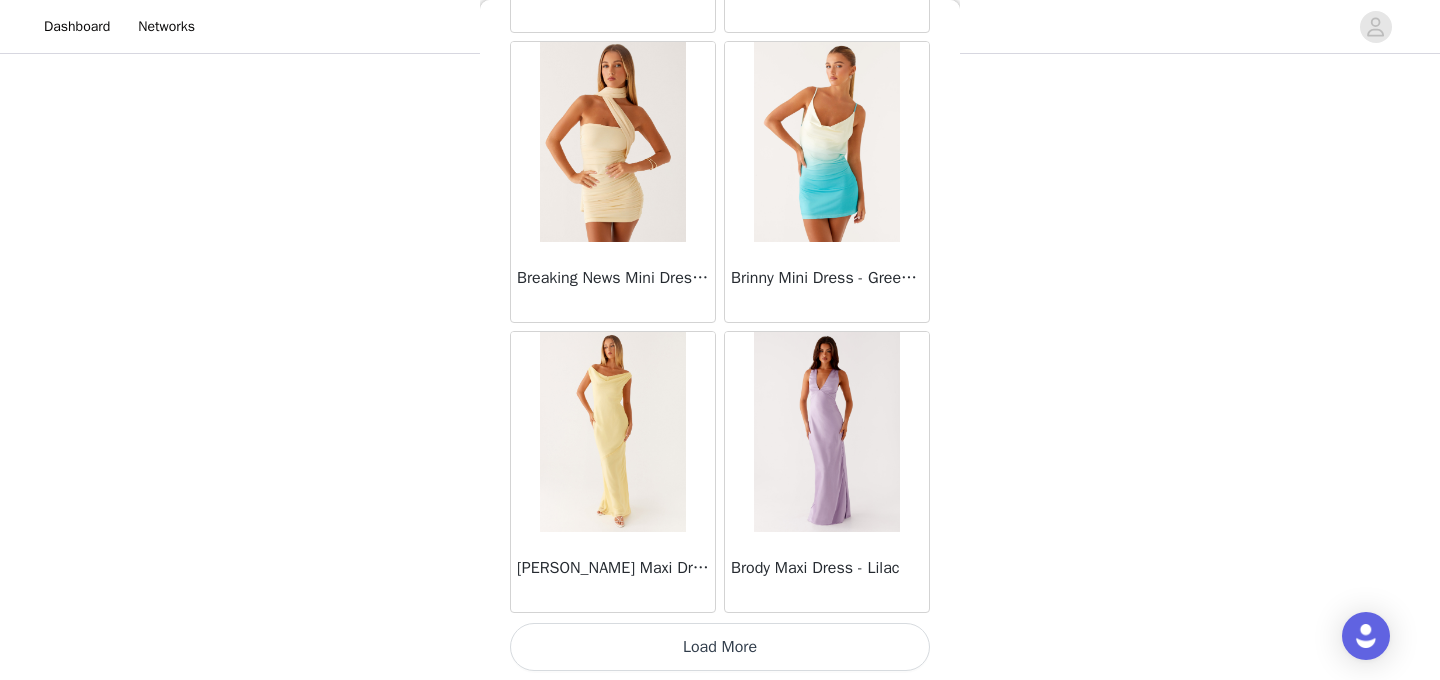 scroll, scrollTop: 8180, scrollLeft: 0, axis: vertical 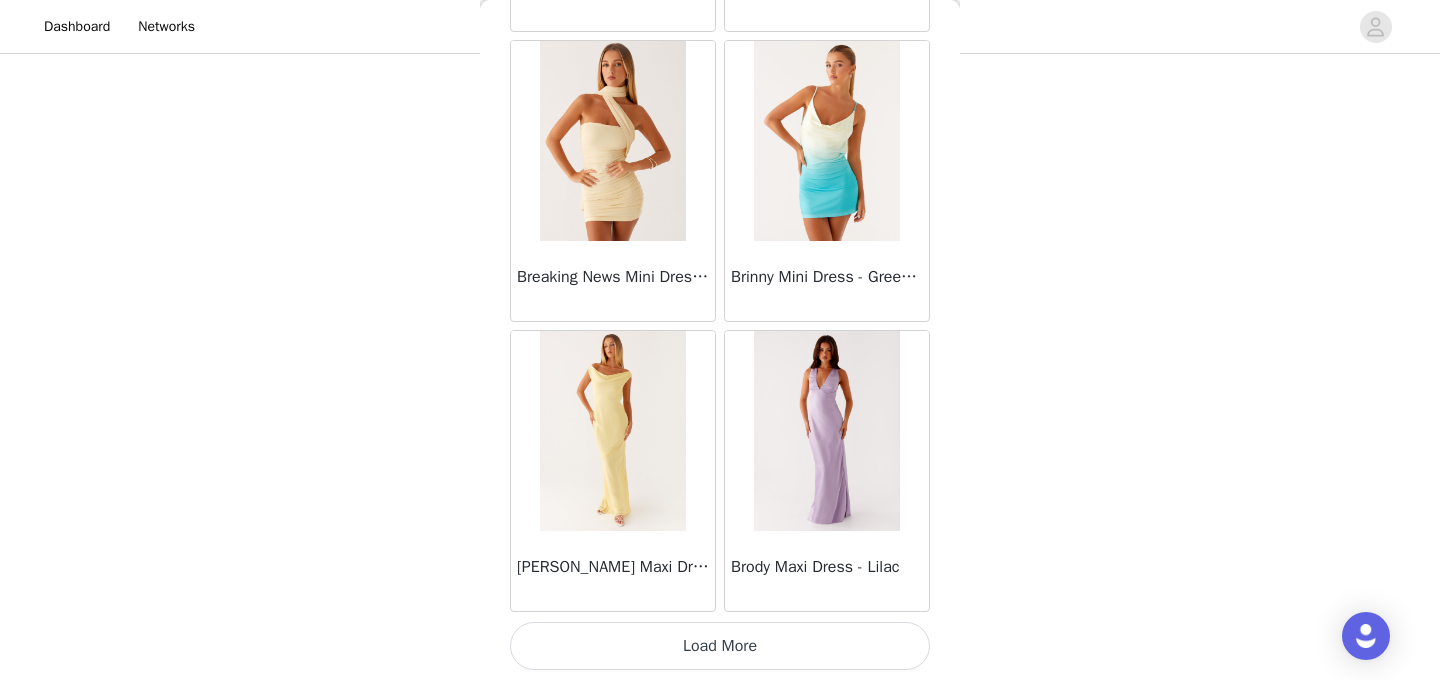 click on "Load More" at bounding box center [720, 646] 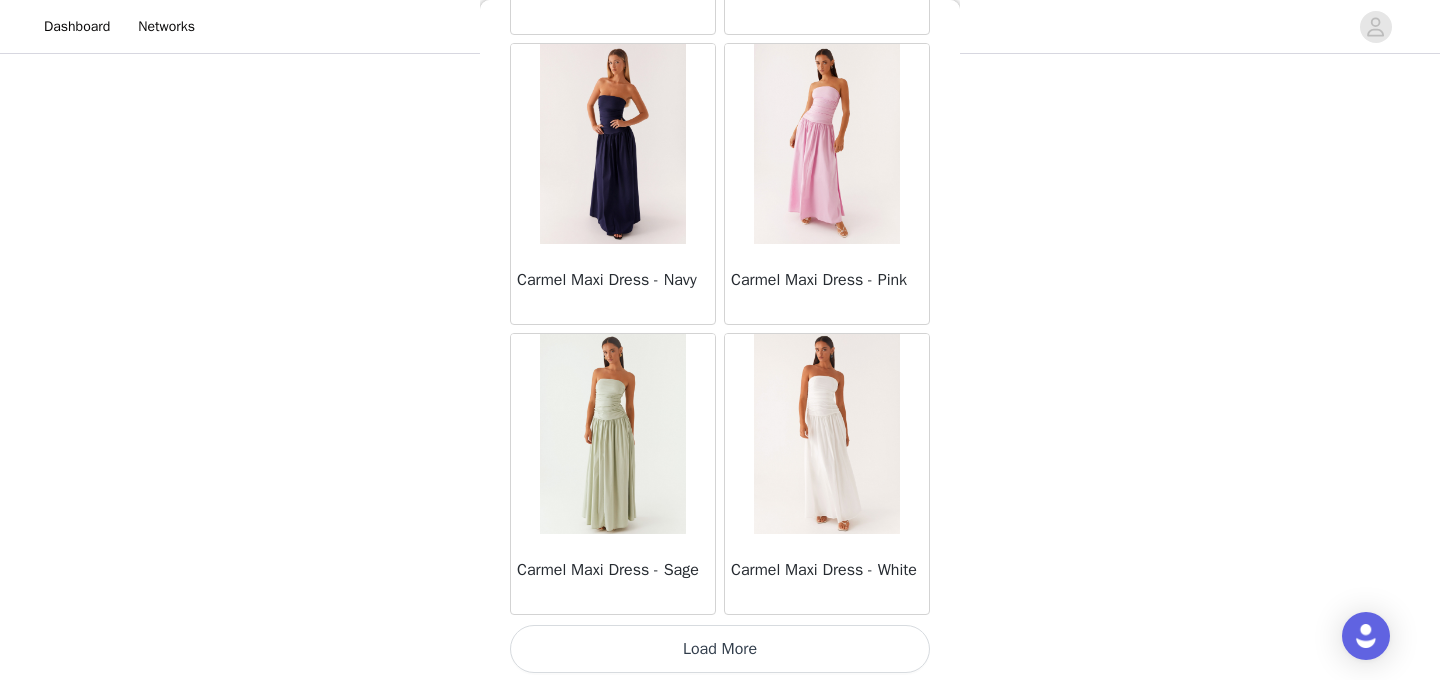 scroll, scrollTop: 11080, scrollLeft: 0, axis: vertical 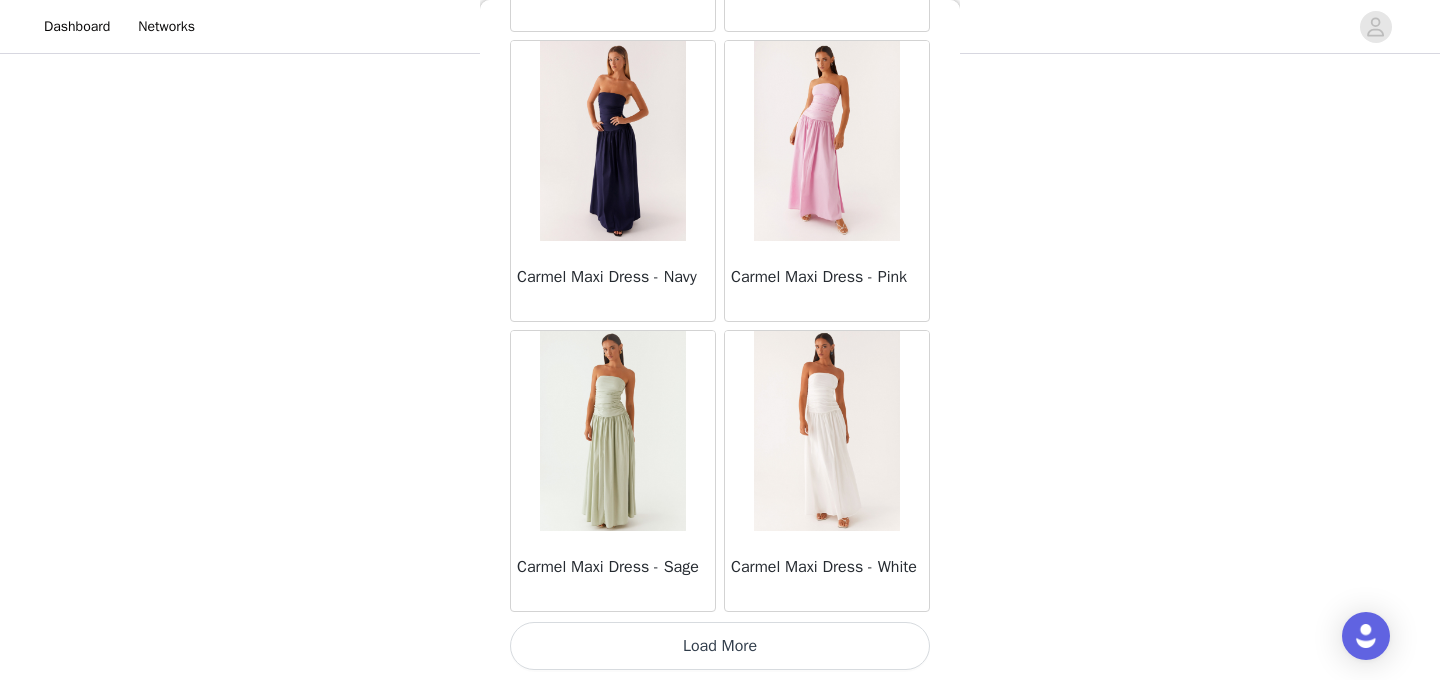 click on "Load More" at bounding box center [720, 646] 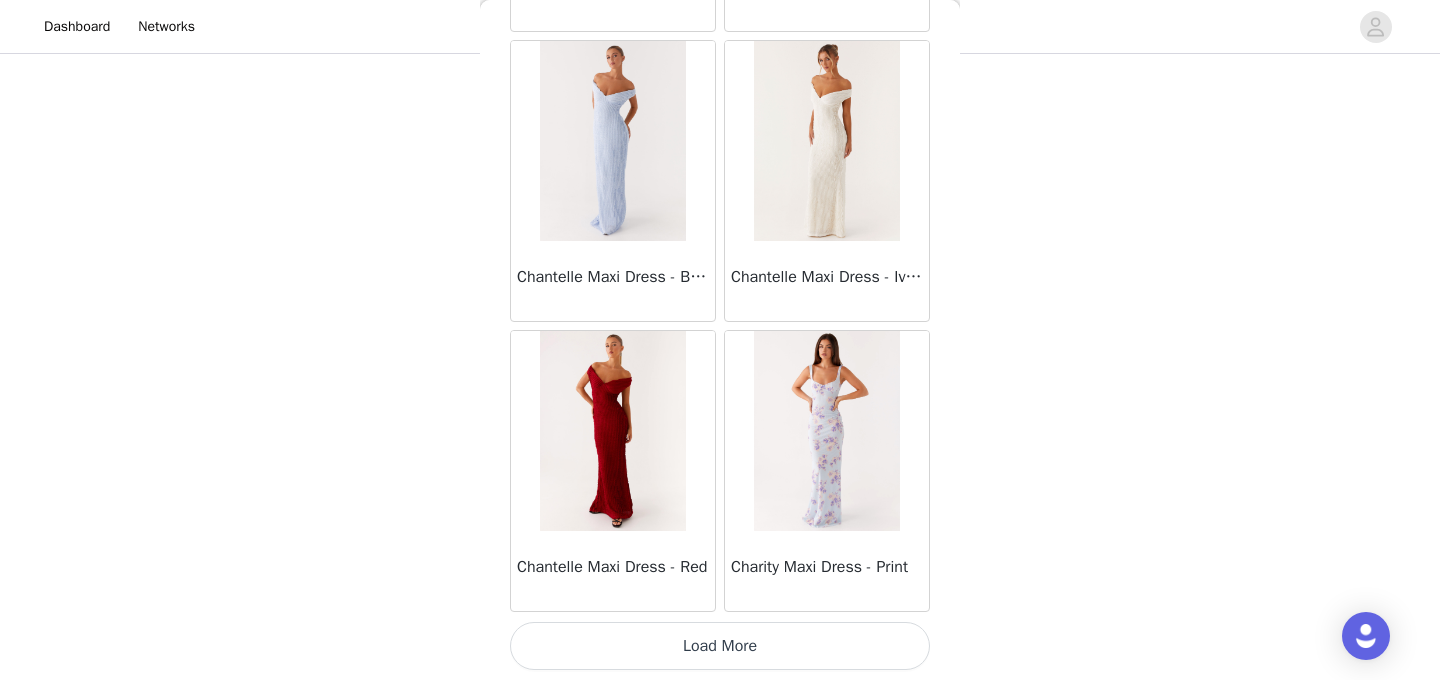 click on "Load More" at bounding box center [720, 646] 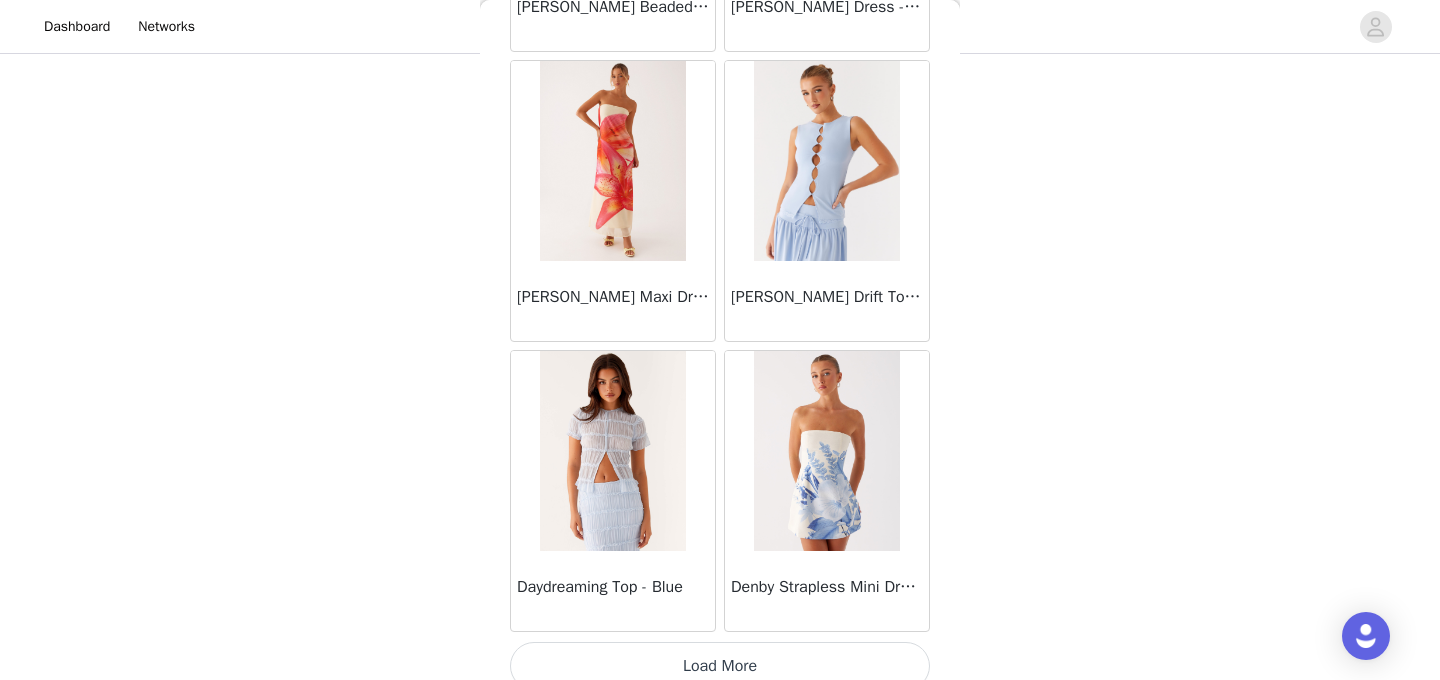 scroll, scrollTop: 16880, scrollLeft: 0, axis: vertical 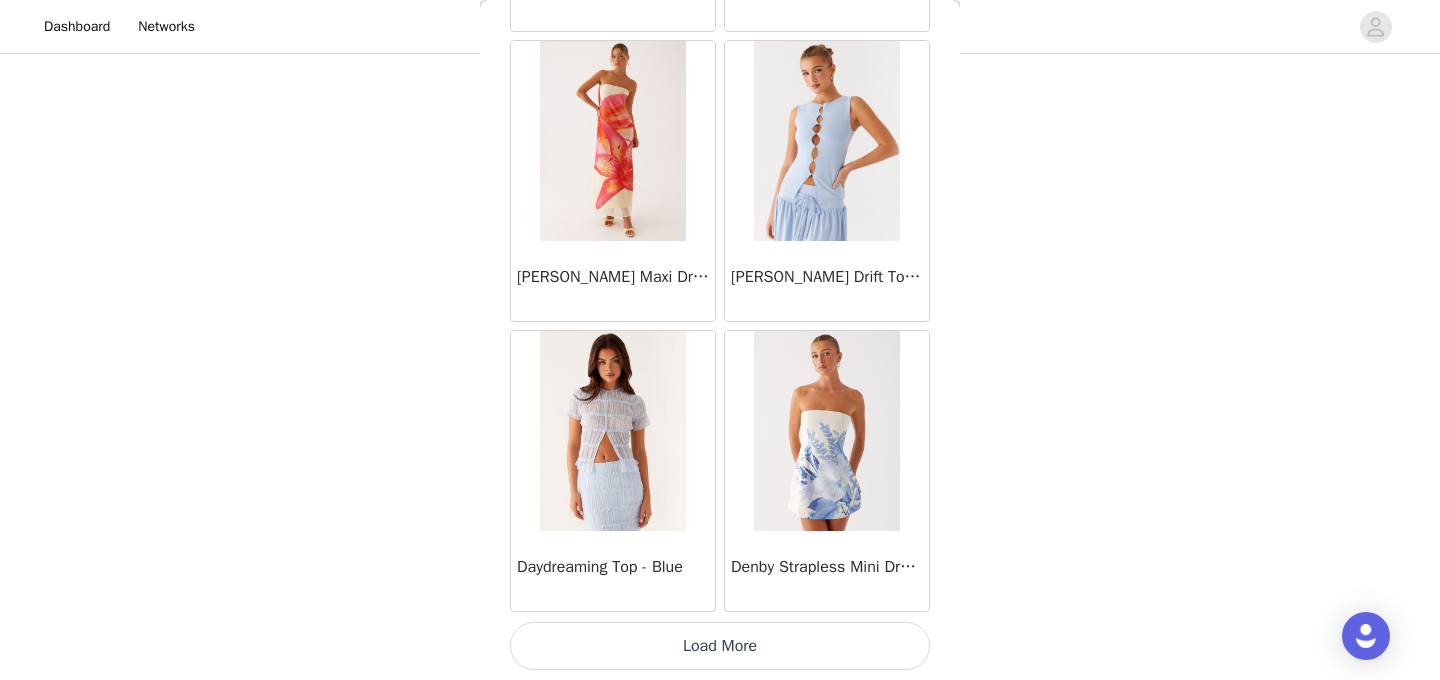 click on "Load More" at bounding box center [720, 646] 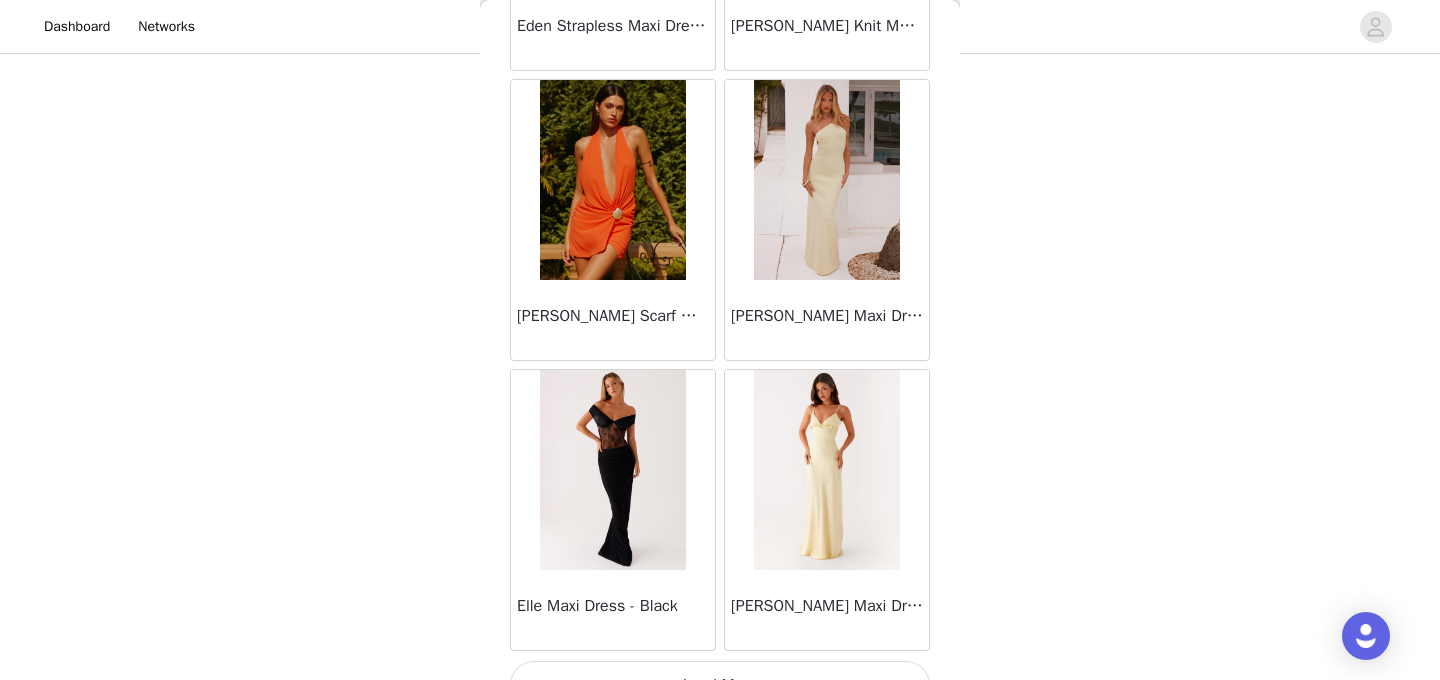 scroll, scrollTop: 19780, scrollLeft: 0, axis: vertical 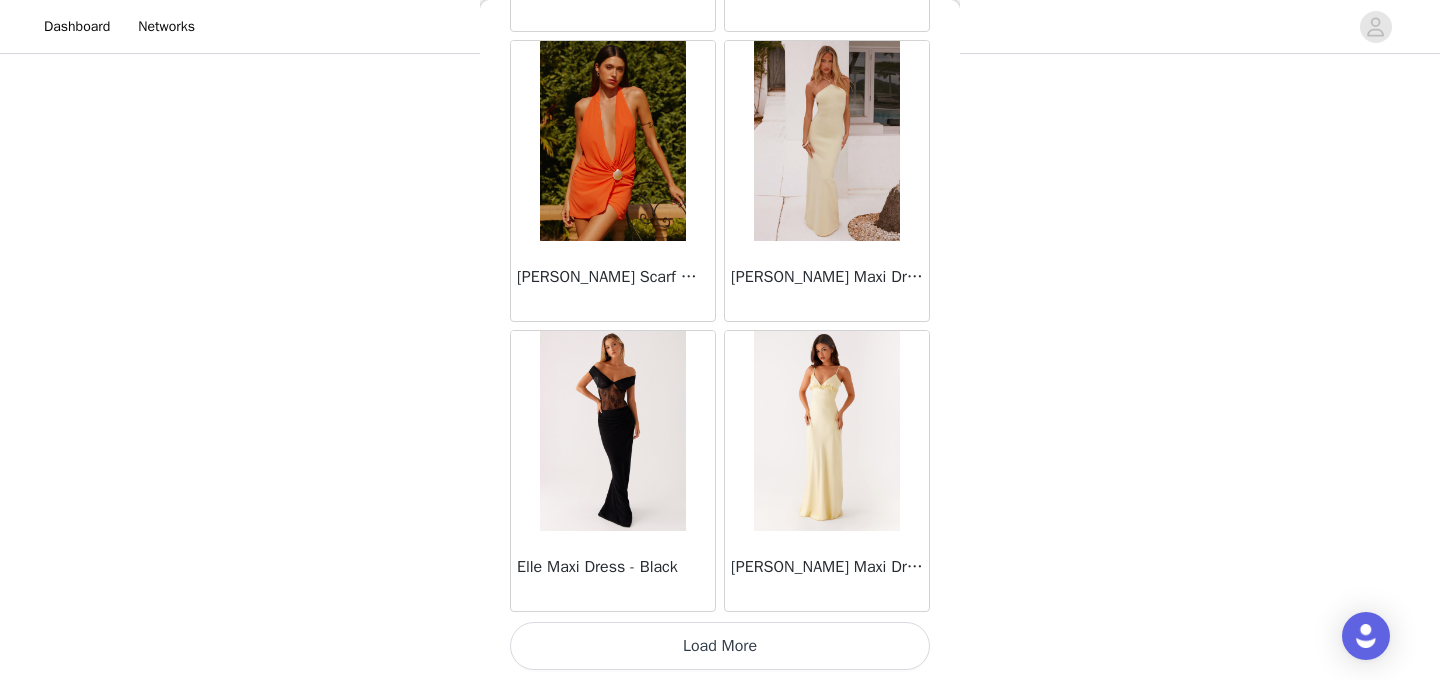 click on "Load More" at bounding box center (720, 646) 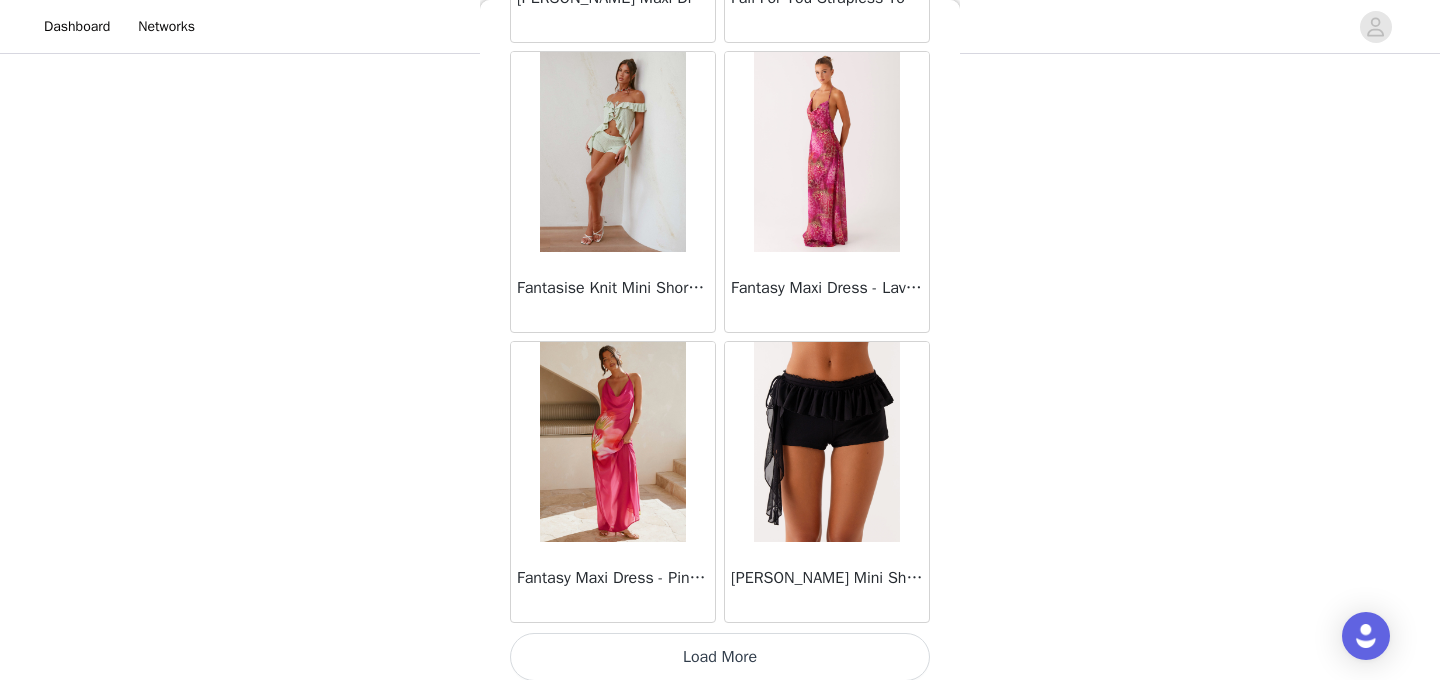 scroll, scrollTop: 22680, scrollLeft: 0, axis: vertical 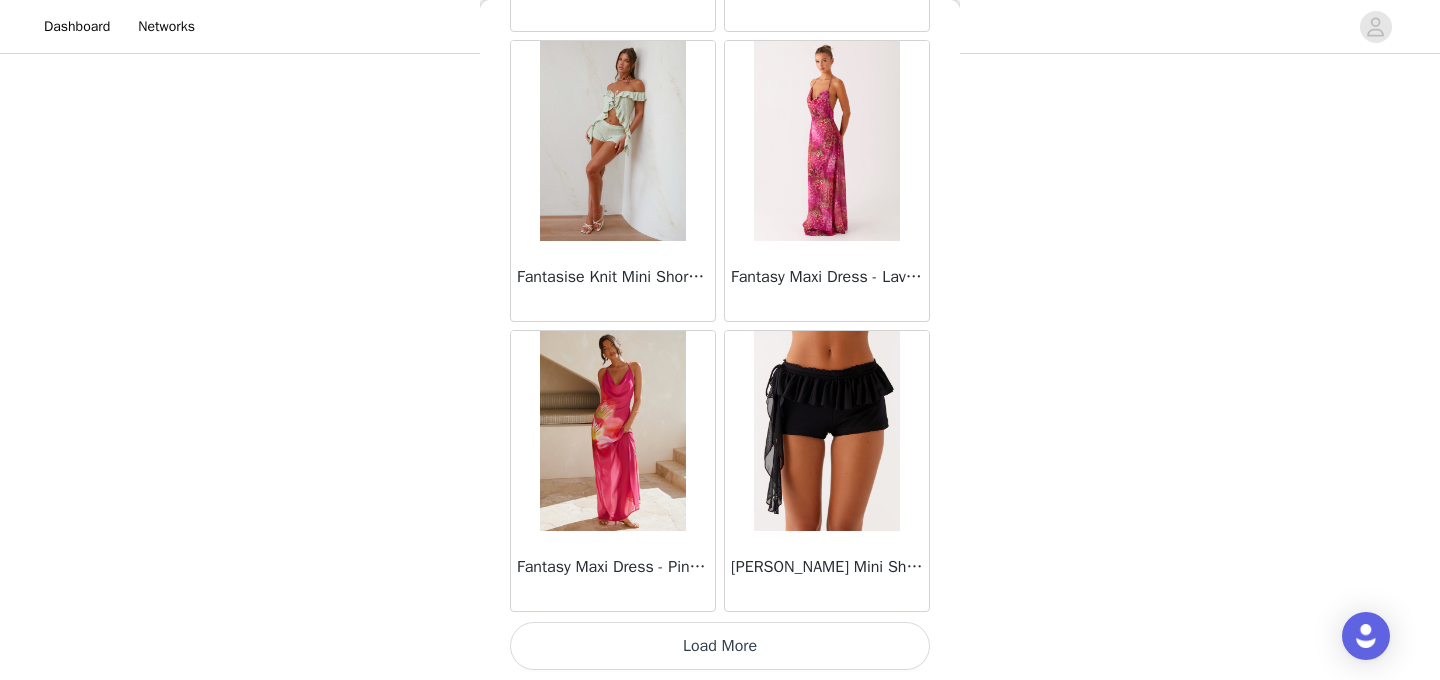 click on "Load More" at bounding box center [720, 646] 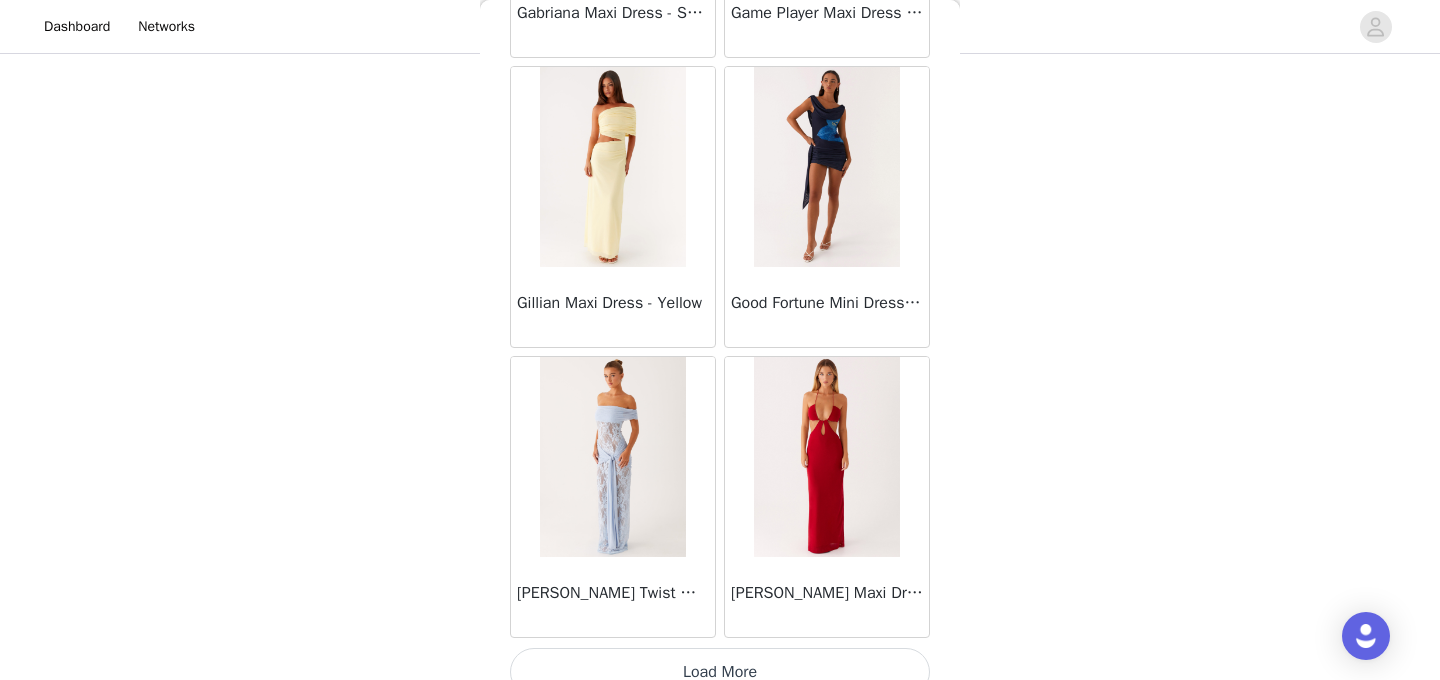 scroll, scrollTop: 25580, scrollLeft: 0, axis: vertical 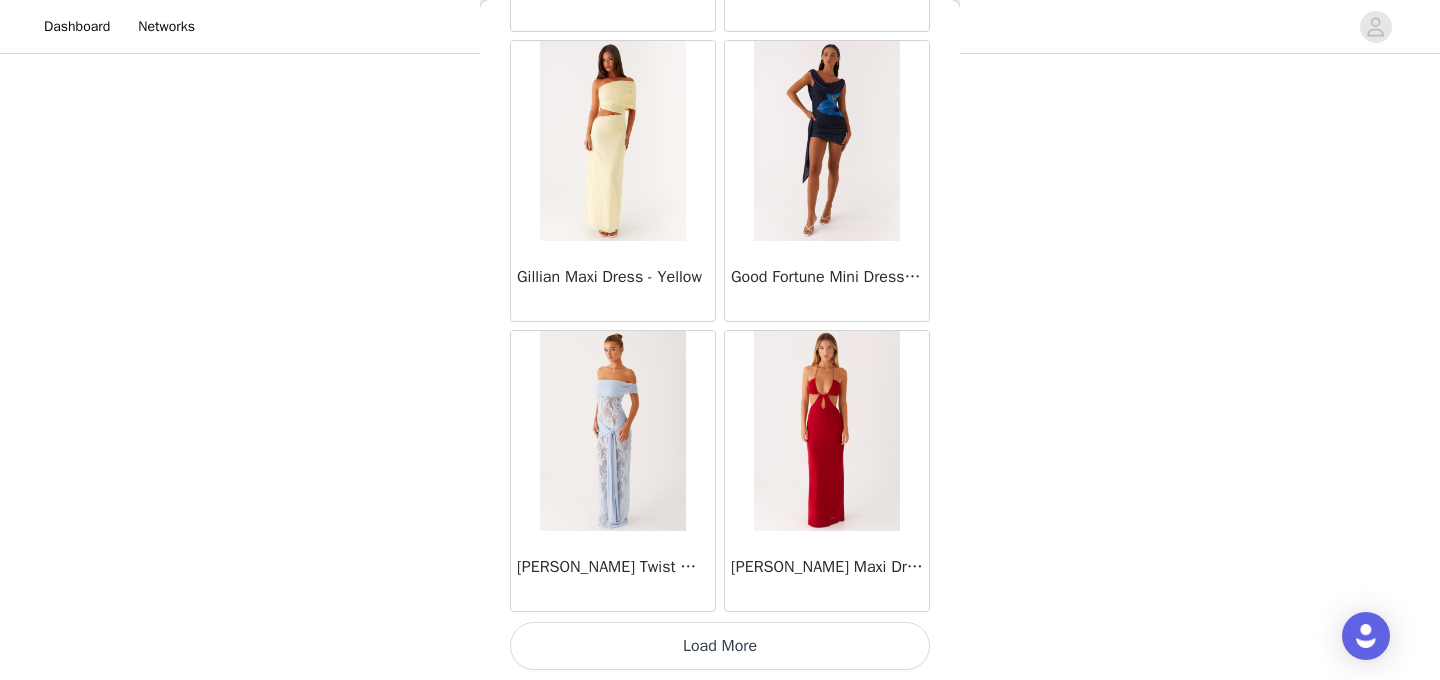 click on "Load More" at bounding box center [720, 646] 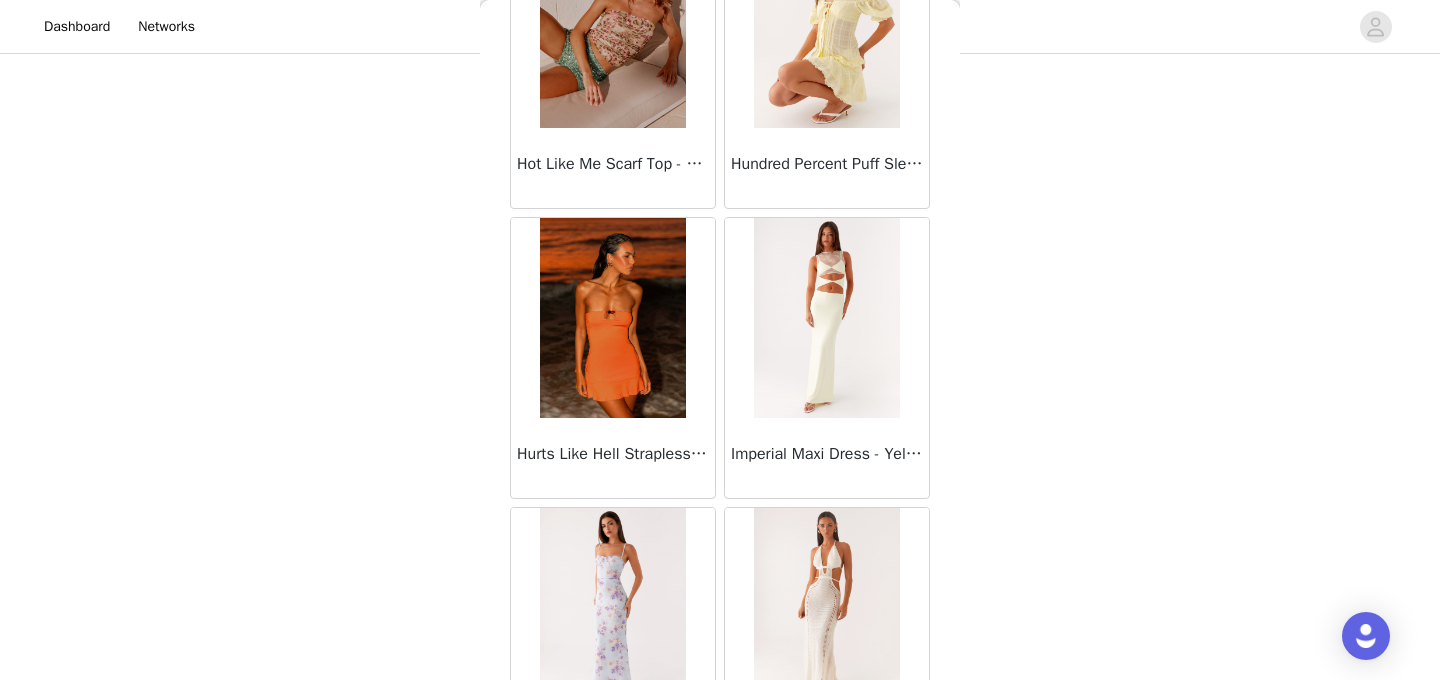 scroll, scrollTop: 28480, scrollLeft: 0, axis: vertical 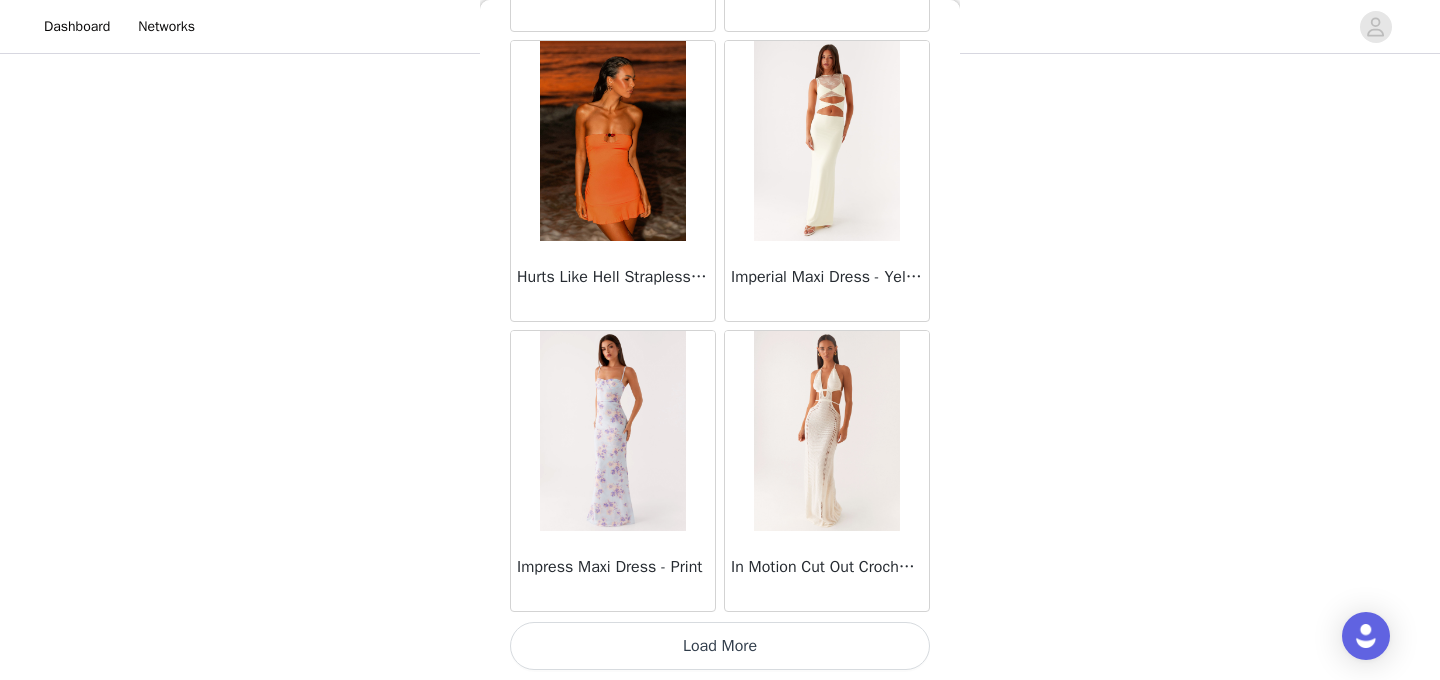 click on "Load More" at bounding box center (720, 646) 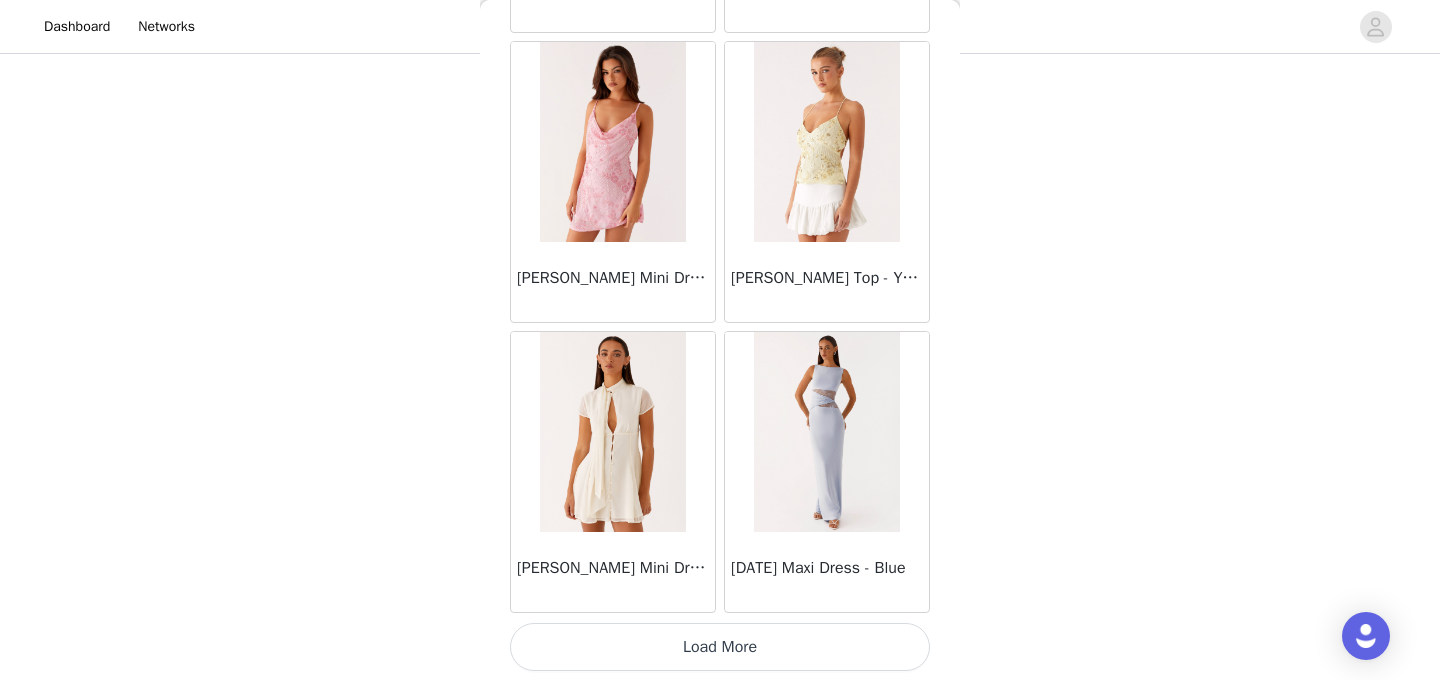 scroll, scrollTop: 31380, scrollLeft: 0, axis: vertical 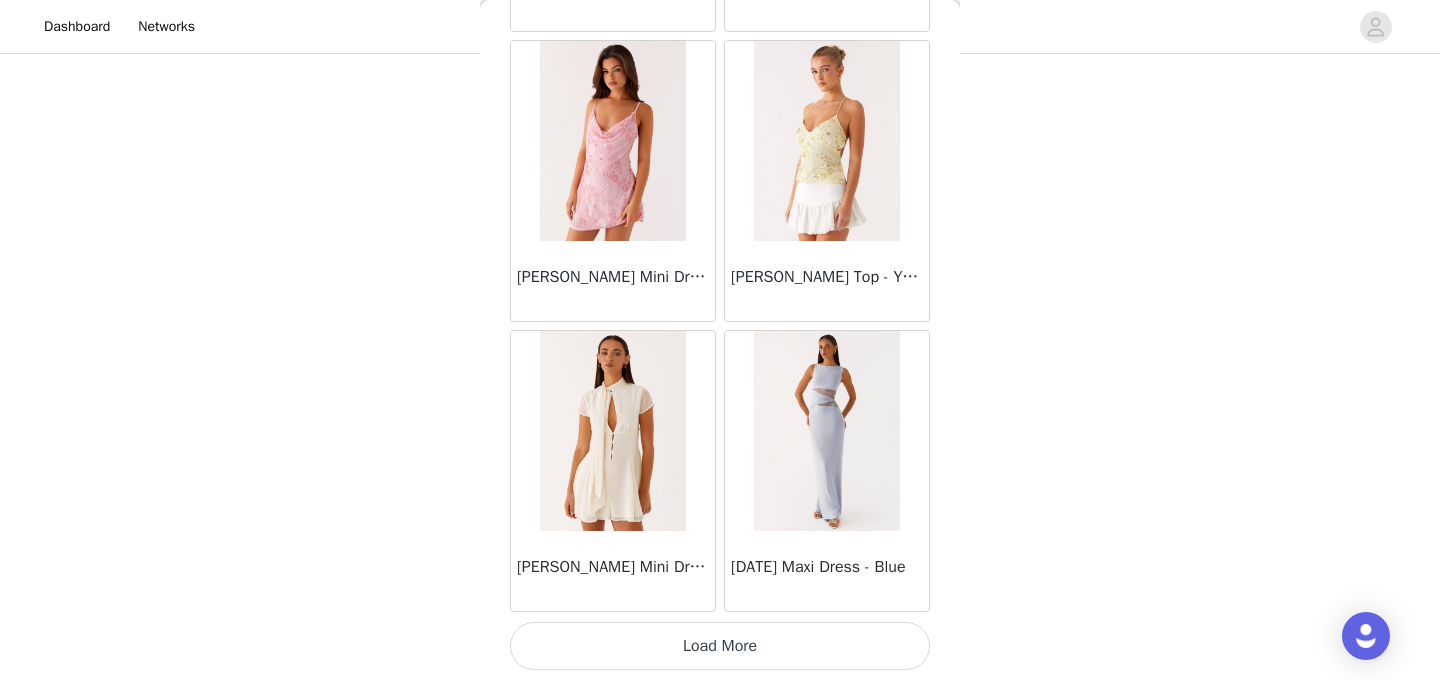 click on "Load More" at bounding box center (720, 646) 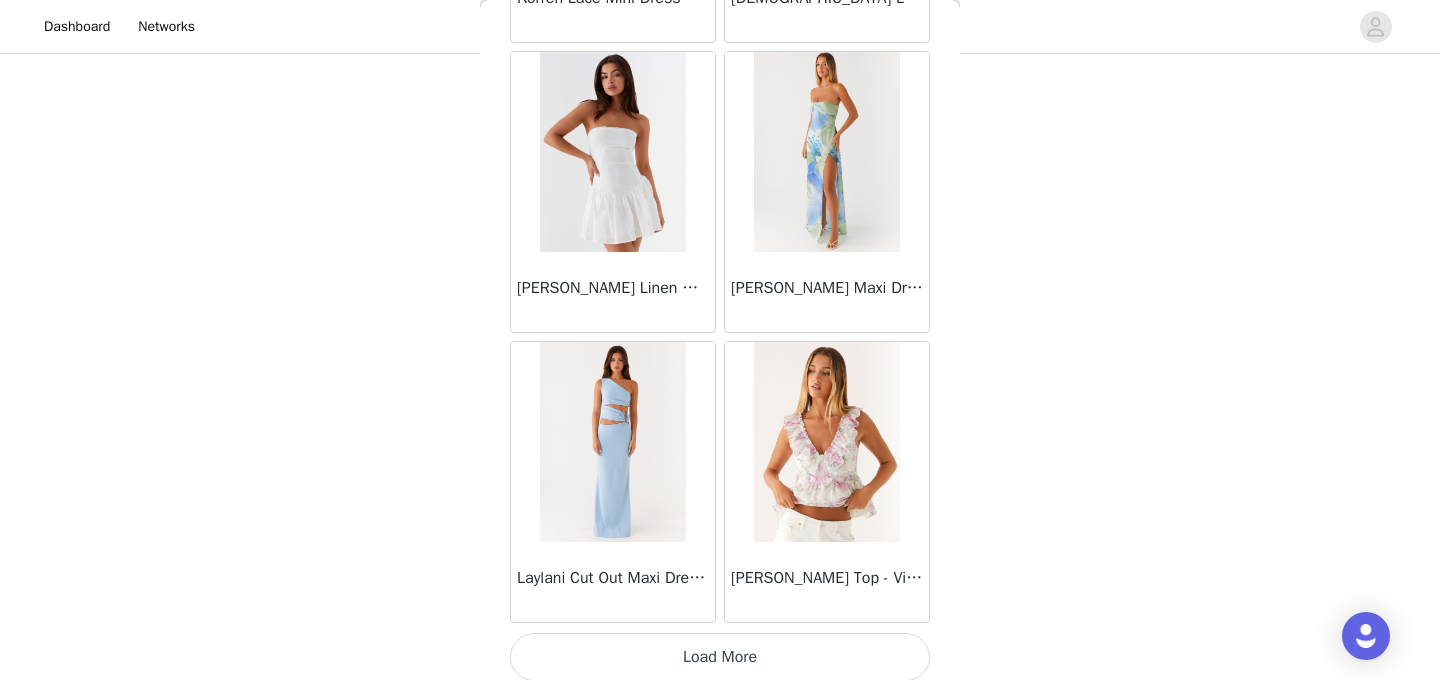 scroll, scrollTop: 34280, scrollLeft: 0, axis: vertical 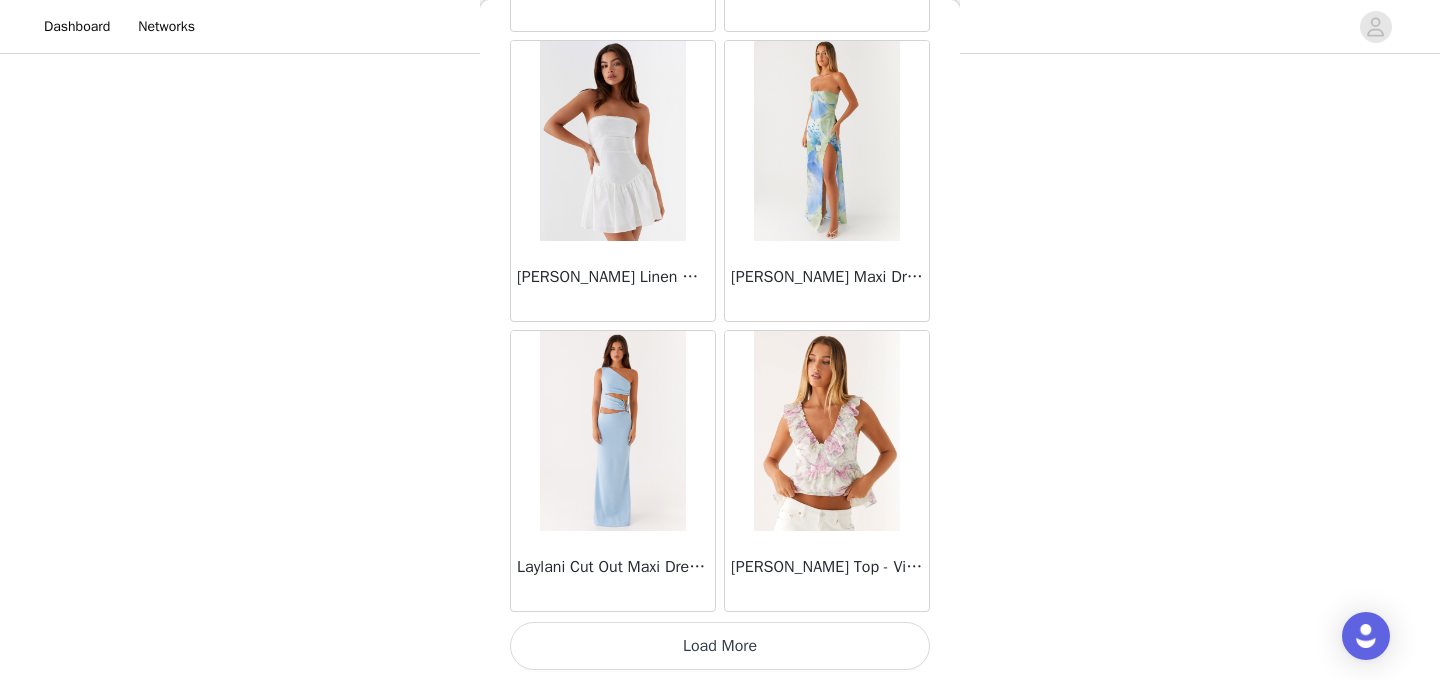 click on "Load More" at bounding box center (720, 646) 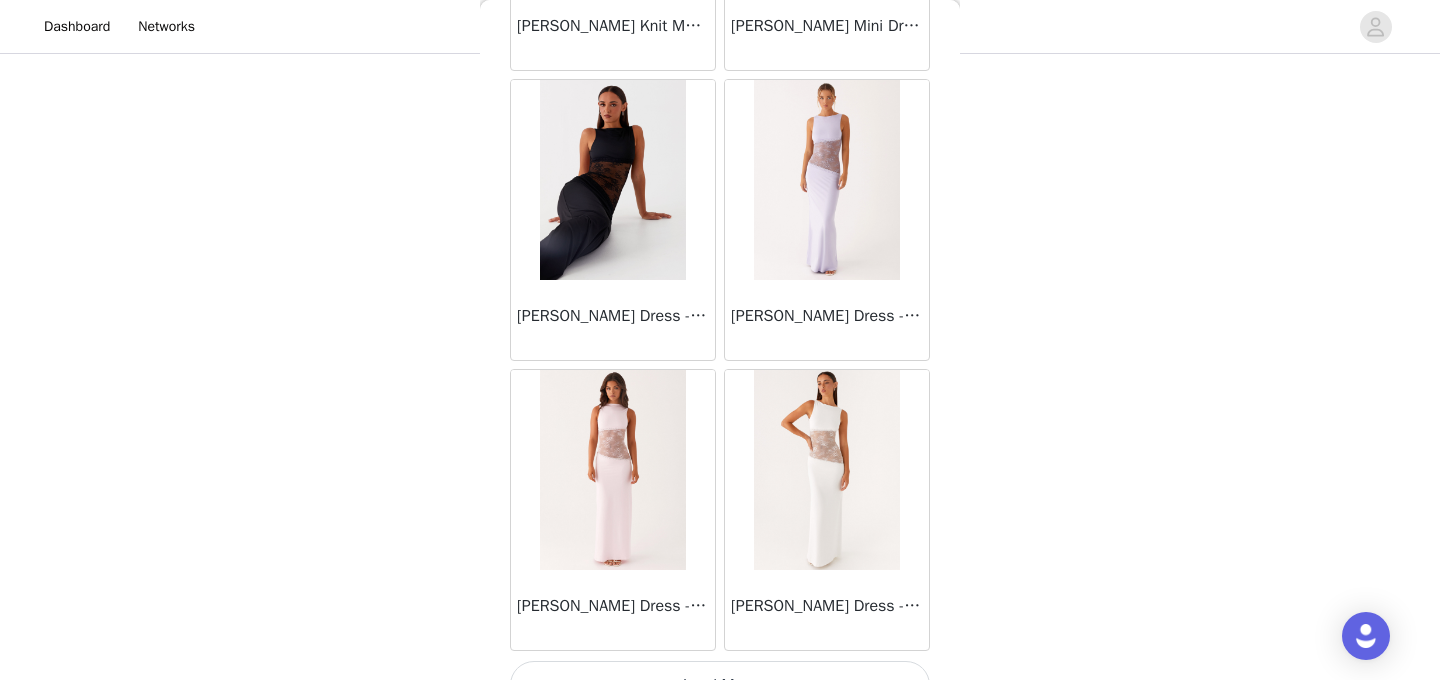 scroll, scrollTop: 37180, scrollLeft: 0, axis: vertical 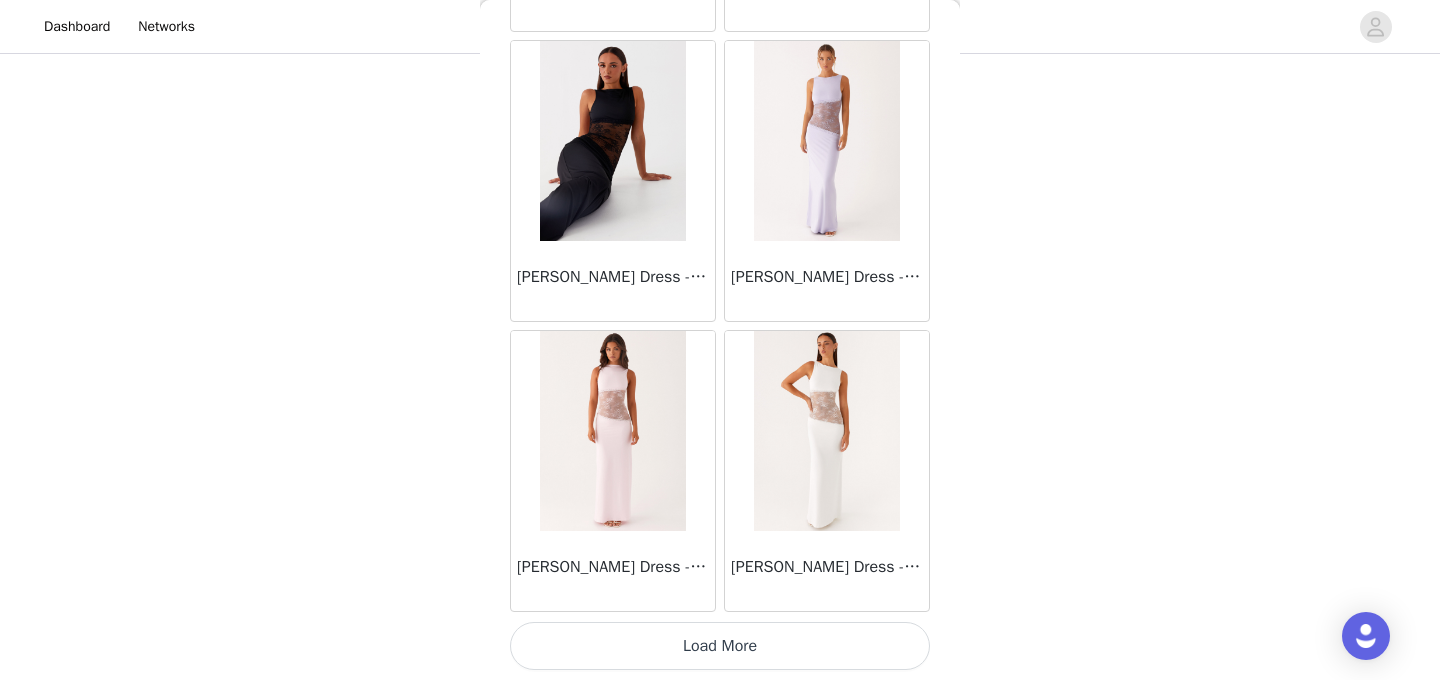 click on "Load More" at bounding box center [720, 646] 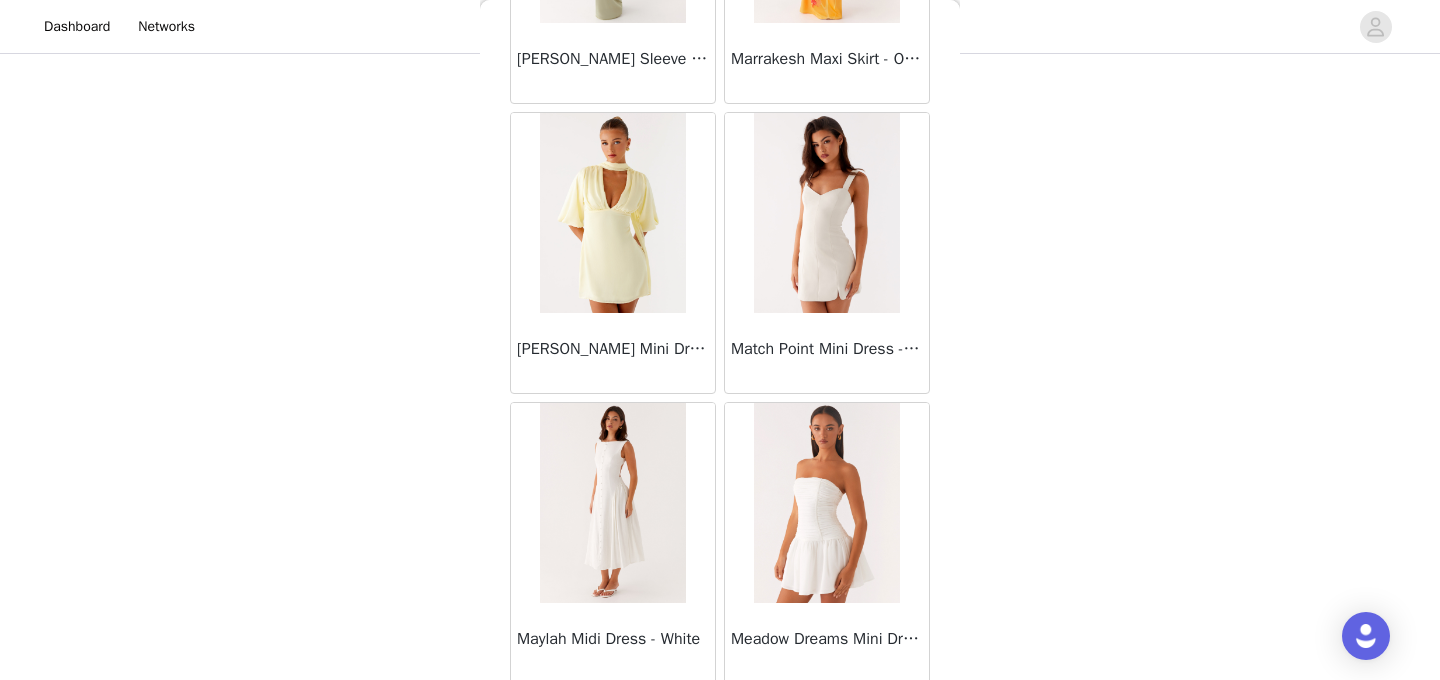 scroll, scrollTop: 40080, scrollLeft: 0, axis: vertical 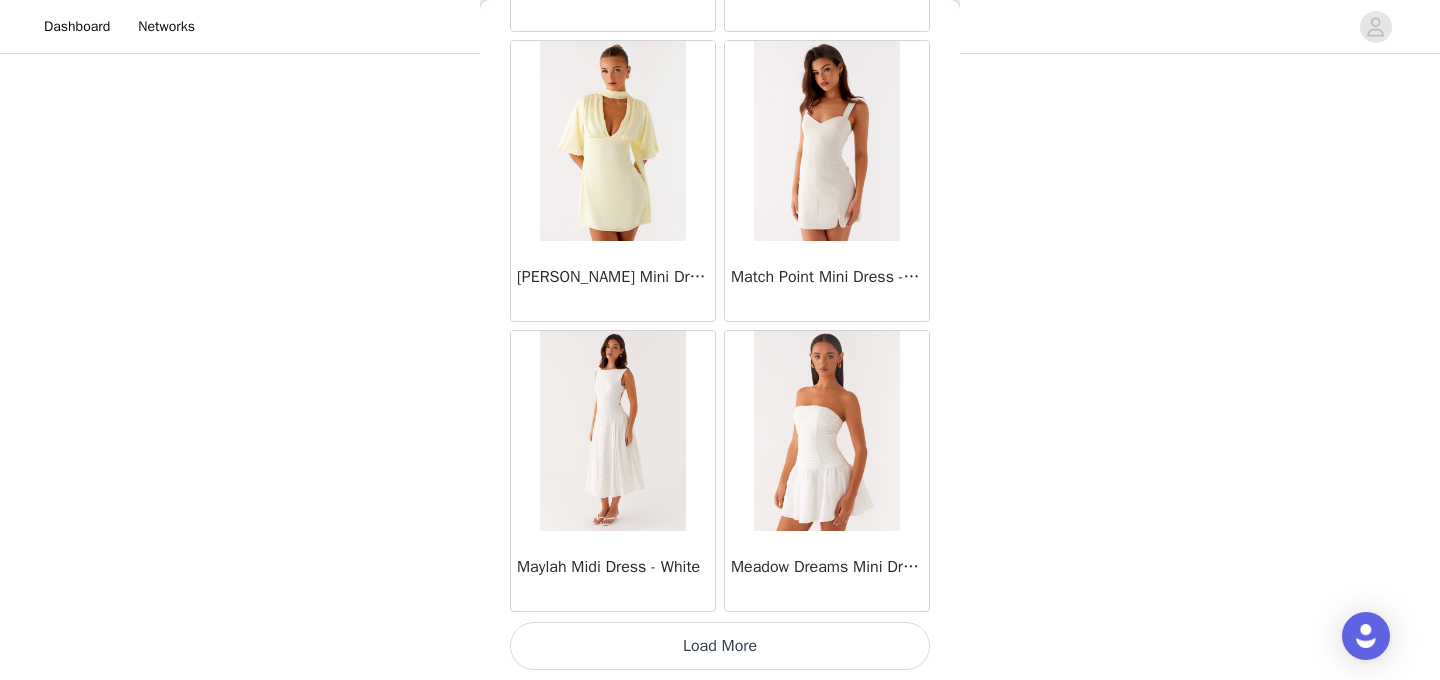 click on "Load More" at bounding box center [720, 646] 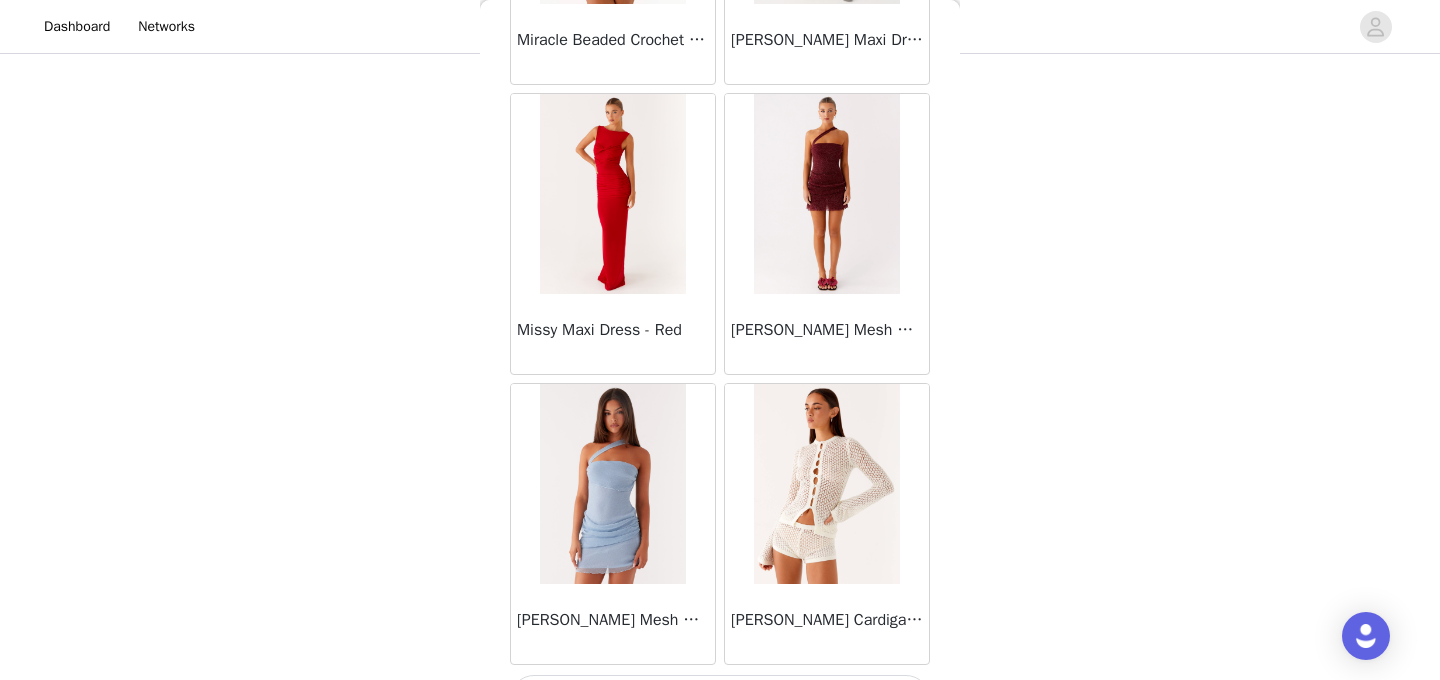 scroll, scrollTop: 42980, scrollLeft: 0, axis: vertical 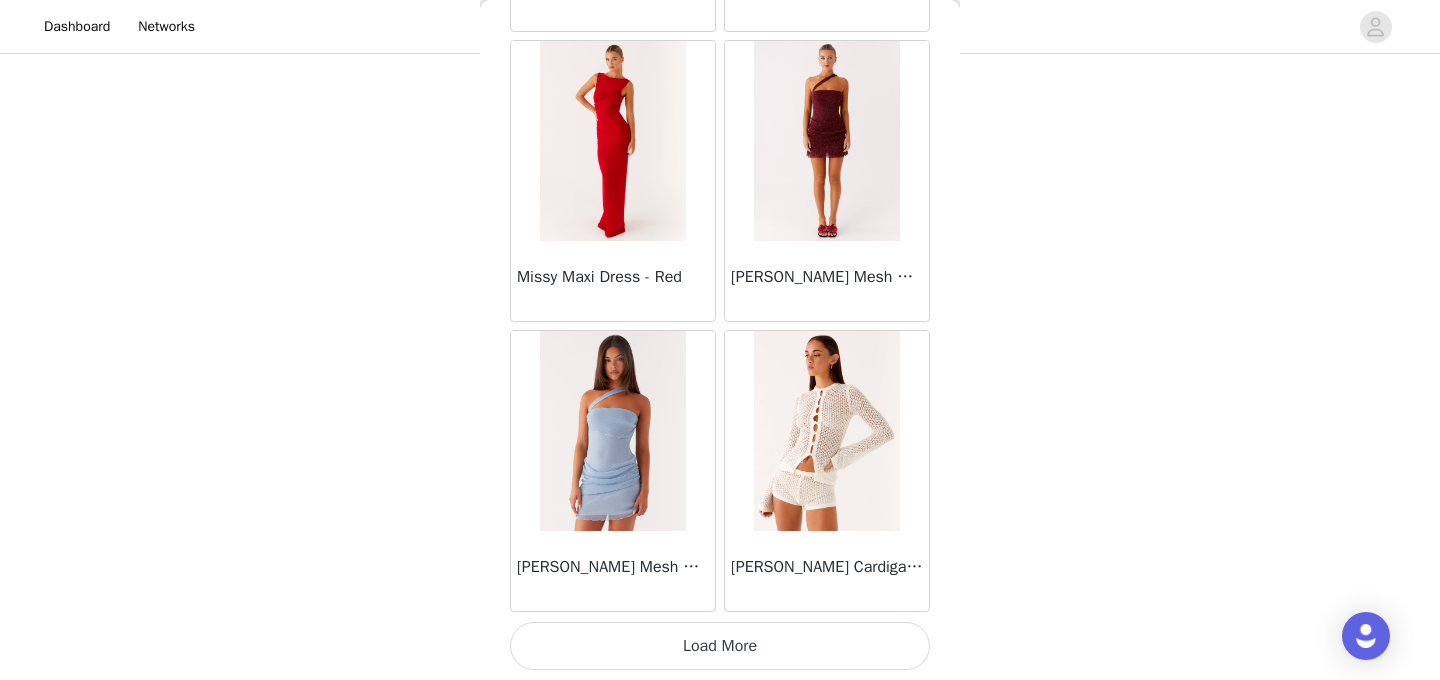 click on "Load More" at bounding box center (720, 646) 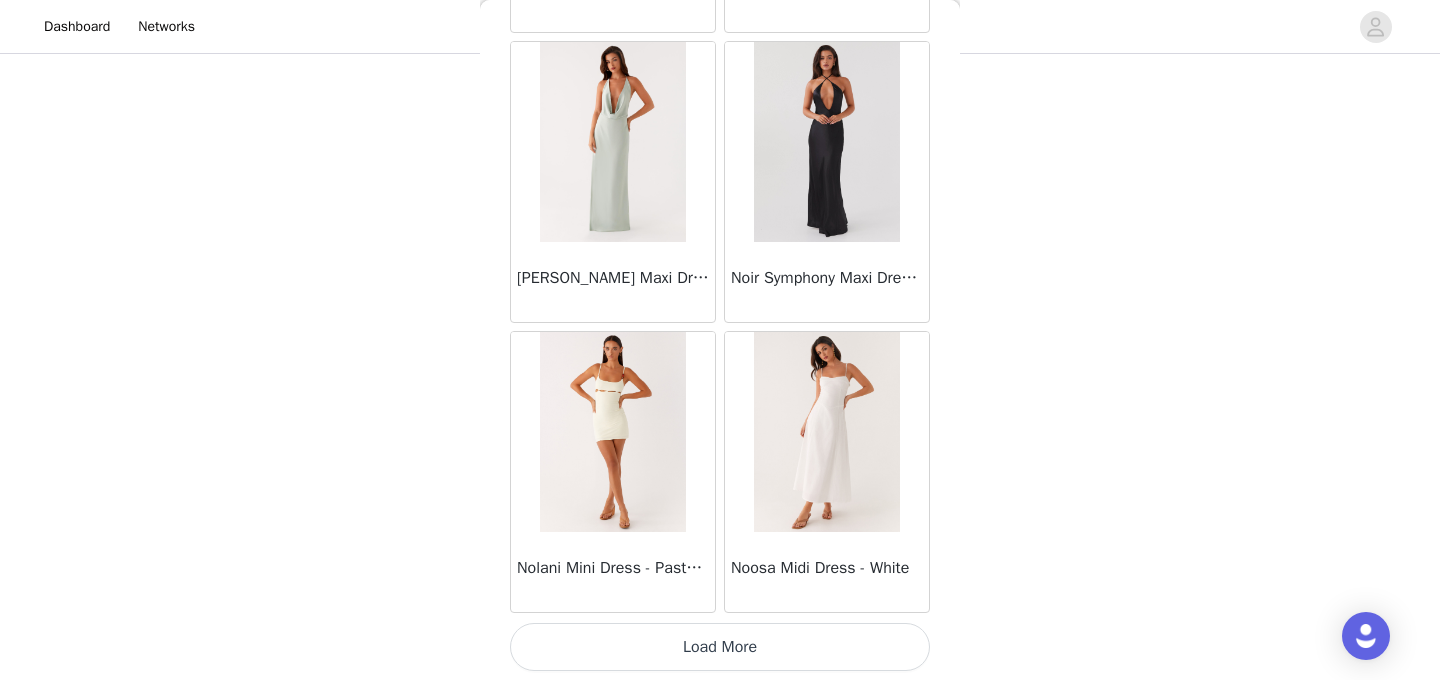 scroll, scrollTop: 45880, scrollLeft: 0, axis: vertical 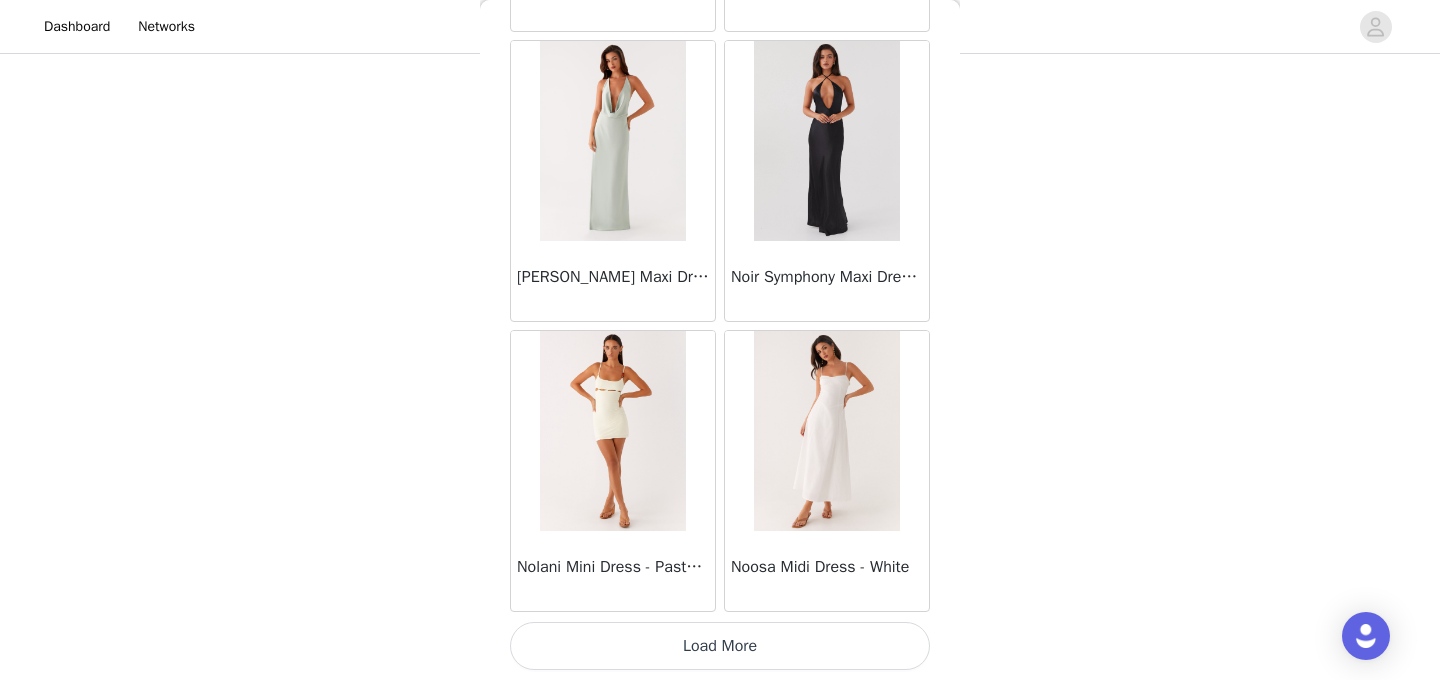 click on "Load More" at bounding box center (720, 646) 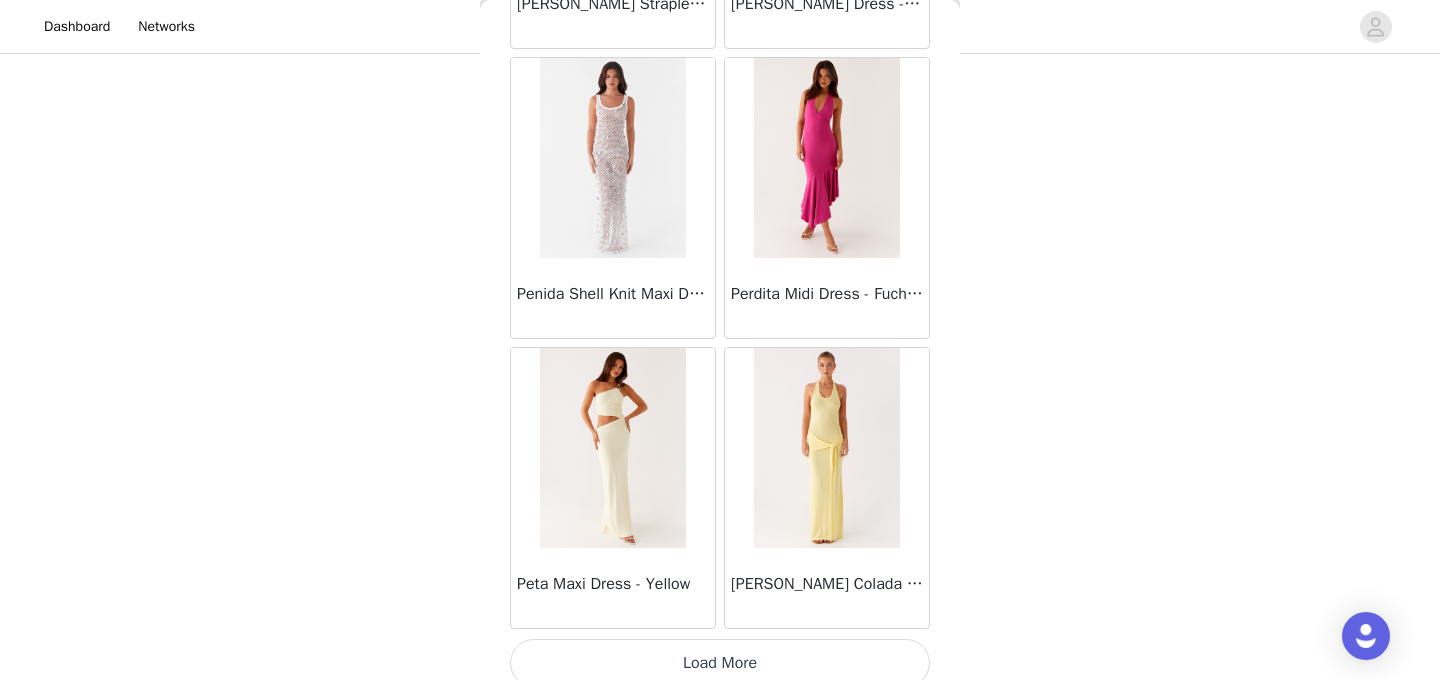 scroll, scrollTop: 48780, scrollLeft: 0, axis: vertical 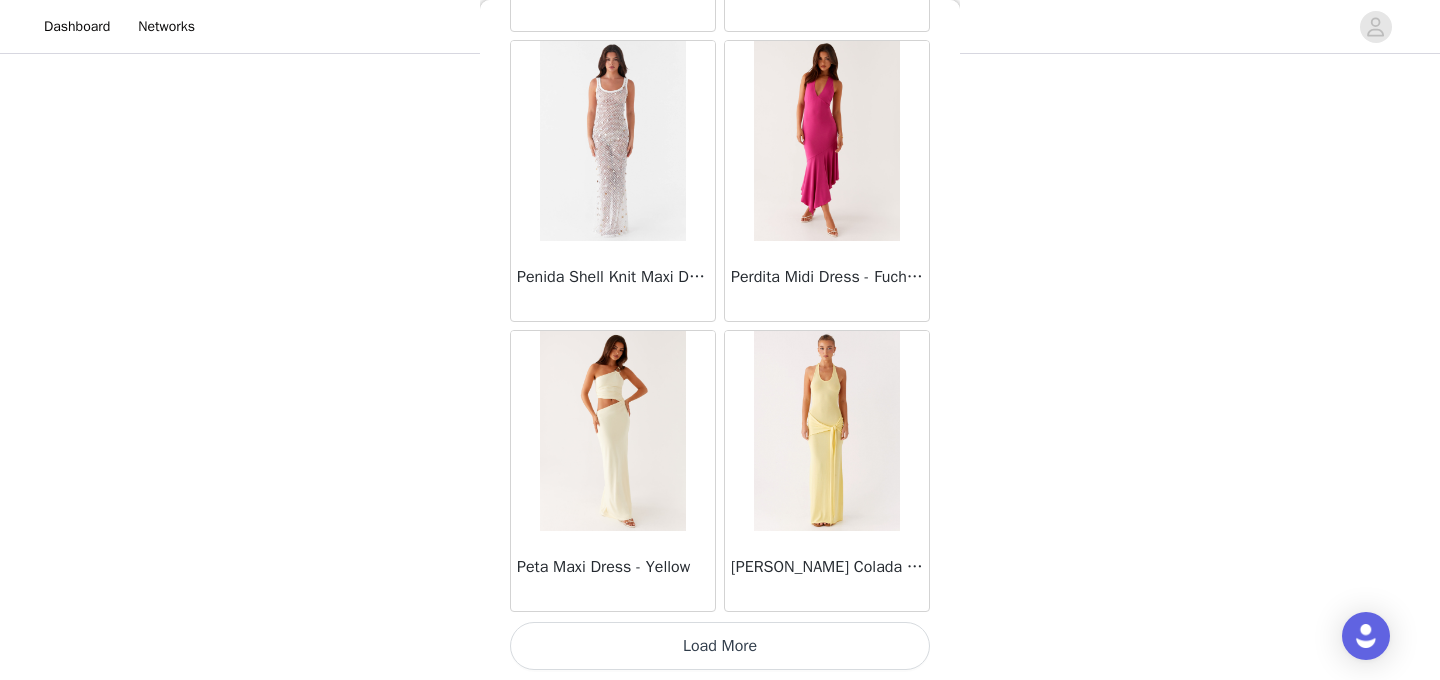click on "Load More" at bounding box center [720, 646] 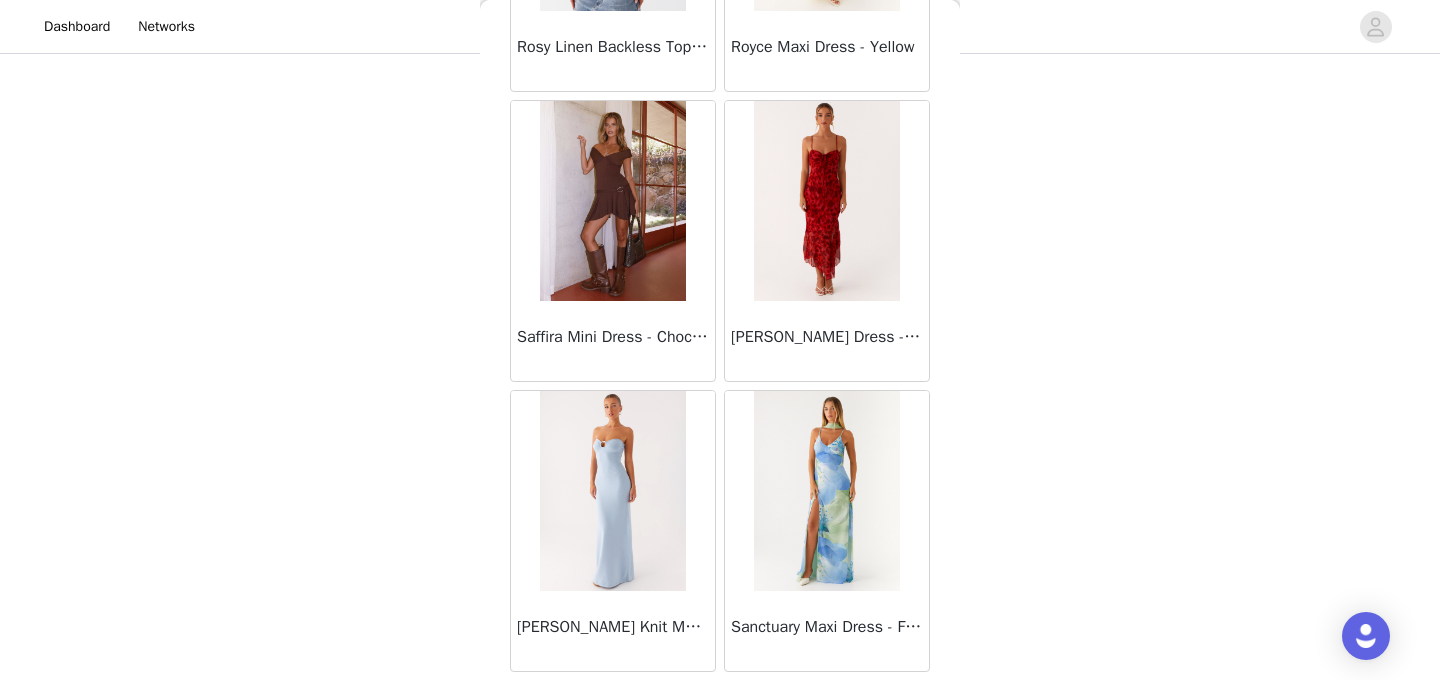 scroll, scrollTop: 51680, scrollLeft: 0, axis: vertical 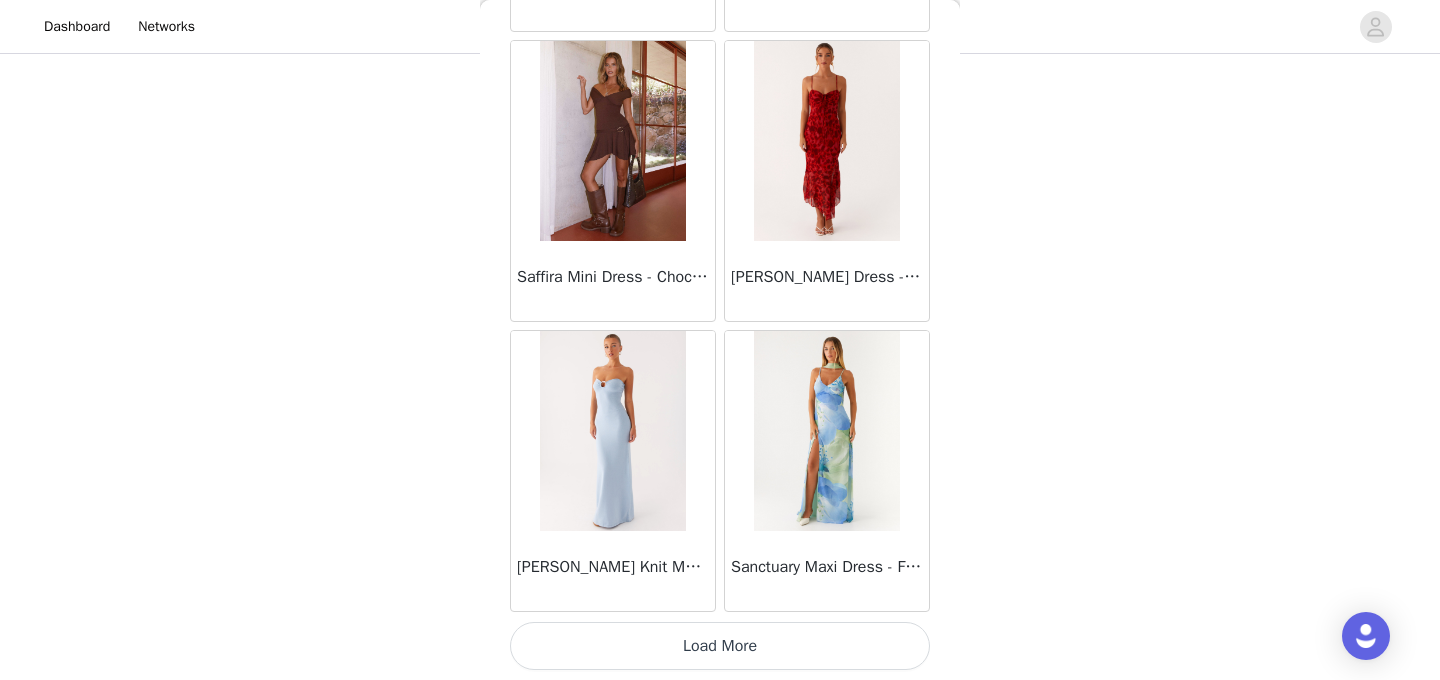 click on "Load More" at bounding box center [720, 646] 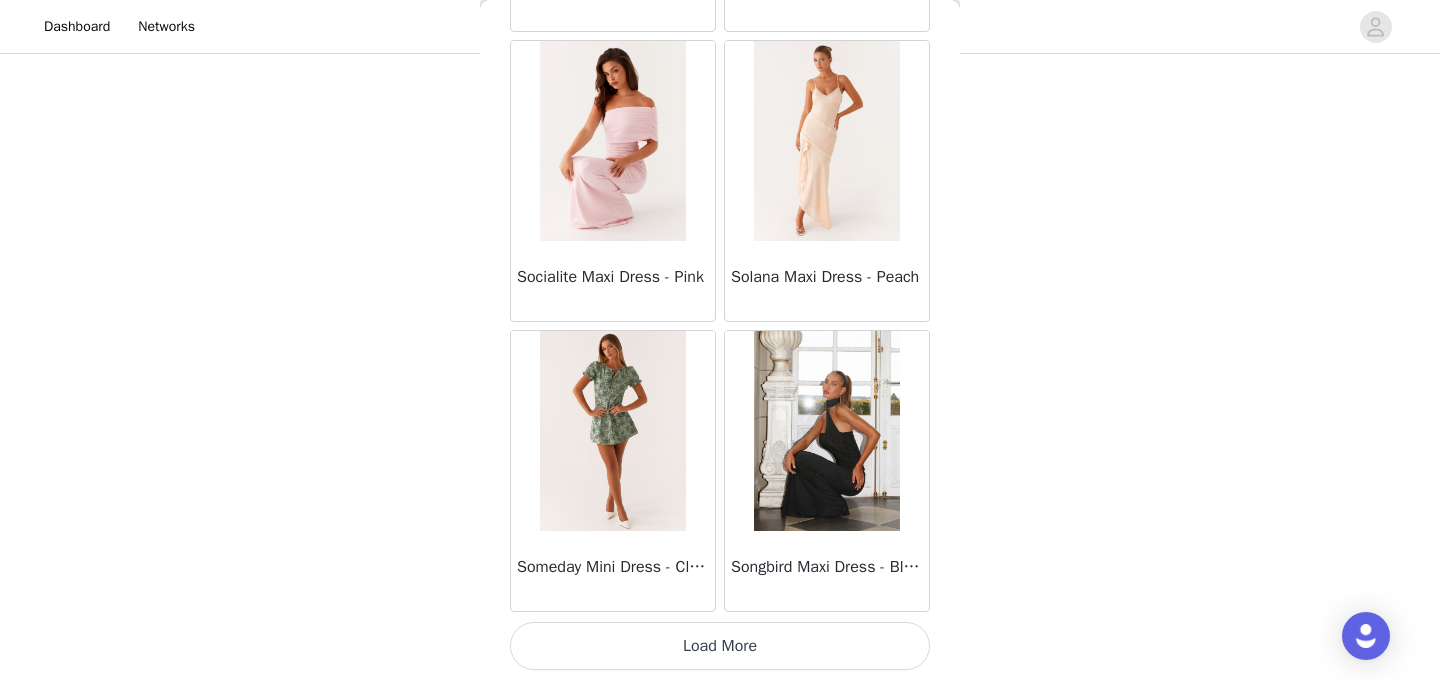 scroll, scrollTop: 54579, scrollLeft: 0, axis: vertical 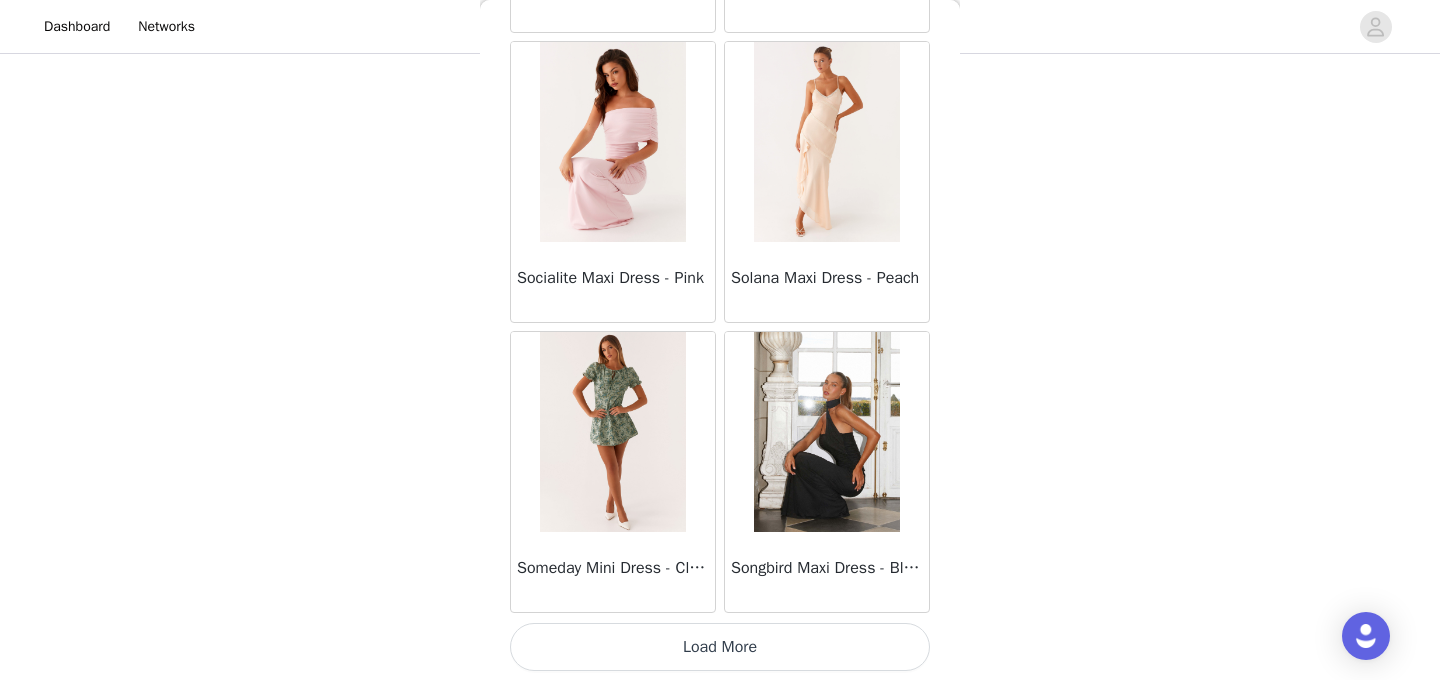 click on "Load More" at bounding box center (720, 647) 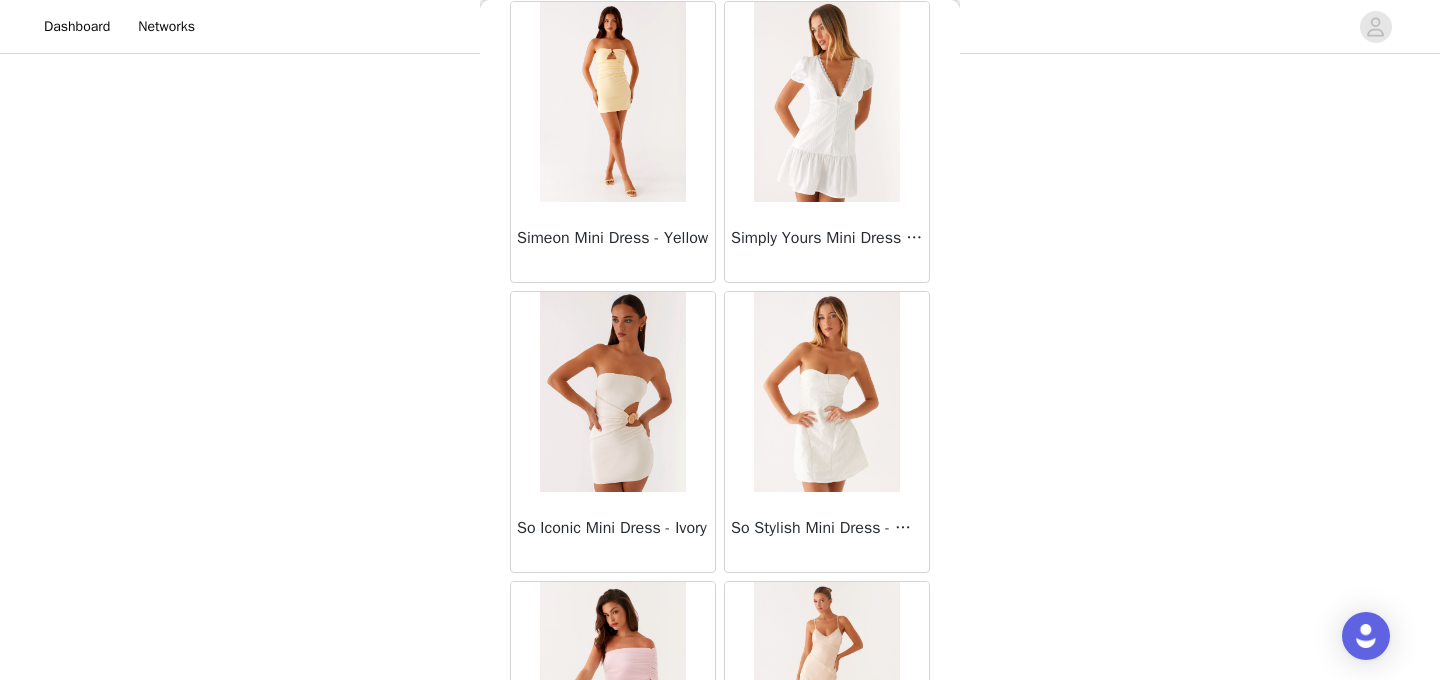 scroll, scrollTop: 54033, scrollLeft: 0, axis: vertical 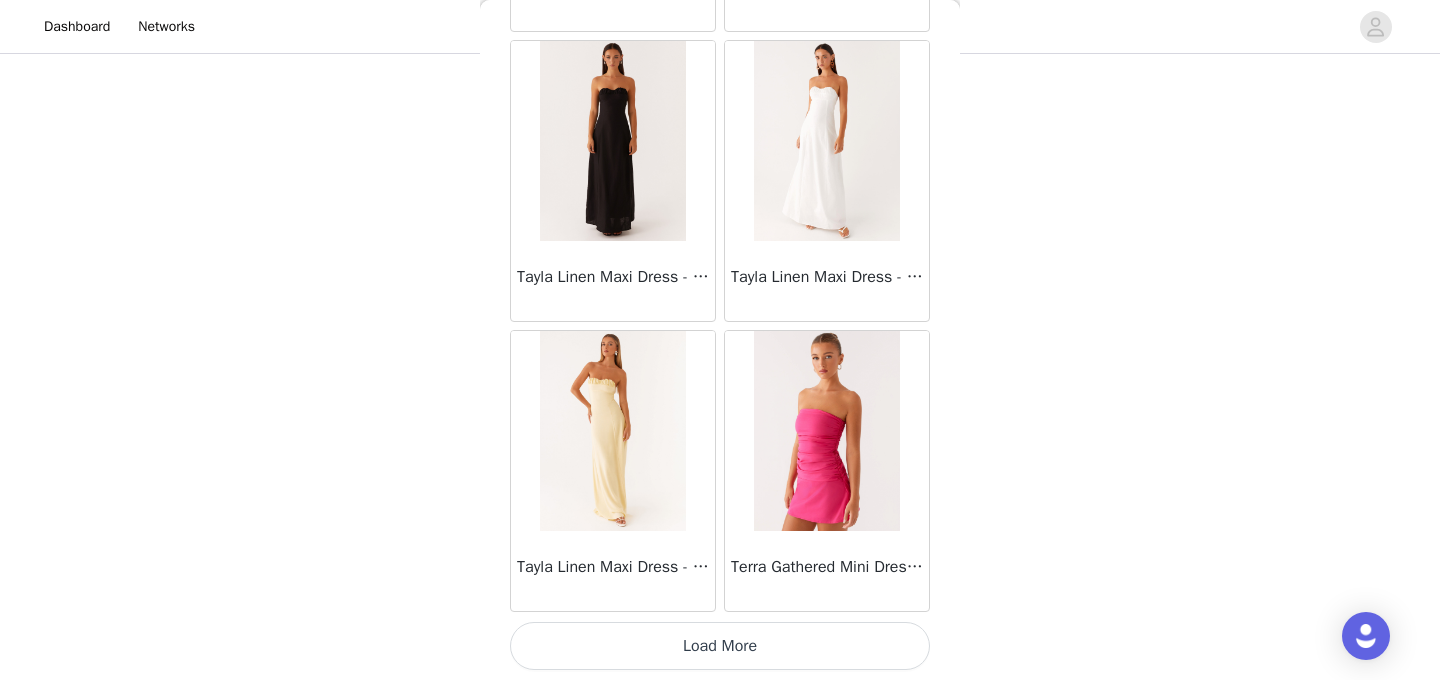 click on "Load More" at bounding box center [720, 646] 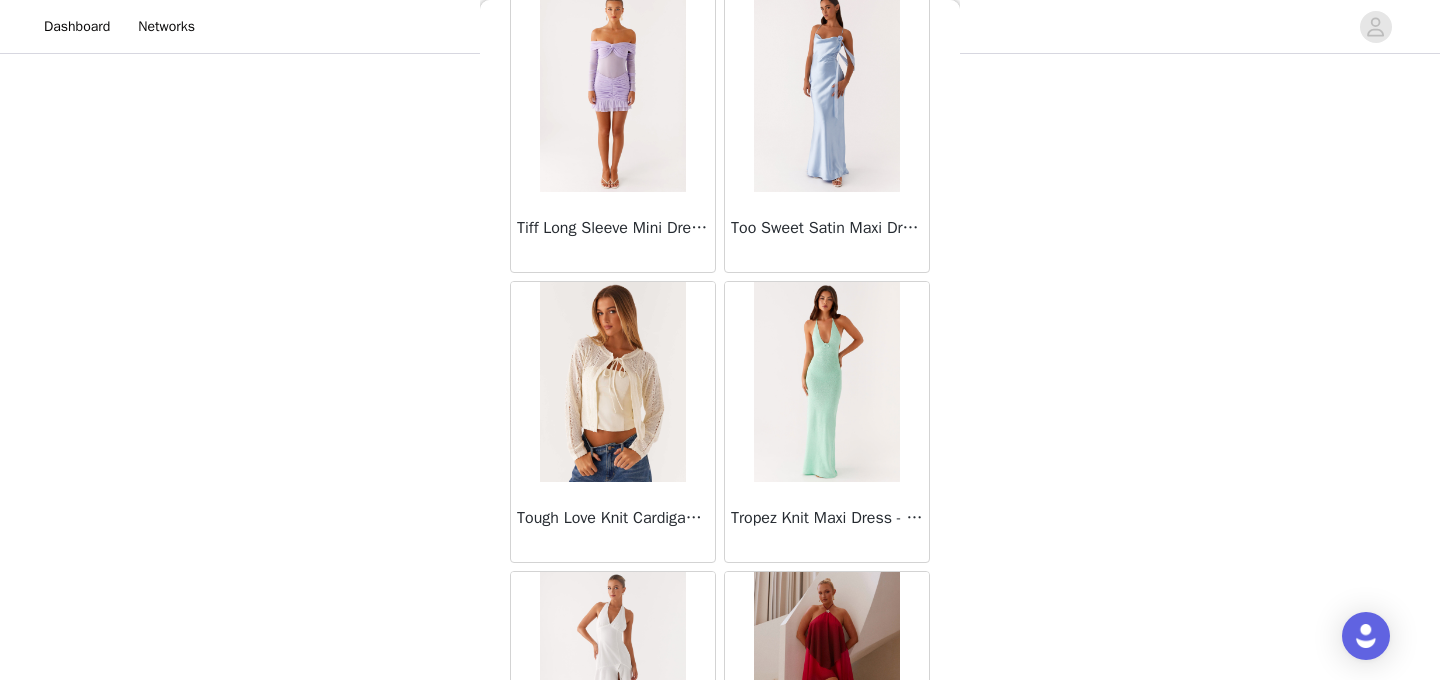 scroll, scrollTop: 58687, scrollLeft: 0, axis: vertical 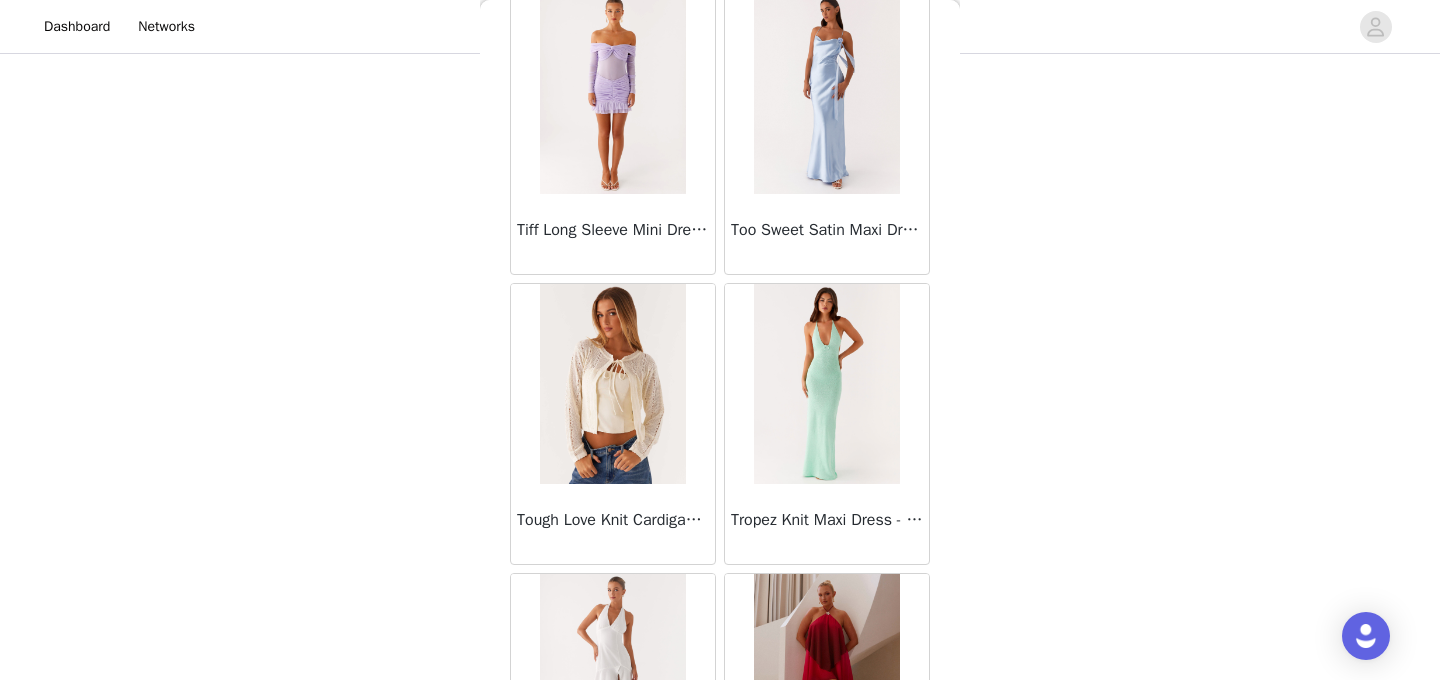 click at bounding box center [612, 384] 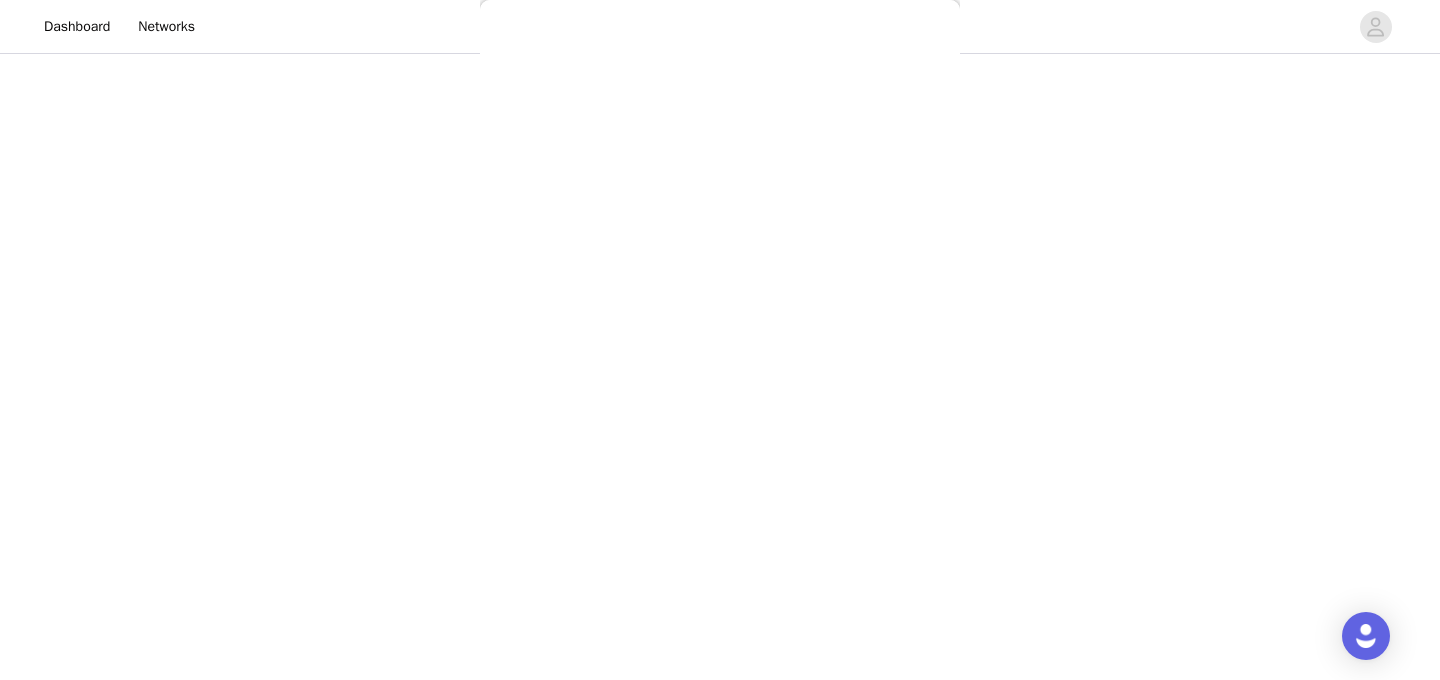 scroll, scrollTop: 353, scrollLeft: 0, axis: vertical 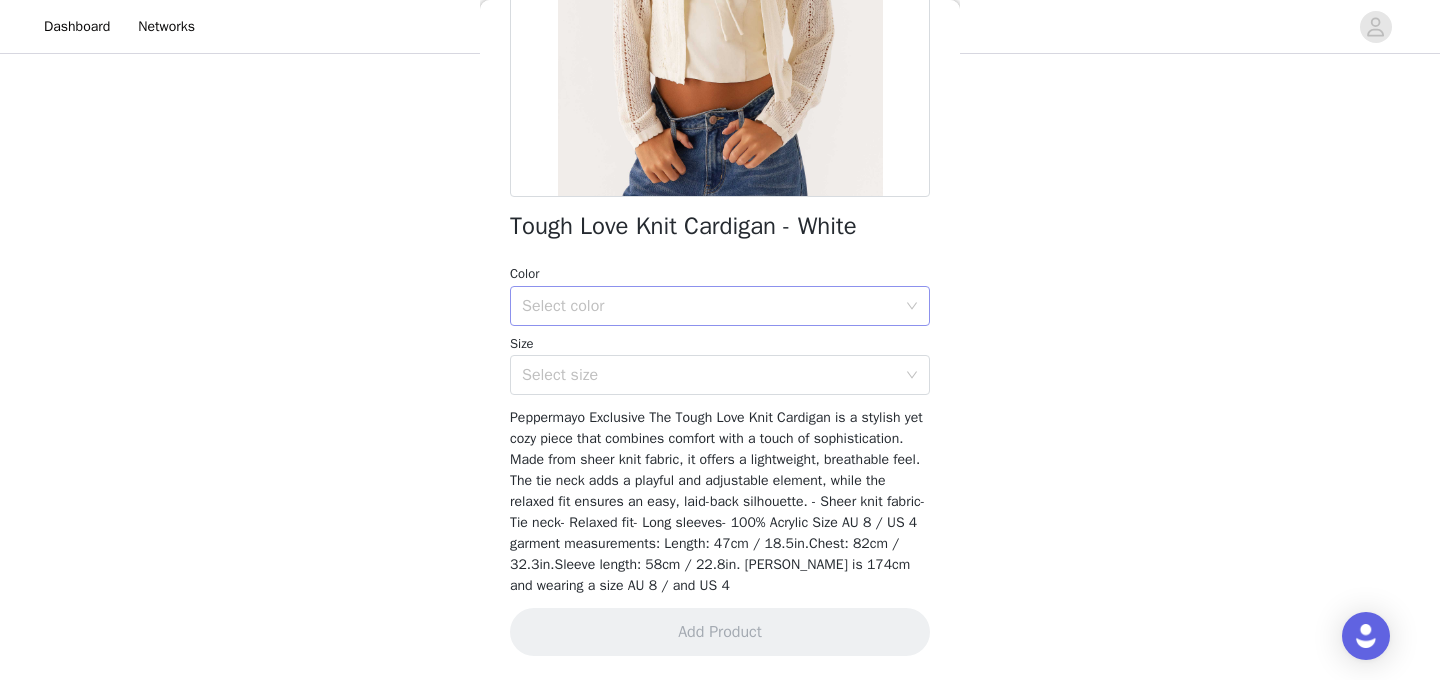 click on "Select color" at bounding box center [709, 306] 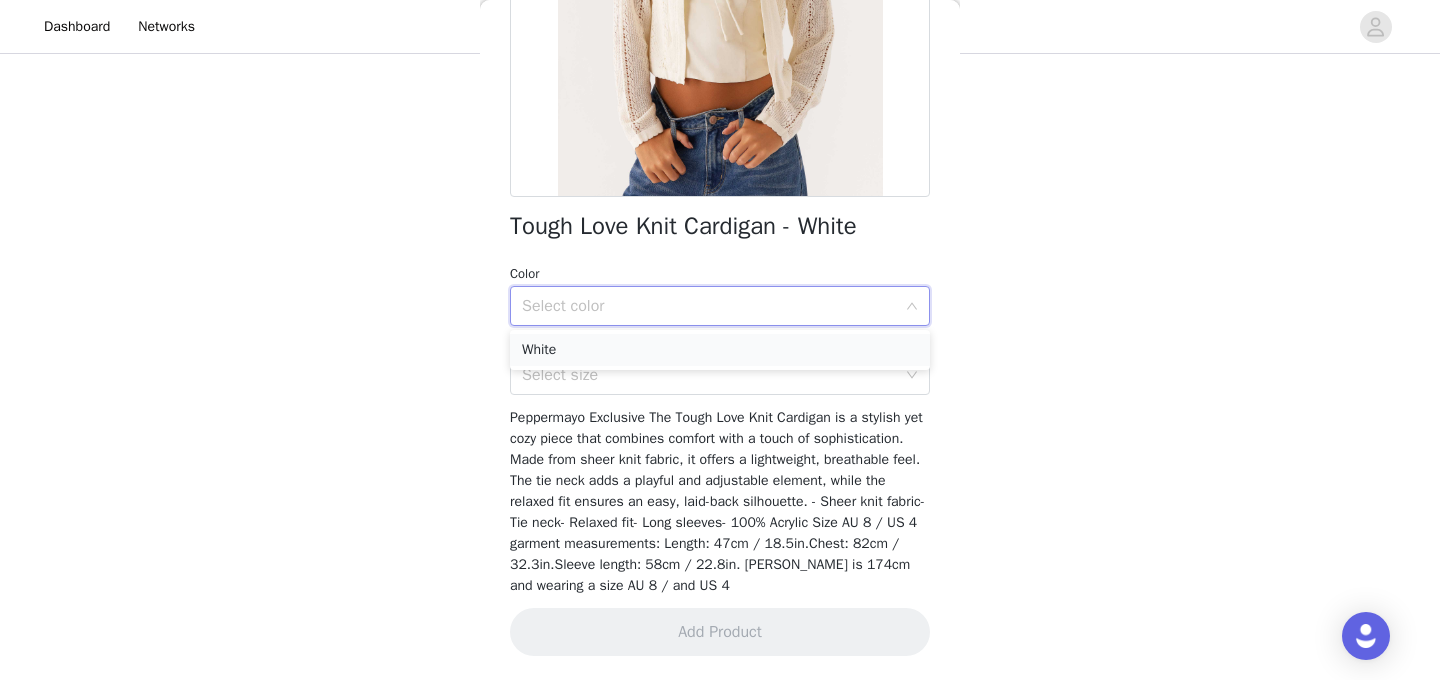 click on "White" at bounding box center [720, 350] 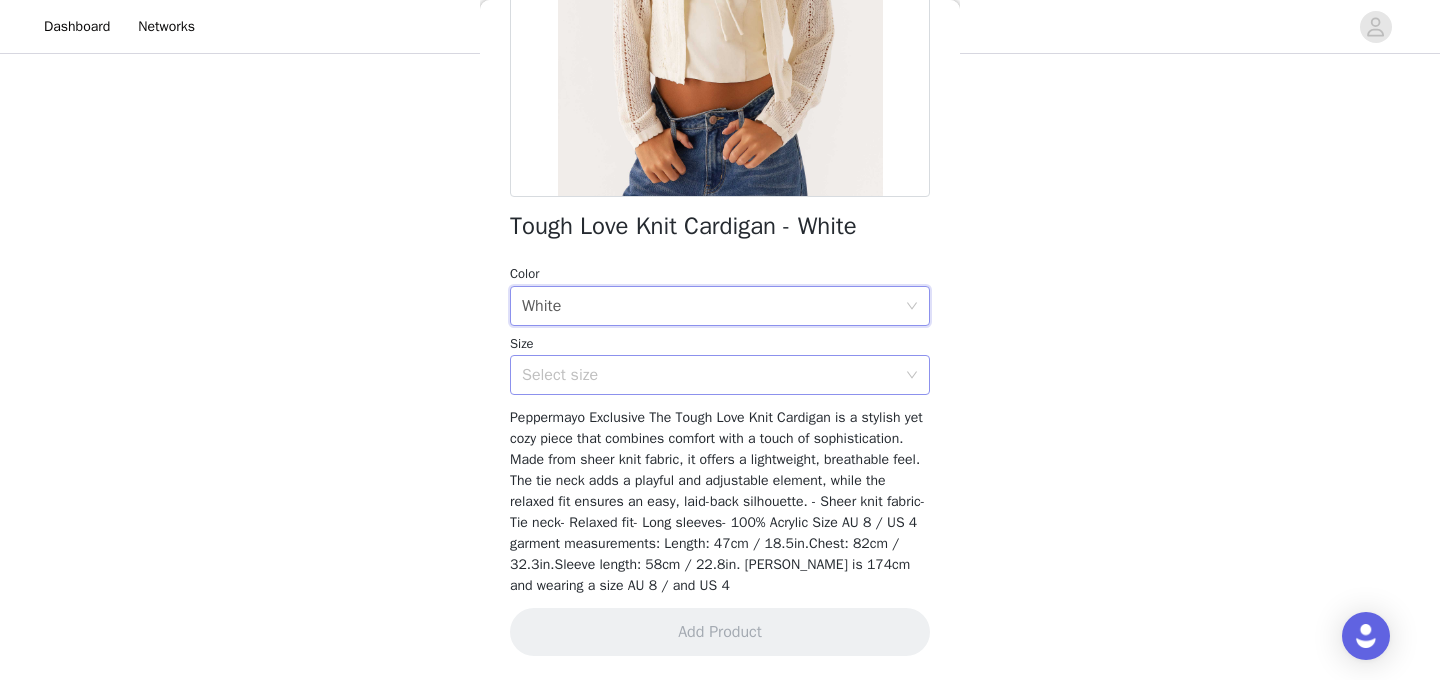 click on "Select size" at bounding box center [709, 375] 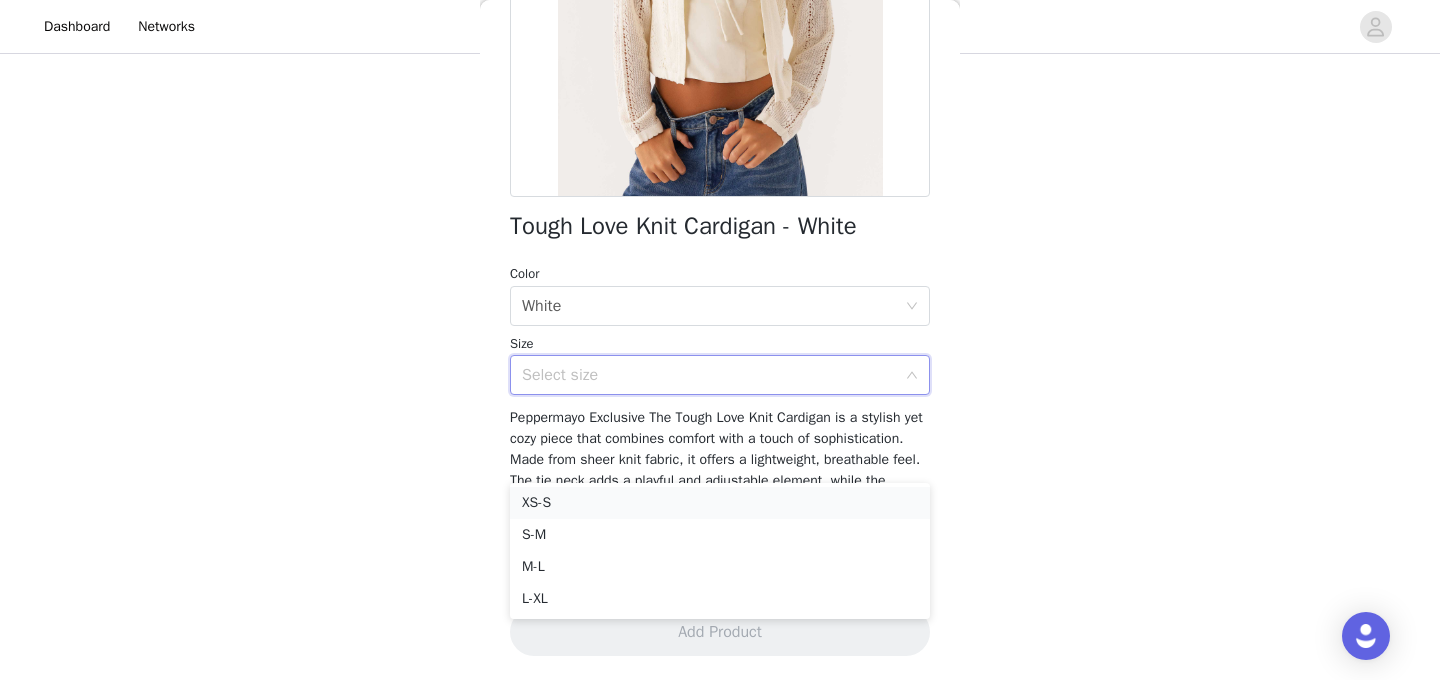 scroll, scrollTop: 103, scrollLeft: 0, axis: vertical 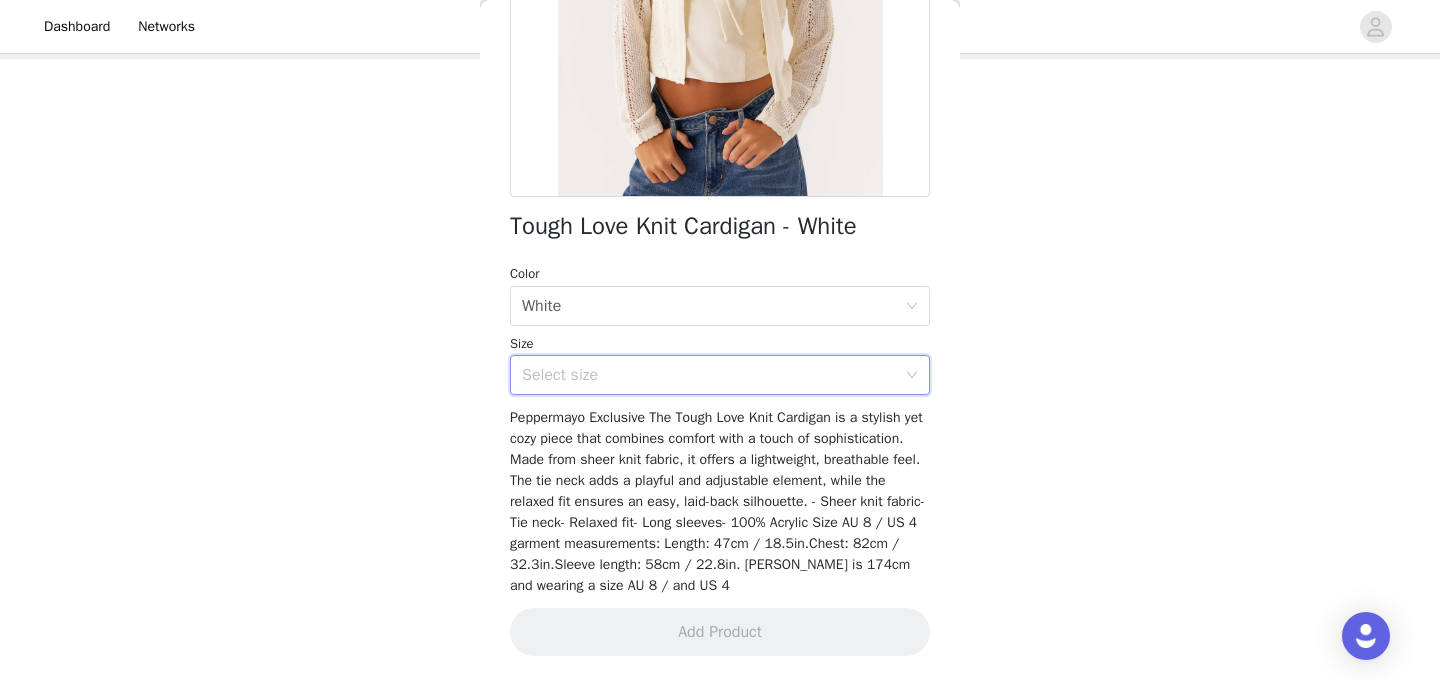 click on "Peppermayo Exclusive The Tough Love Knit Cardigan is a stylish yet cozy piece that combines comfort with a touch of sophistication. Made from sheer knit fabric, it offers a lightweight, breathable feel. The tie neck adds a playful and adjustable element, while the relaxed fit ensures an easy, laid-back silhouette. - Sheer knit fabric- Tie neck- Relaxed fit- Long sleeves- 100% Acrylic Size AU 8 / US 4 garment measurements: Length: 47cm / 18.5in.Chest: 82cm / 32.3in.Sleeve length: 58cm / 22.8in. Yasmin is 174cm and wearing a size AU 8 / and US 4" at bounding box center [717, 501] 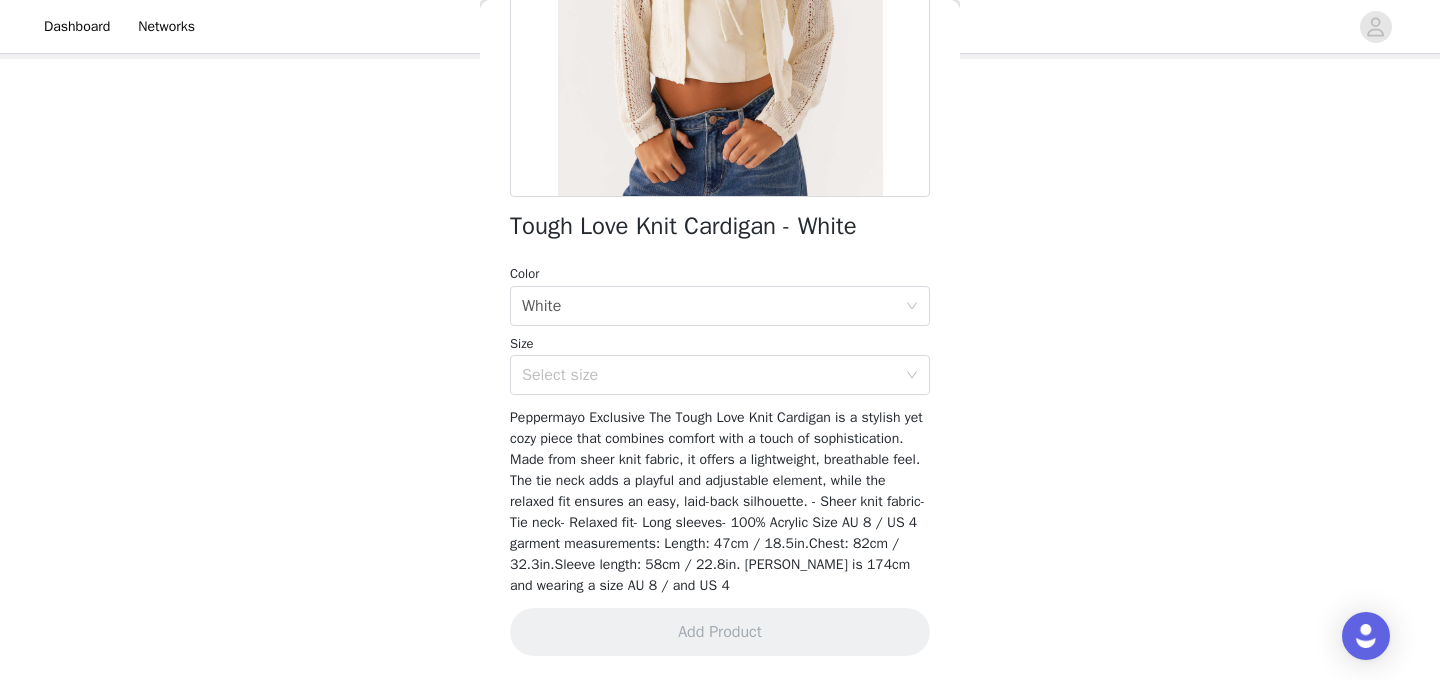 drag, startPoint x: 599, startPoint y: 436, endPoint x: 747, endPoint y: 436, distance: 148 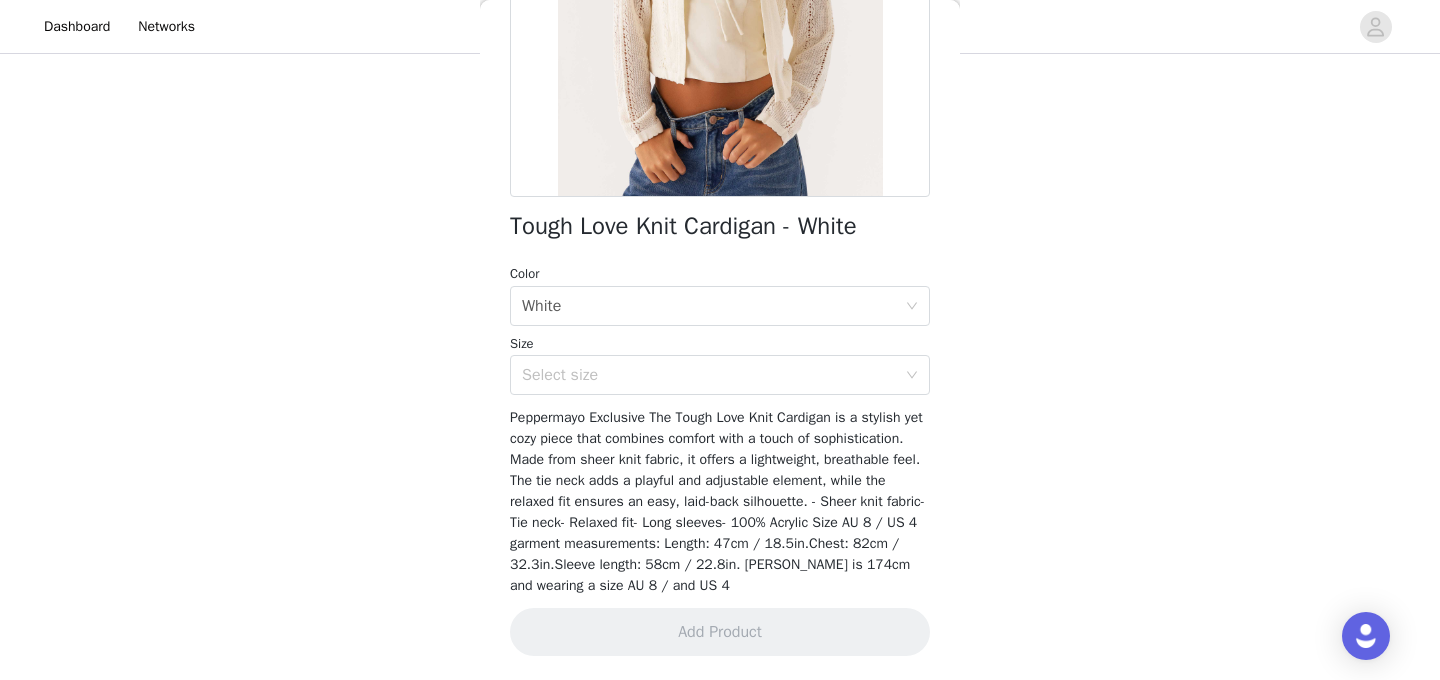 scroll, scrollTop: 133, scrollLeft: 0, axis: vertical 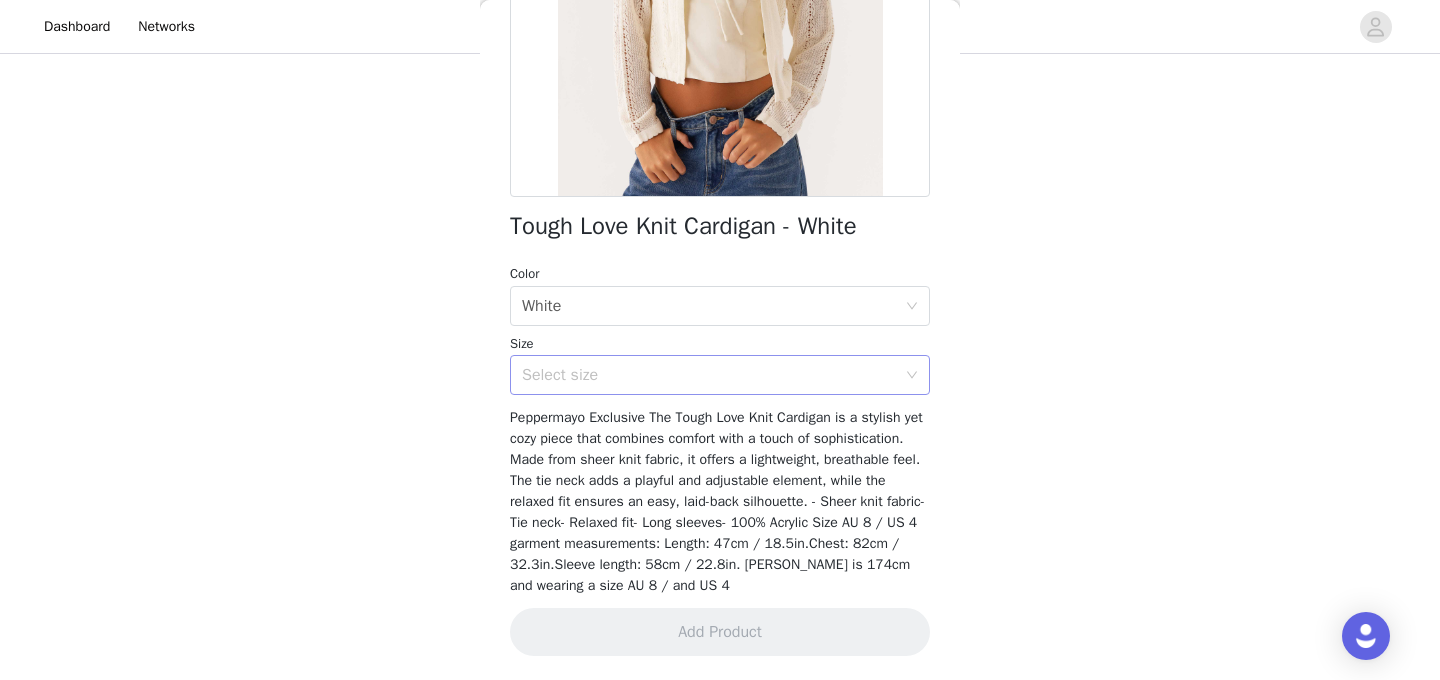 click on "Select size" at bounding box center [709, 375] 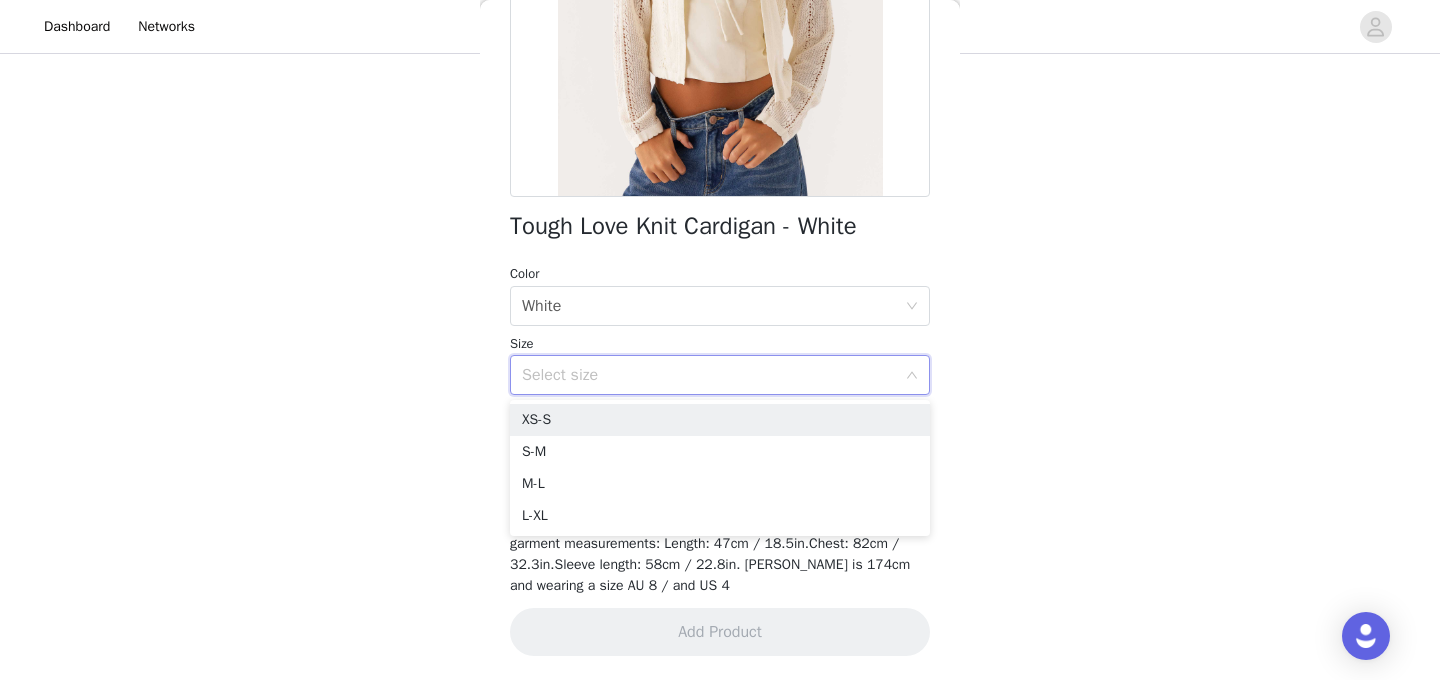 click on "STEP 1 OF 4
Select your styles!
You will receive 4 products.       2/4 Selected           Sweet Lullaby Button Up Shirt - White           White, US 4       Edit   Remove     Annie One Button Cardigan - Black           Black, XS-S       Edit   Remove     Add Product       Back     Tough Love Knit Cardigan - White               Color   Select color White Size   Select size   Peppermayo Exclusive The Tough Love Knit Cardigan is a stylish yet cozy piece that combines comfort with a touch of sophistication. Made from sheer knit fabric, it offers a lightweight, breathable feel. The tie neck adds a playful and adjustable element, while the relaxed fit ensures an easy, laid-back silhouette. - Sheer knit fabric- Tie neck- Relaxed fit- Long sleeves- 100% Acrylic Size AU 8 / US 4 garment measurements: Length: 47cm / 18.5in.Chest: 82cm / 32.3in.Sleeve length: 58cm / 22.8in. Yasmin is 174cm and wearing a size AU 8 / and US 4" at bounding box center (720, 260) 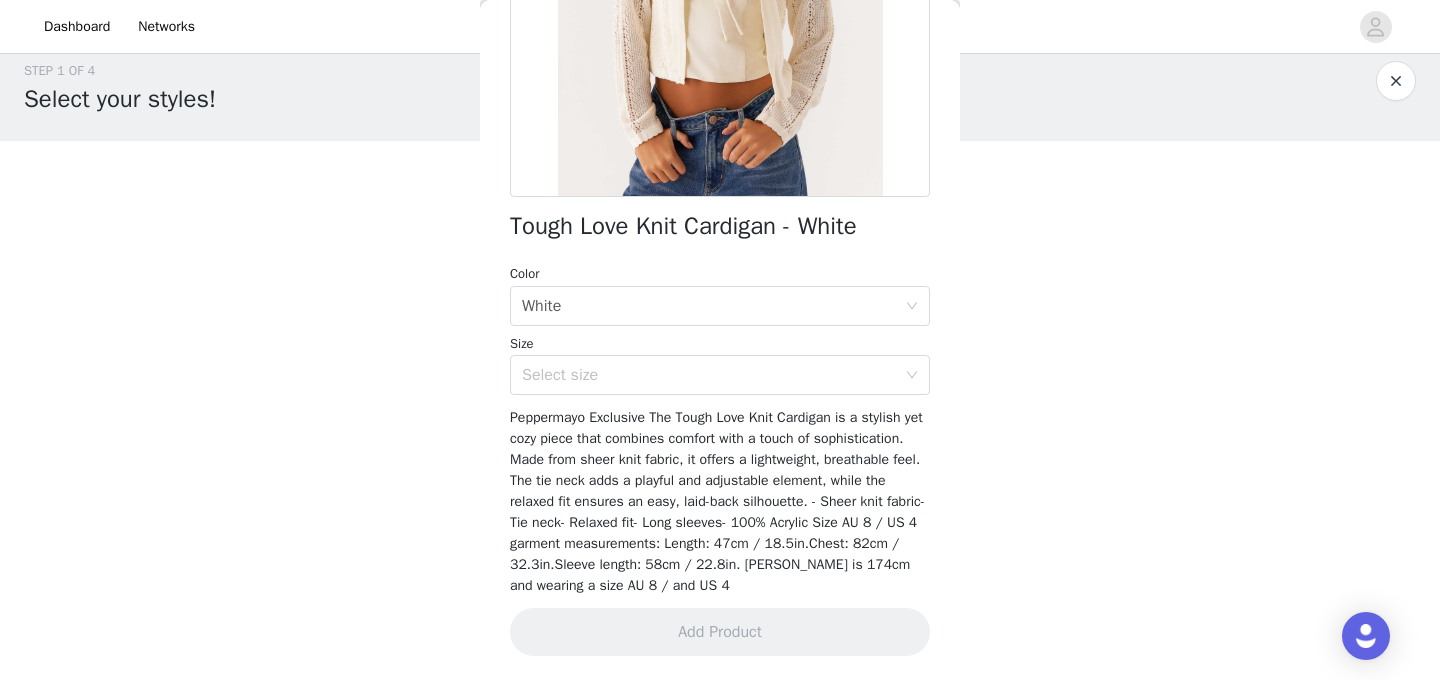 scroll, scrollTop: 0, scrollLeft: 0, axis: both 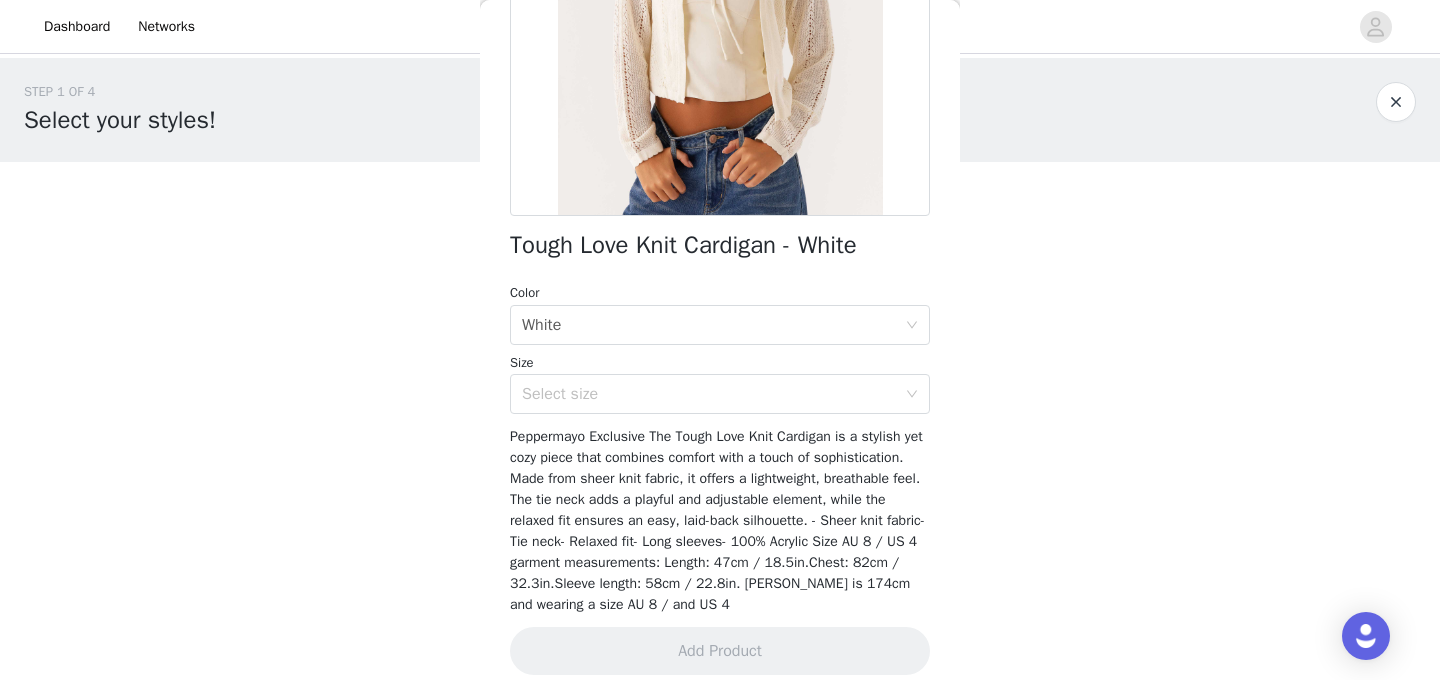 click on "Size" at bounding box center (720, 363) 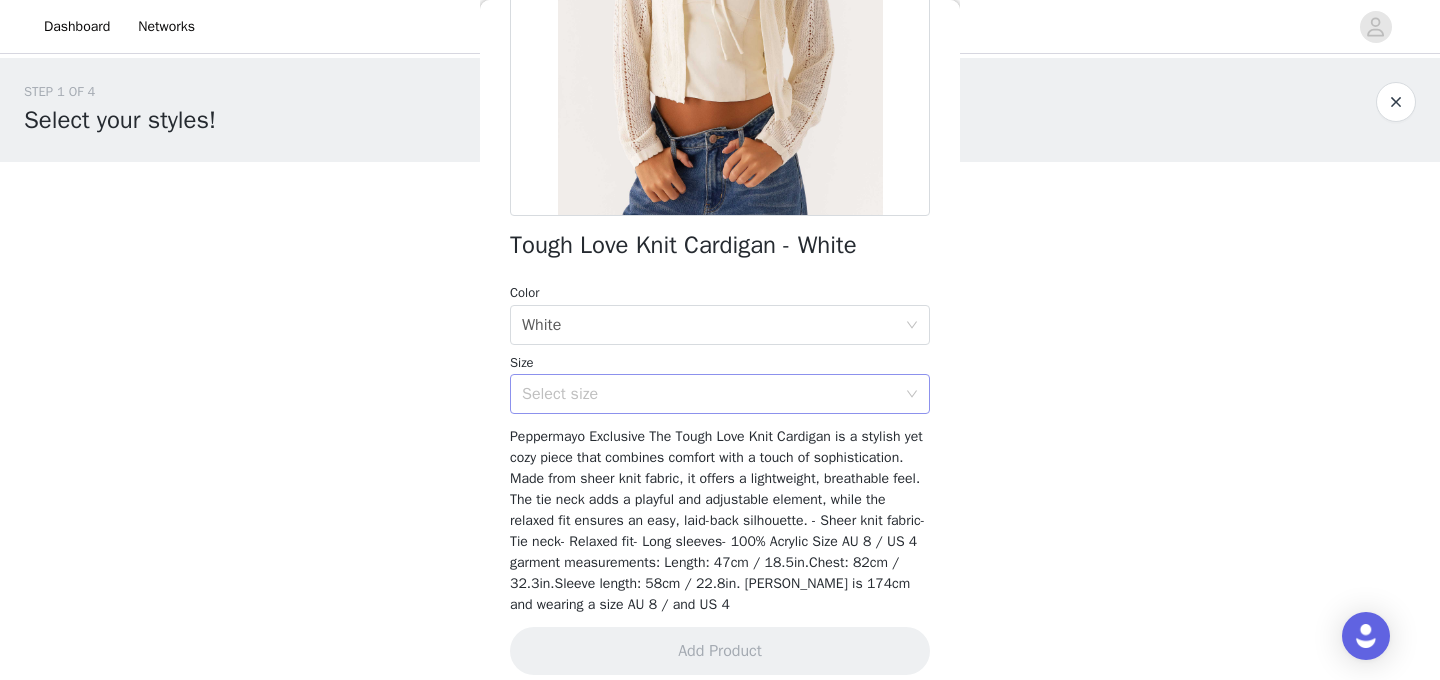 click on "Select size" at bounding box center (713, 394) 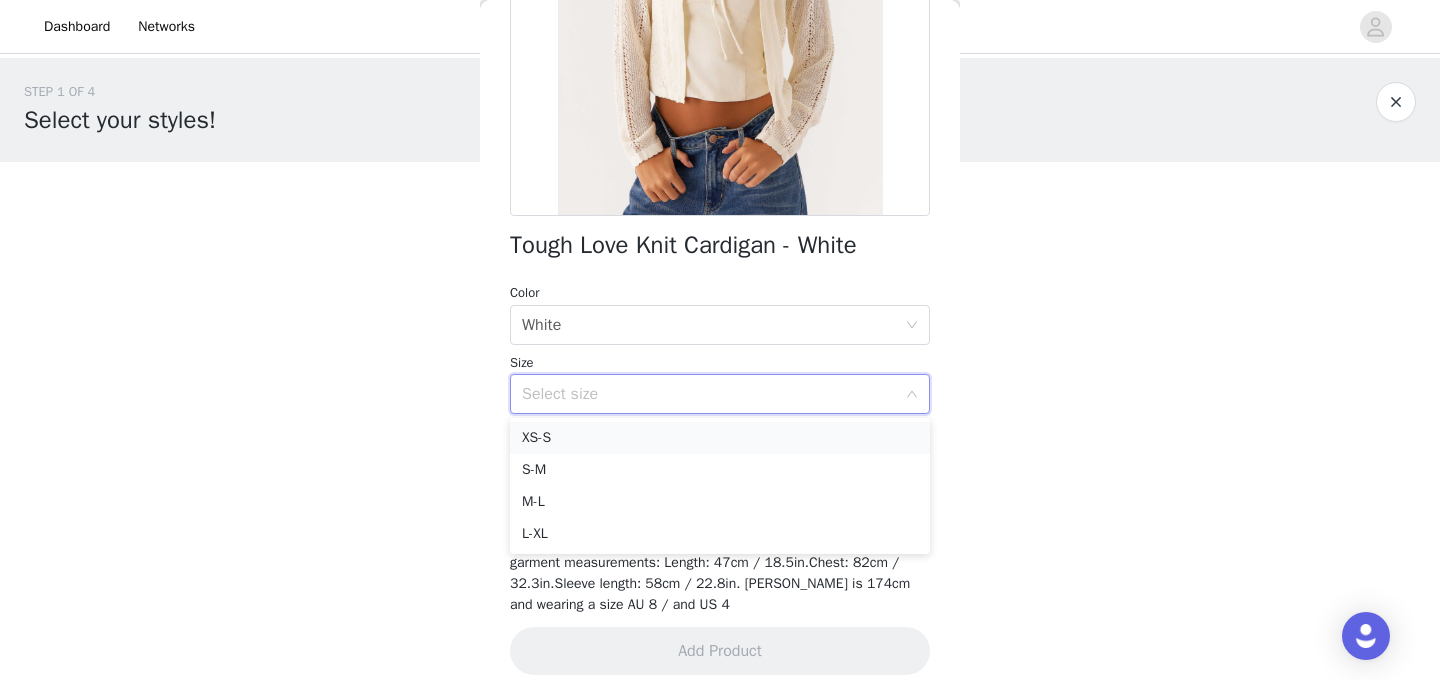 click on "XS-S" at bounding box center [720, 438] 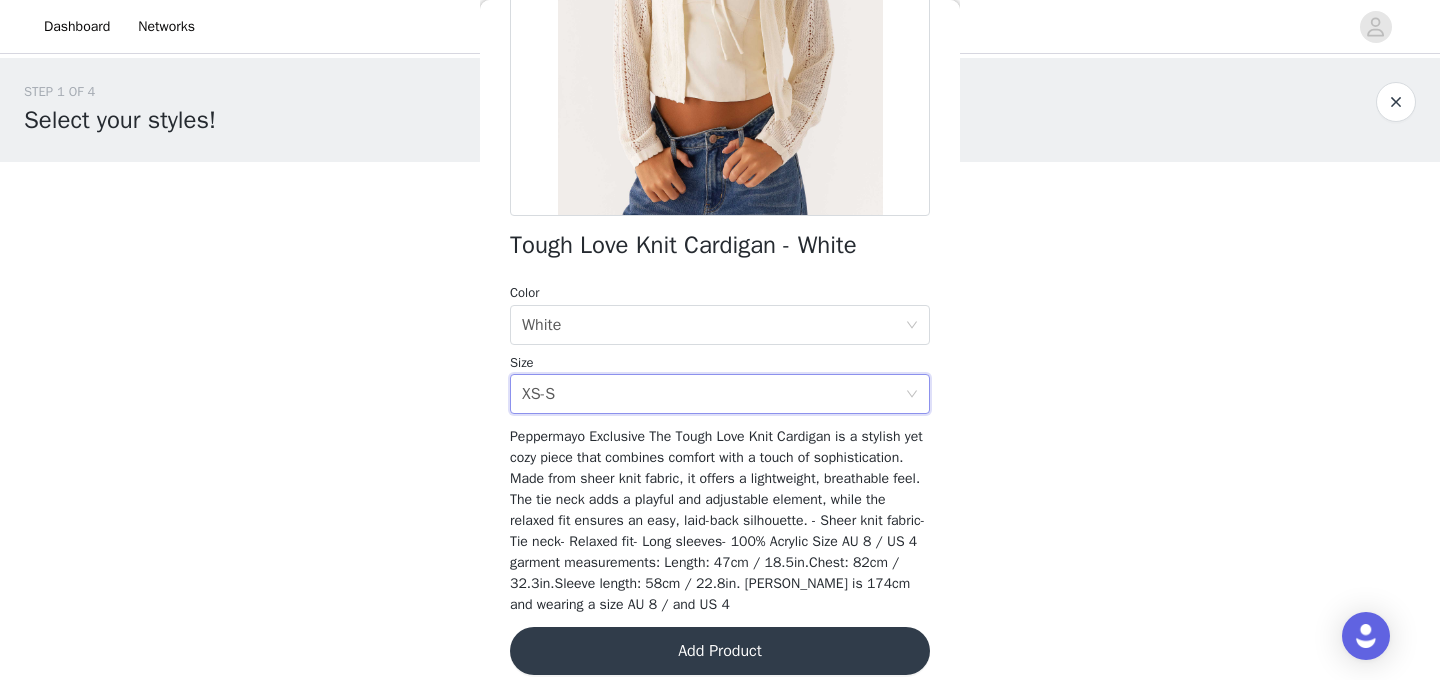 click on "Peppermayo Exclusive The Tough Love Knit Cardigan is a stylish yet cozy piece that combines comfort with a touch of sophistication. Made from sheer knit fabric, it offers a lightweight, breathable feel. The tie neck adds a playful and adjustable element, while the relaxed fit ensures an easy, laid-back silhouette. - Sheer knit fabric- Tie neck- Relaxed fit- Long sleeves- 100% Acrylic Size AU 8 / US 4 garment measurements: Length: 47cm / 18.5in.Chest: 82cm / 32.3in.Sleeve length: 58cm / 22.8in. Yasmin is 174cm and wearing a size AU 8 / and US 4" at bounding box center (720, 520) 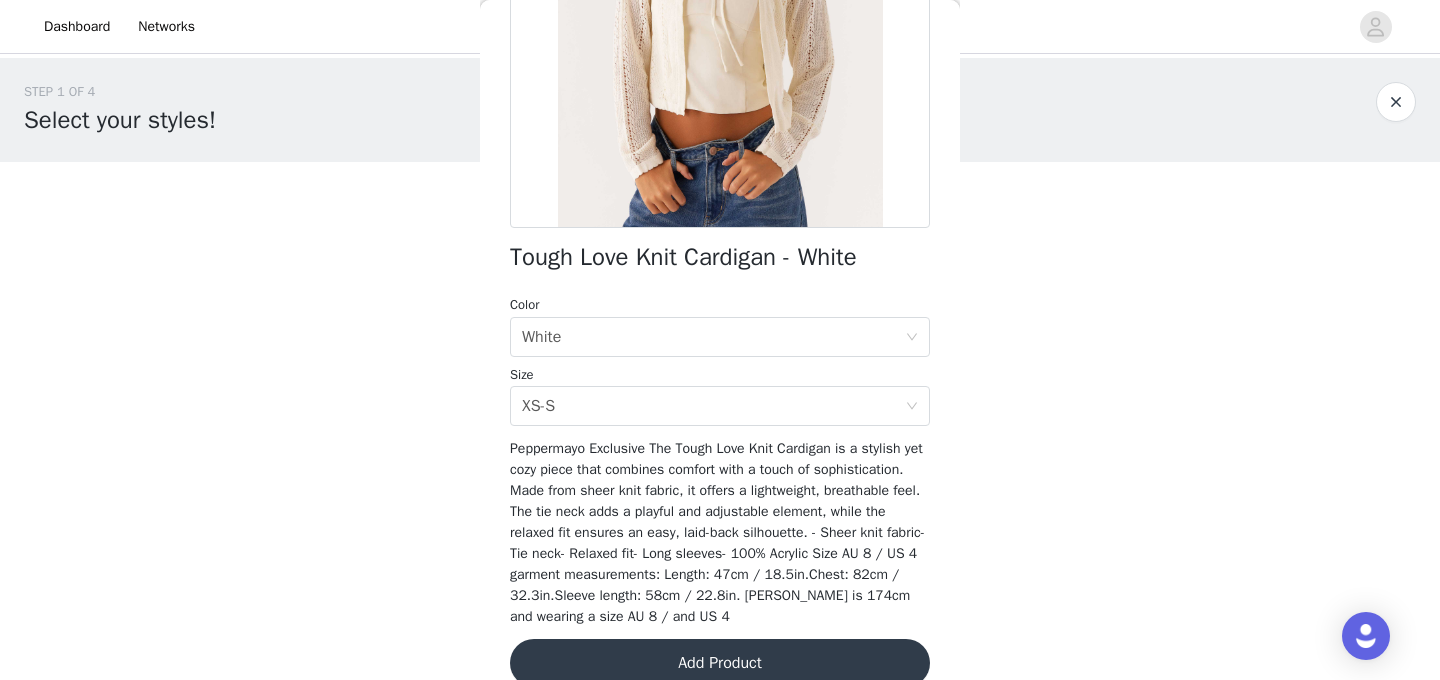 scroll, scrollTop: 353, scrollLeft: 0, axis: vertical 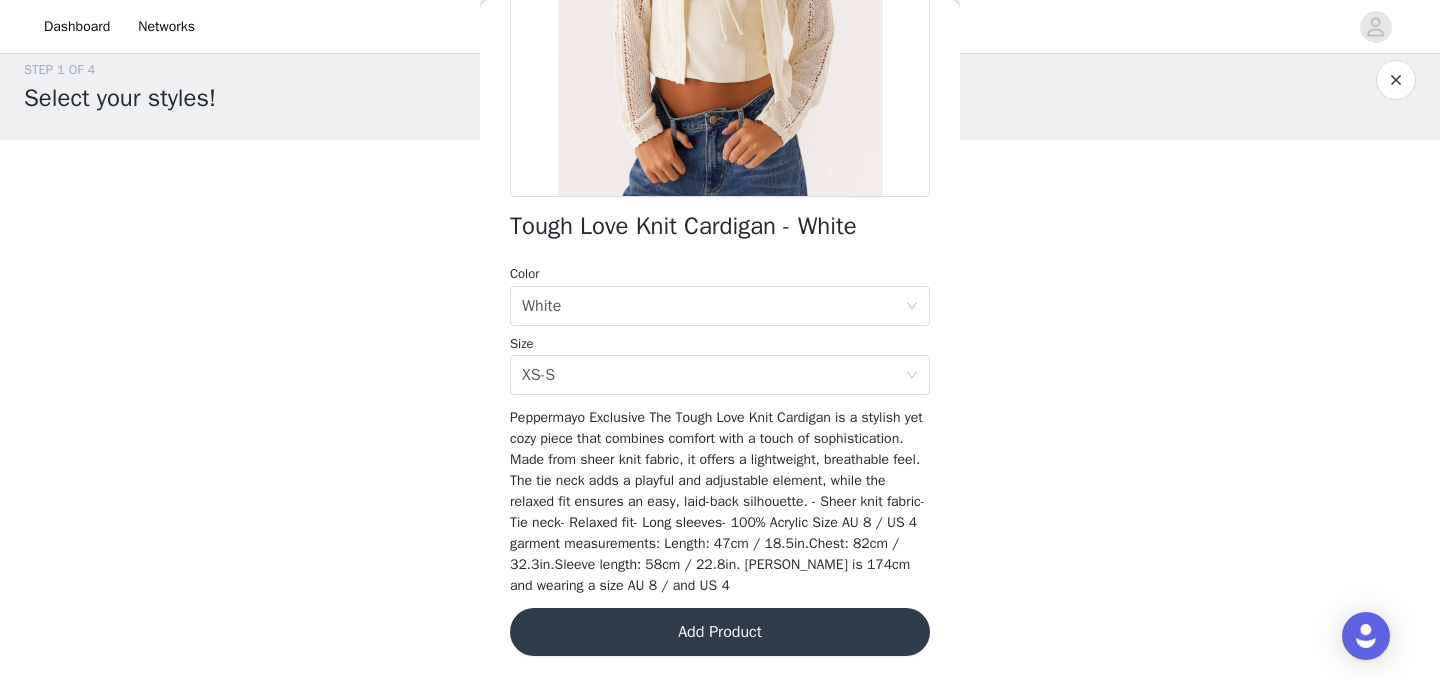 click on "Add Product" at bounding box center (720, 632) 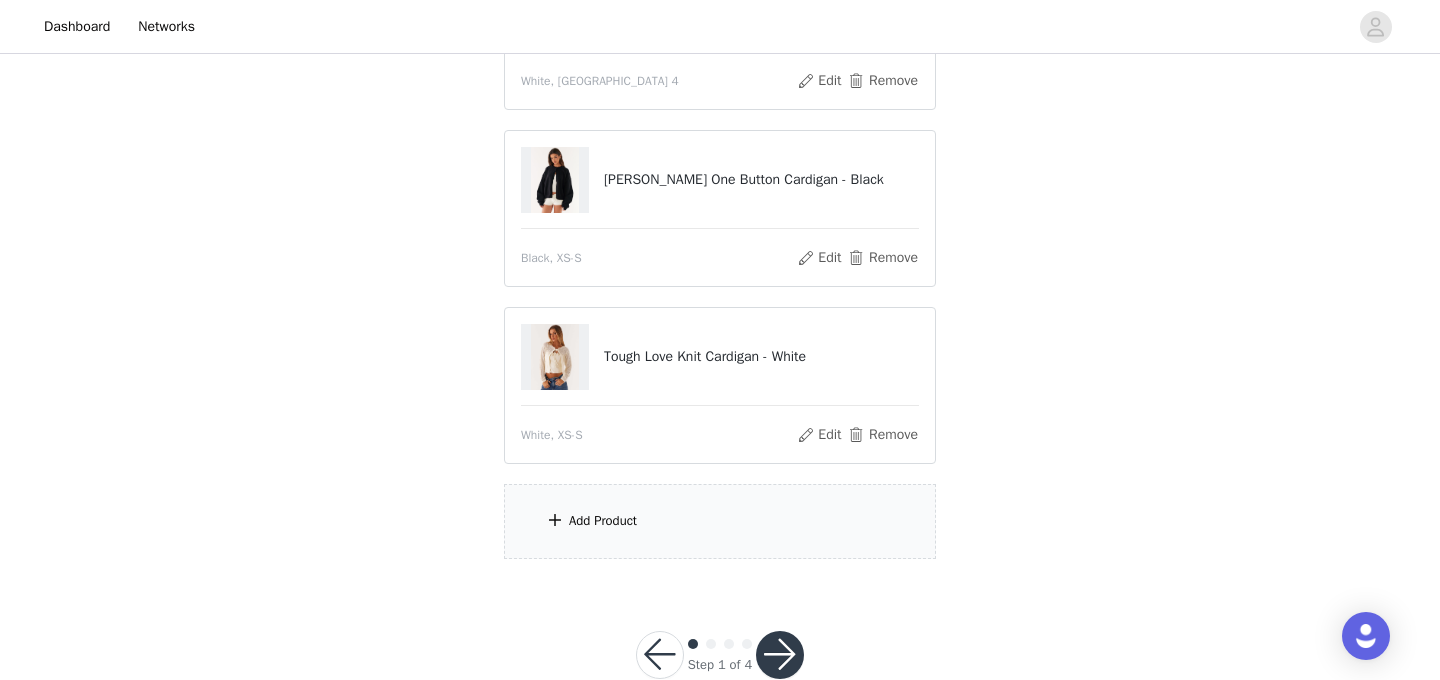 scroll, scrollTop: 369, scrollLeft: 0, axis: vertical 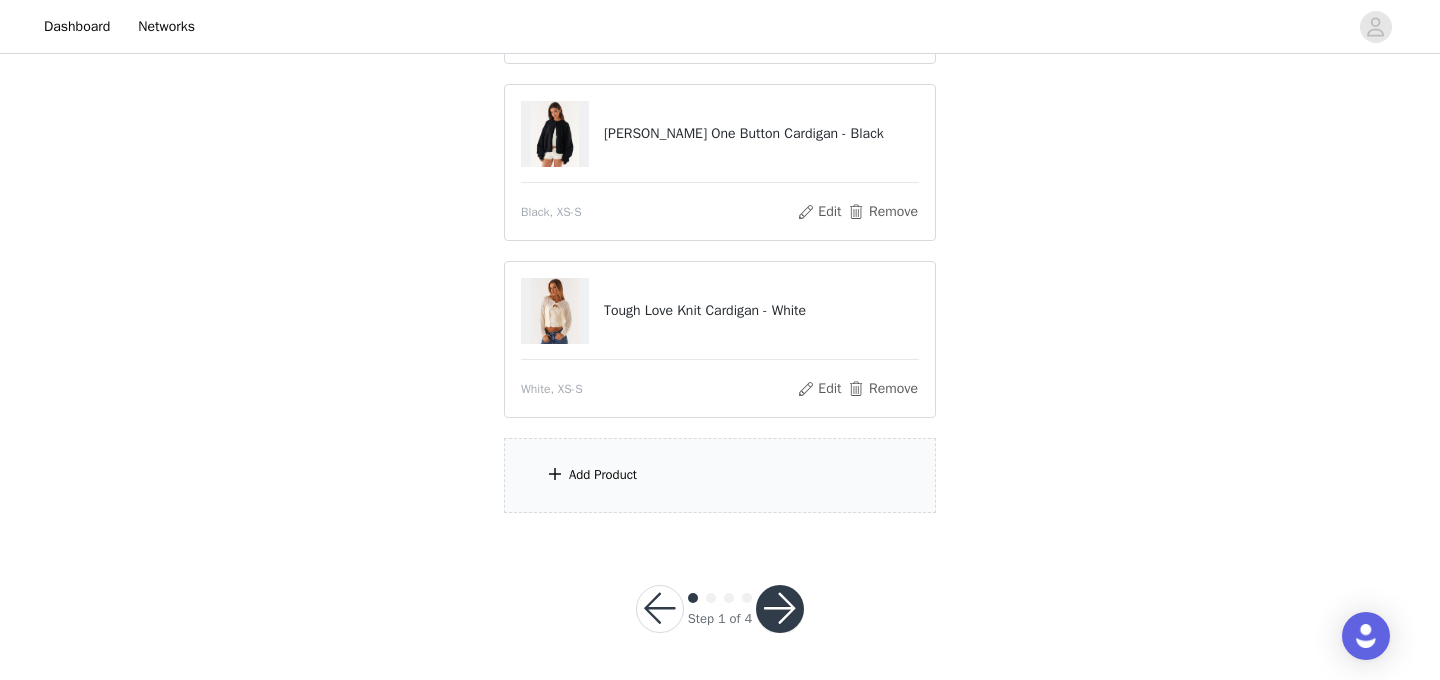 click on "Add Product" at bounding box center [720, 475] 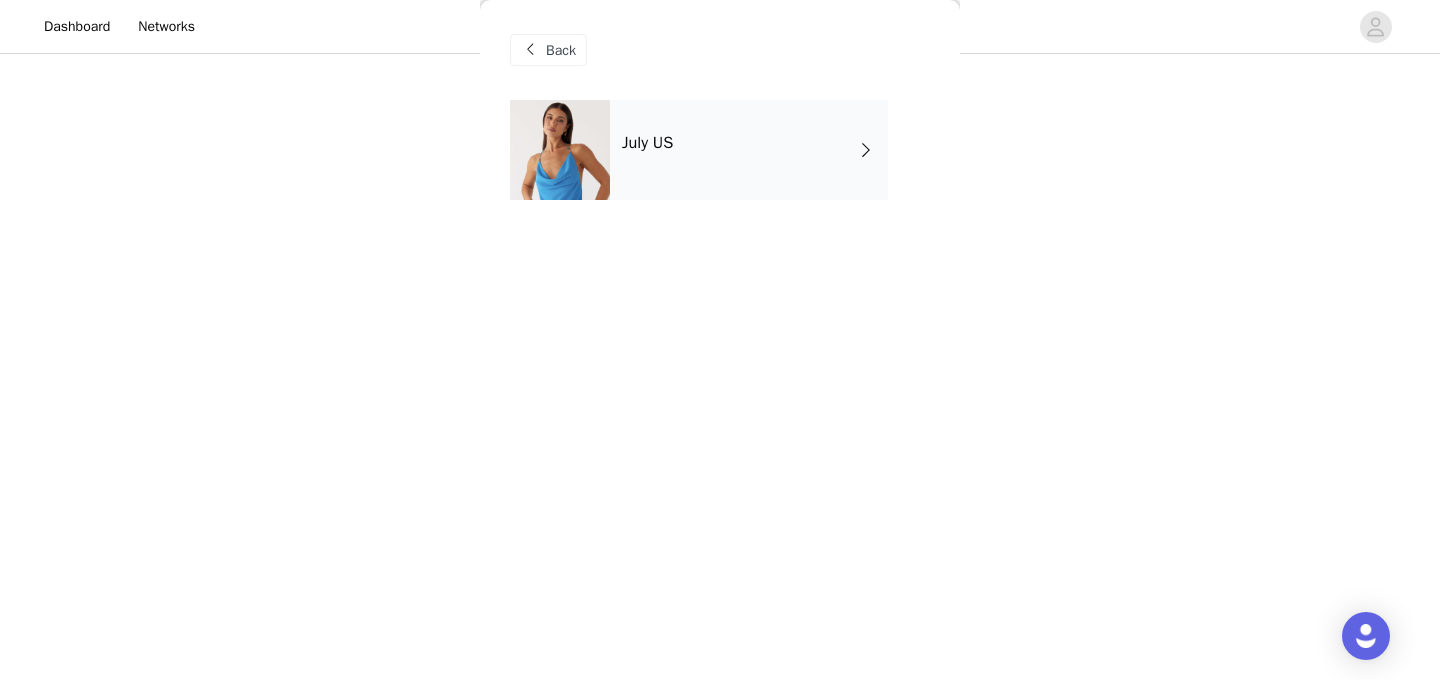 click on "July US" at bounding box center [749, 150] 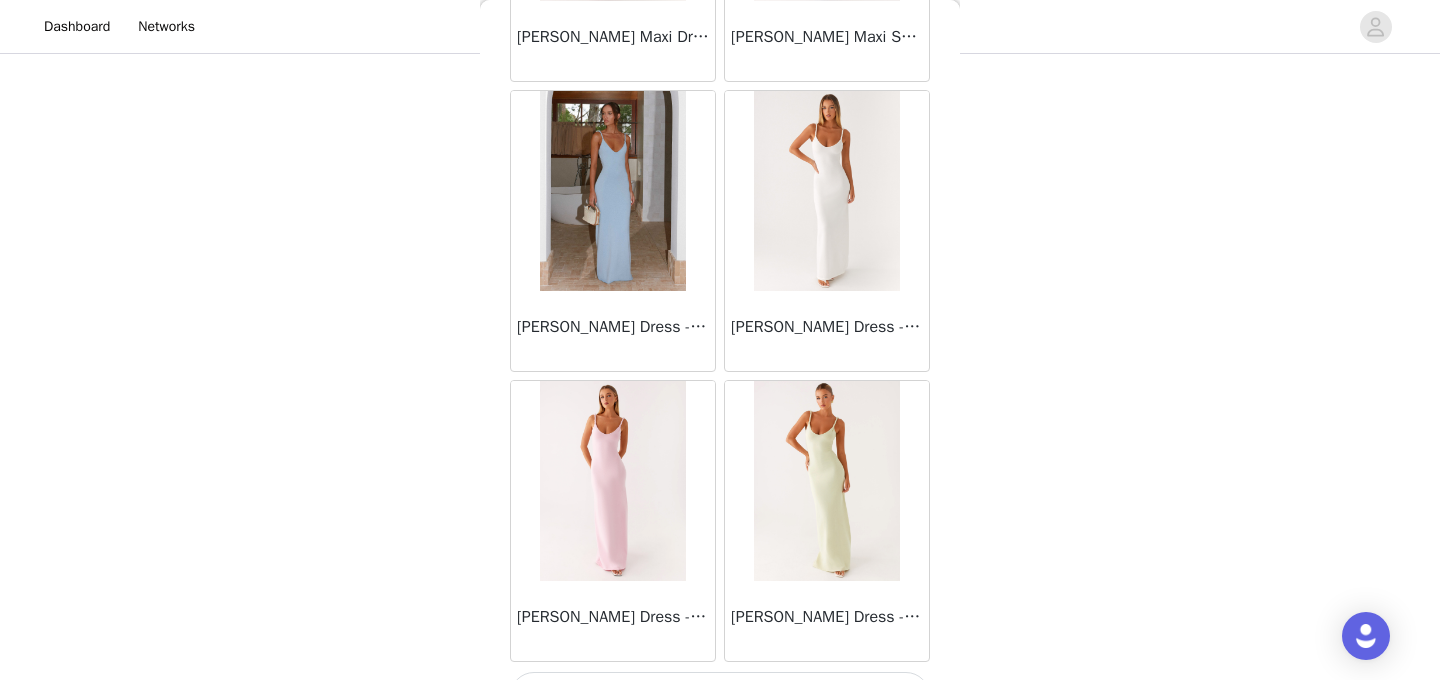 scroll, scrollTop: 2380, scrollLeft: 0, axis: vertical 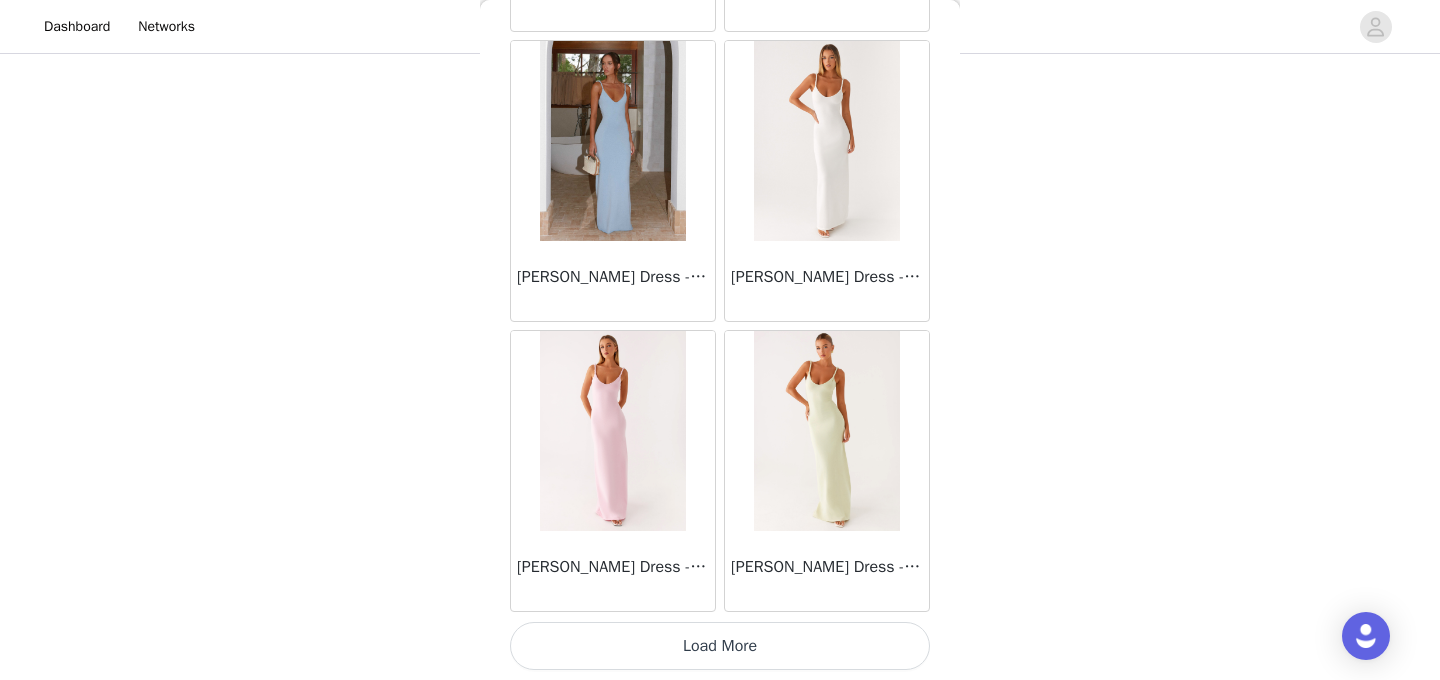 click on "Load More" at bounding box center (720, 646) 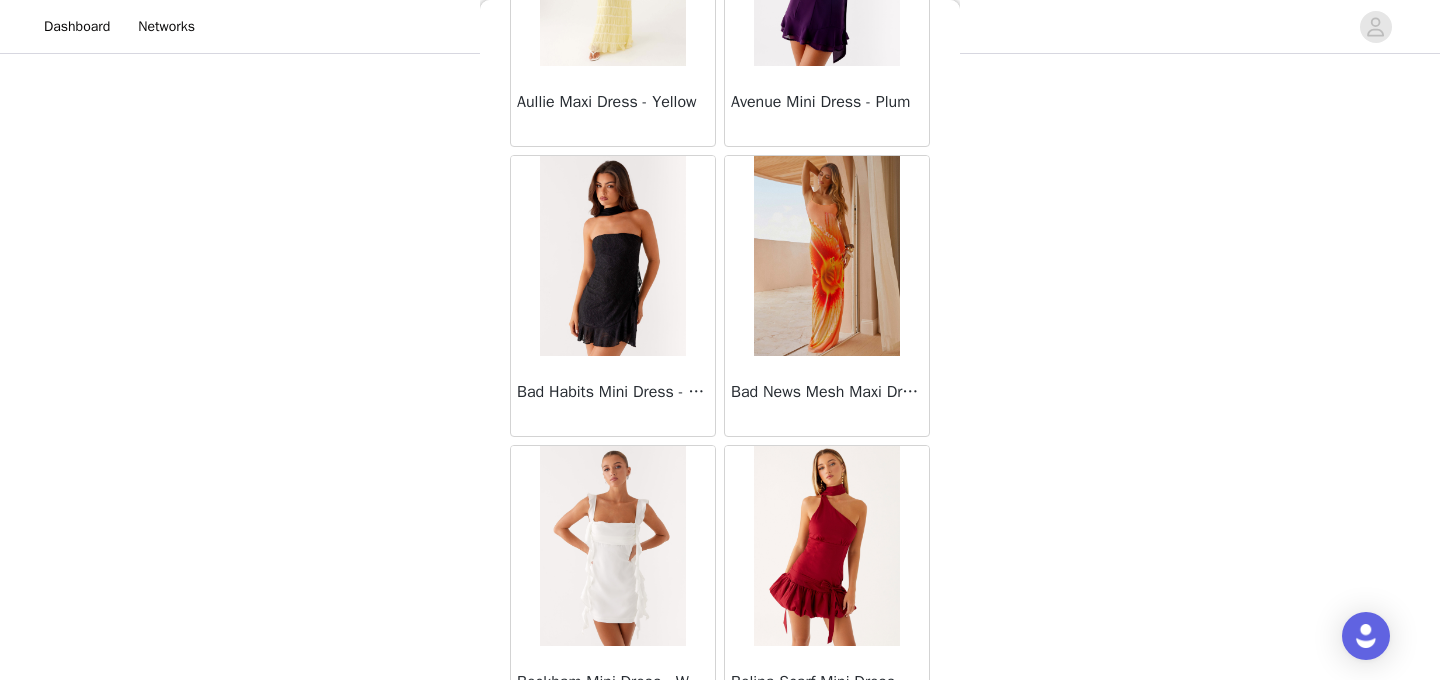 scroll, scrollTop: 5280, scrollLeft: 0, axis: vertical 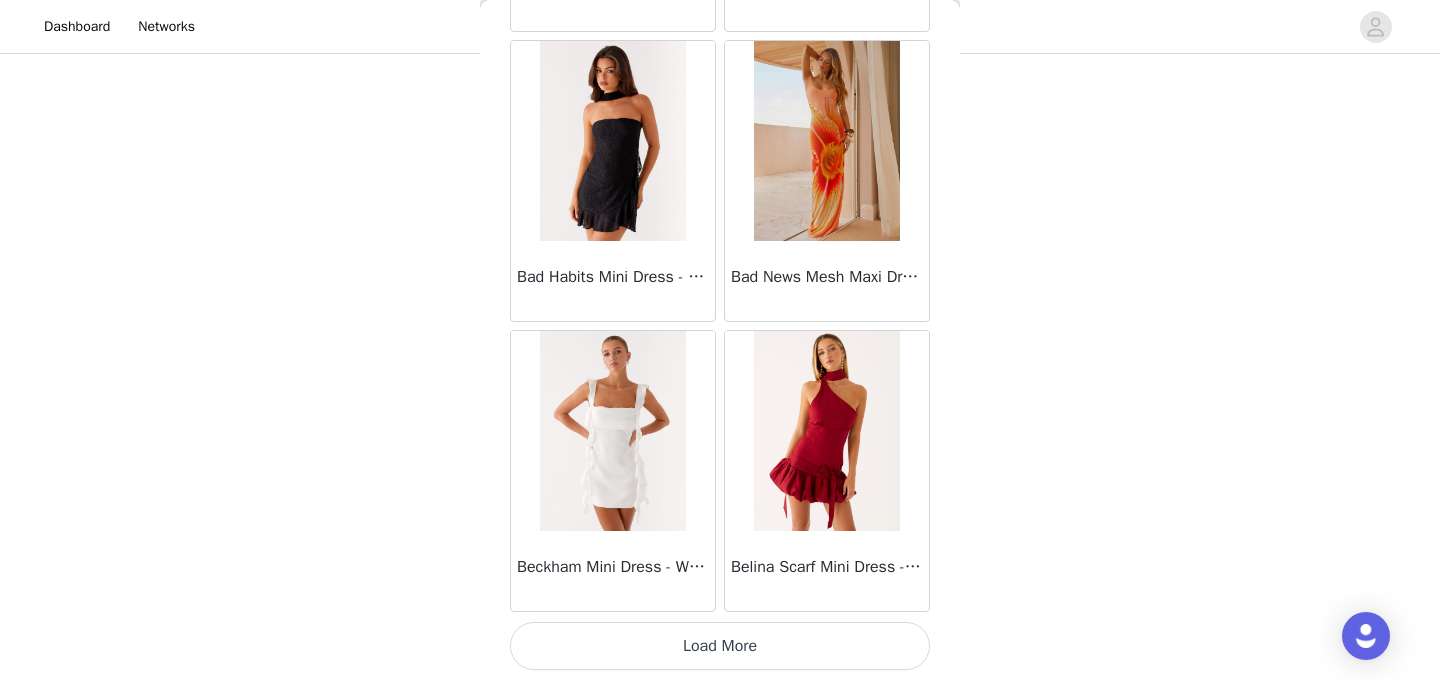click on "Load More" at bounding box center (720, 646) 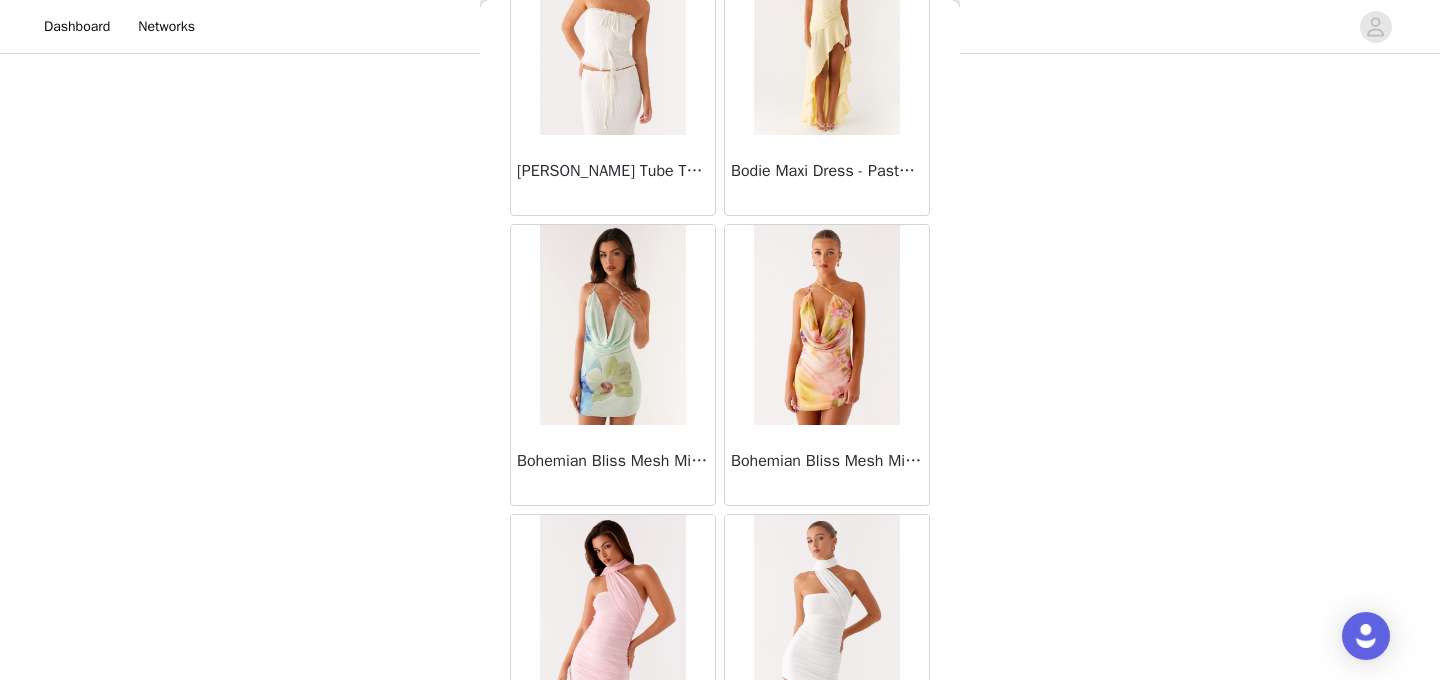 scroll, scrollTop: 8180, scrollLeft: 0, axis: vertical 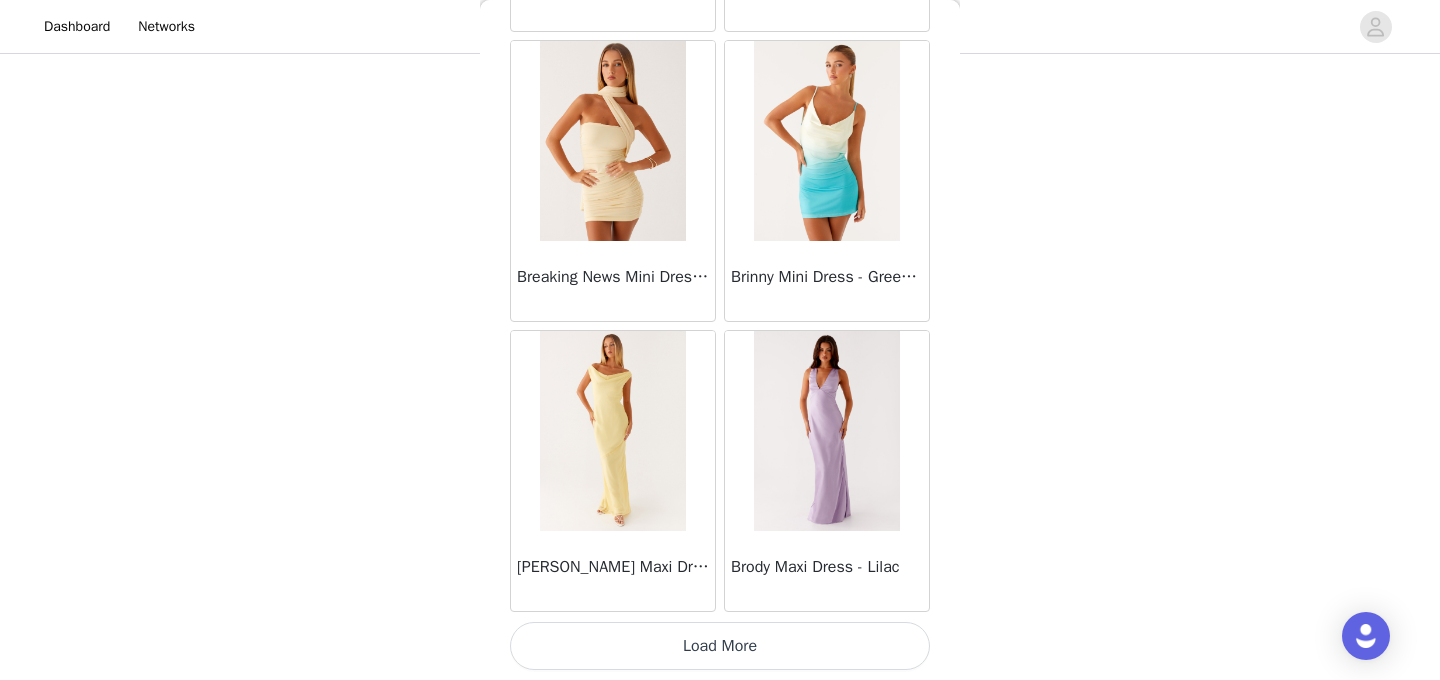 click on "Load More" at bounding box center (720, 646) 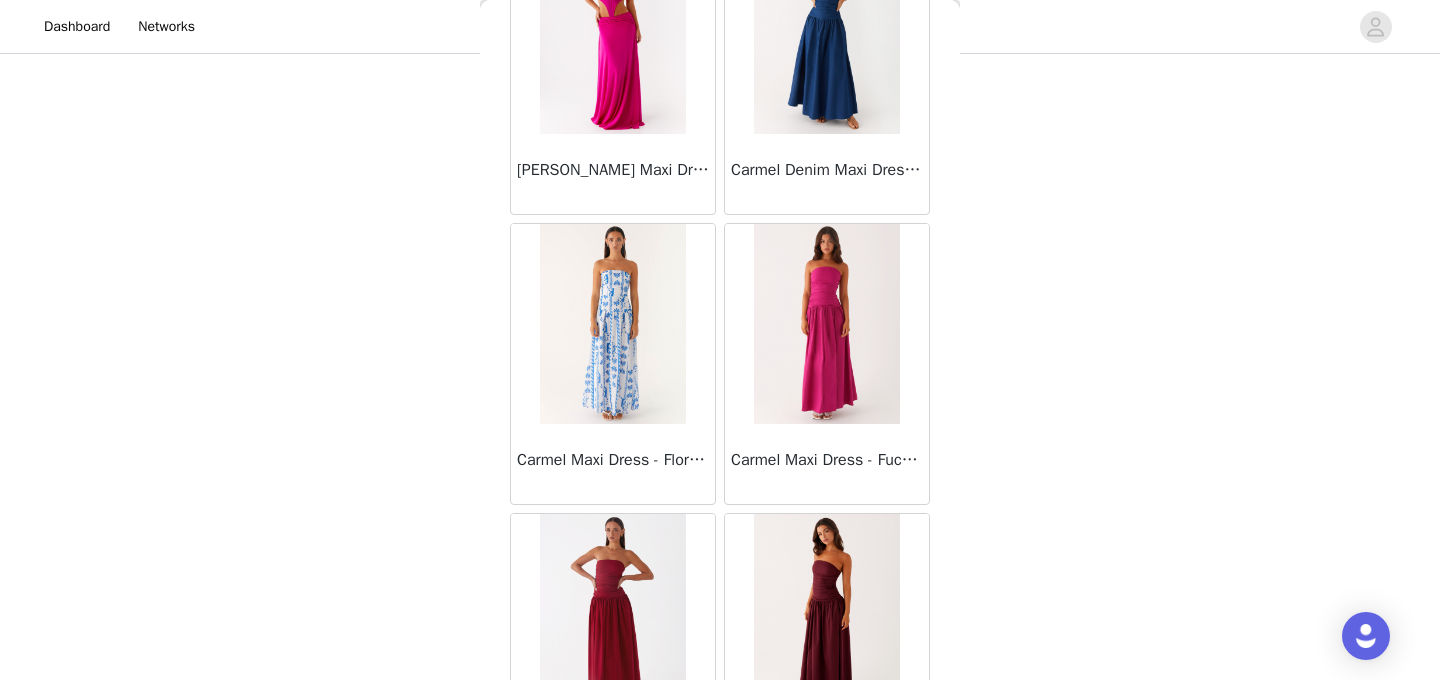 scroll, scrollTop: 11080, scrollLeft: 0, axis: vertical 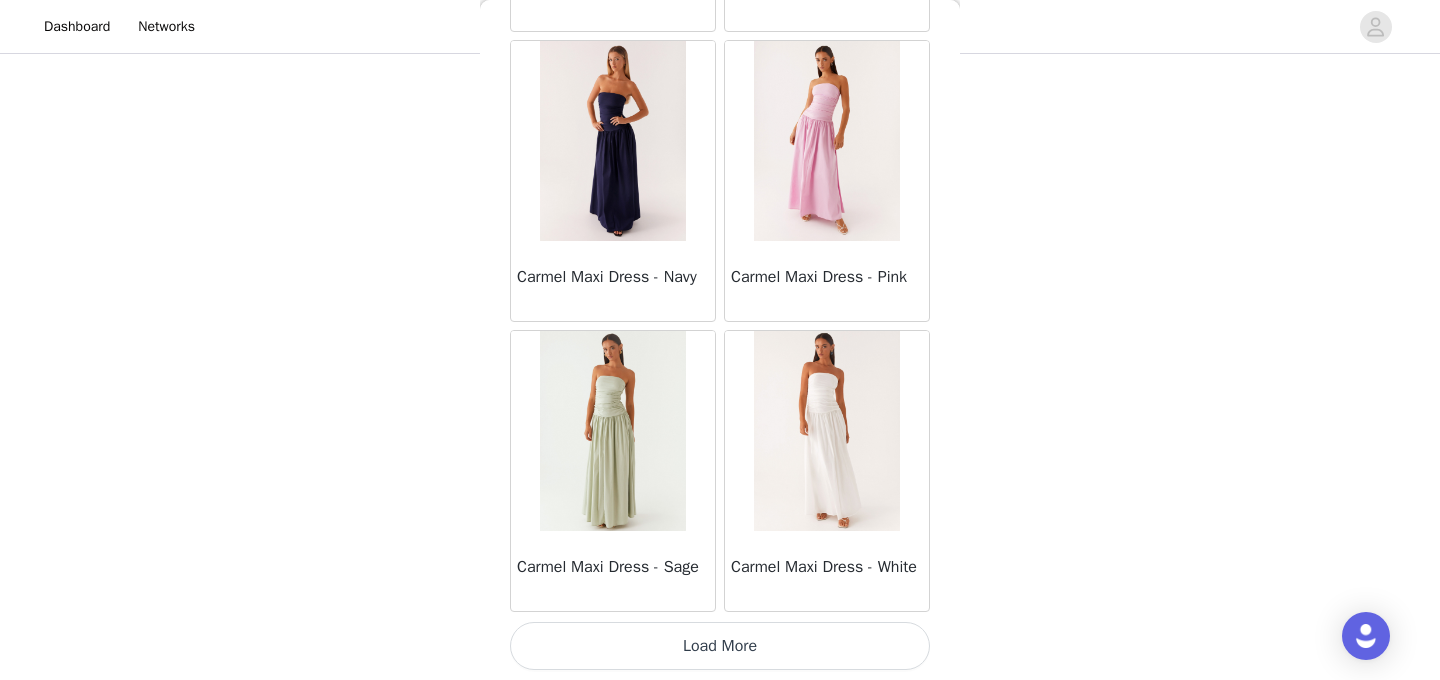click on "Load More" at bounding box center [720, 646] 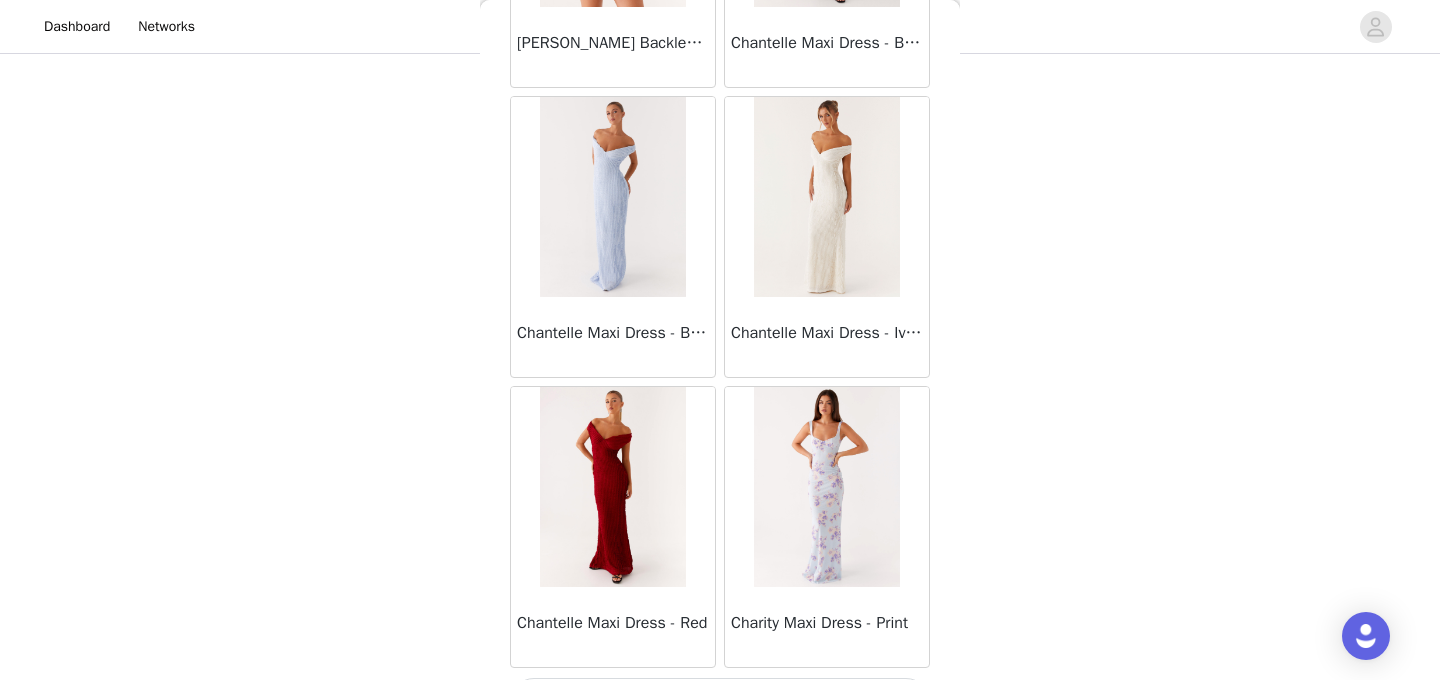 scroll, scrollTop: 13980, scrollLeft: 0, axis: vertical 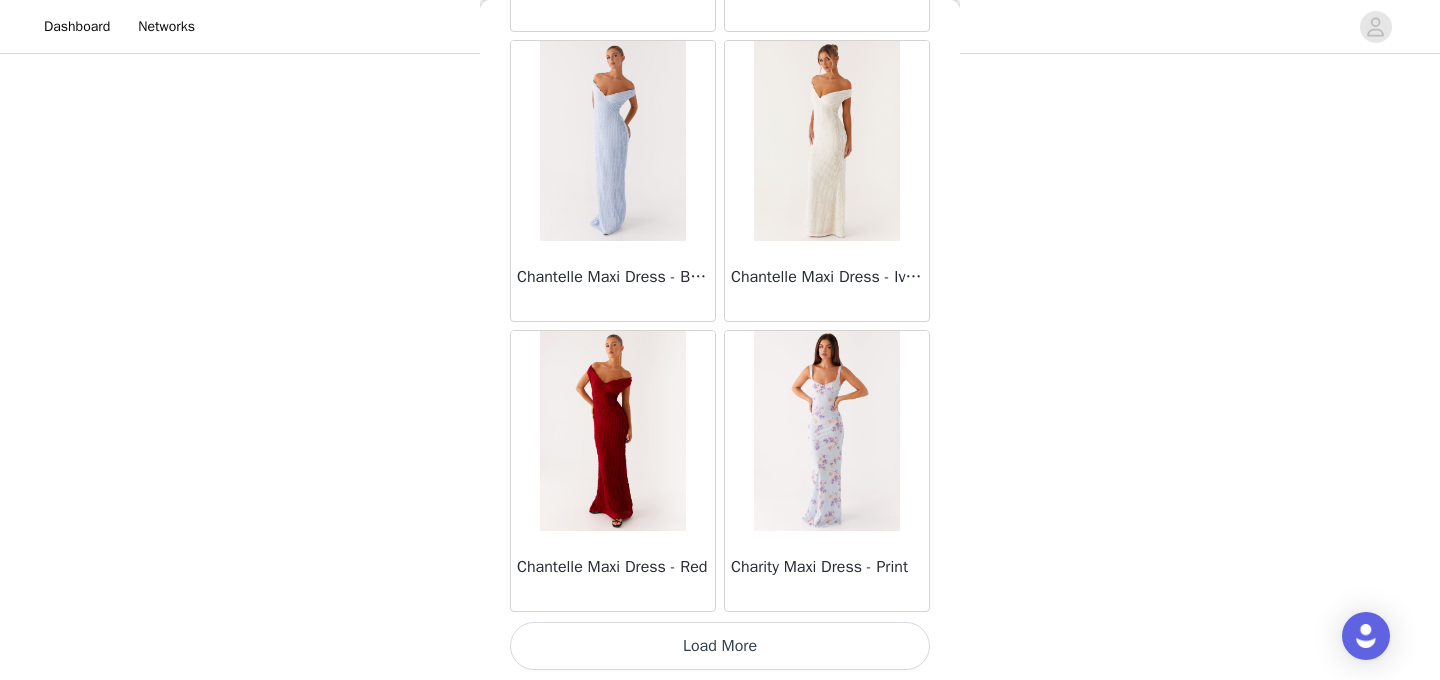 click on "Load More" at bounding box center [720, 646] 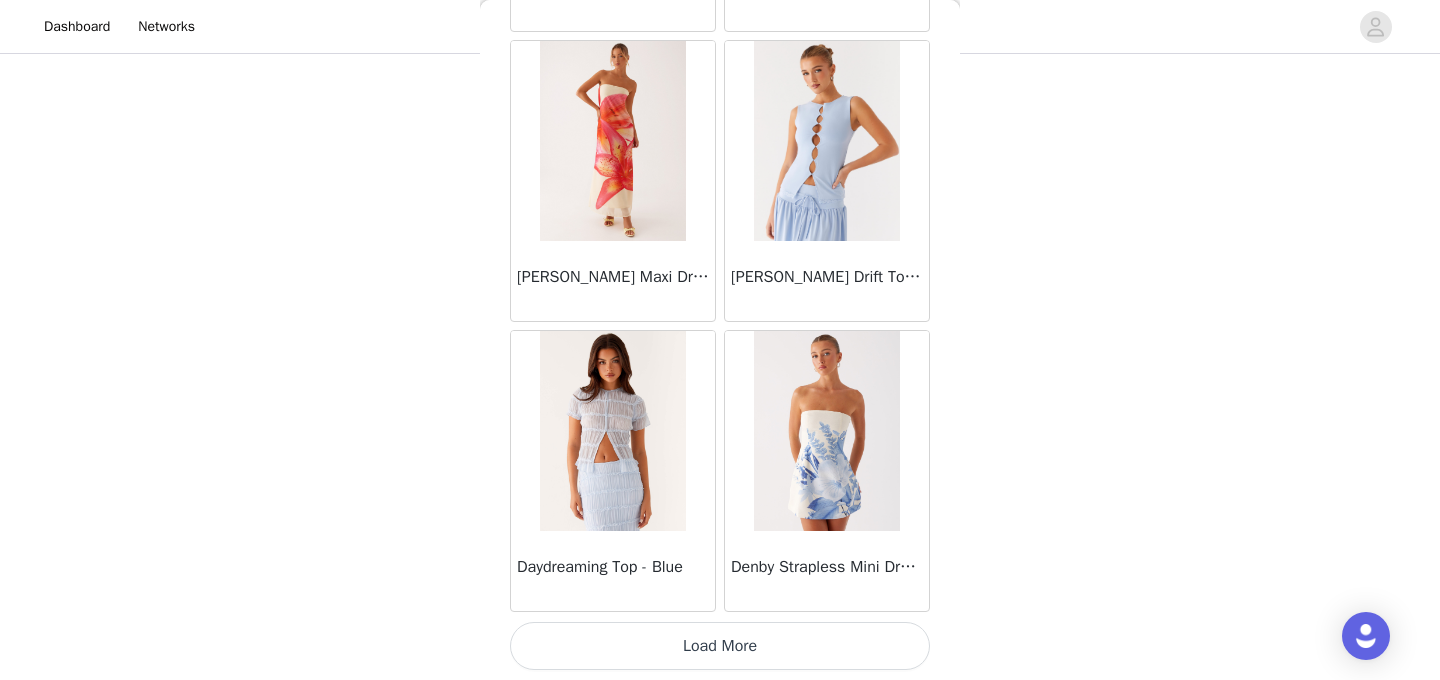 click on "Load More" at bounding box center [720, 646] 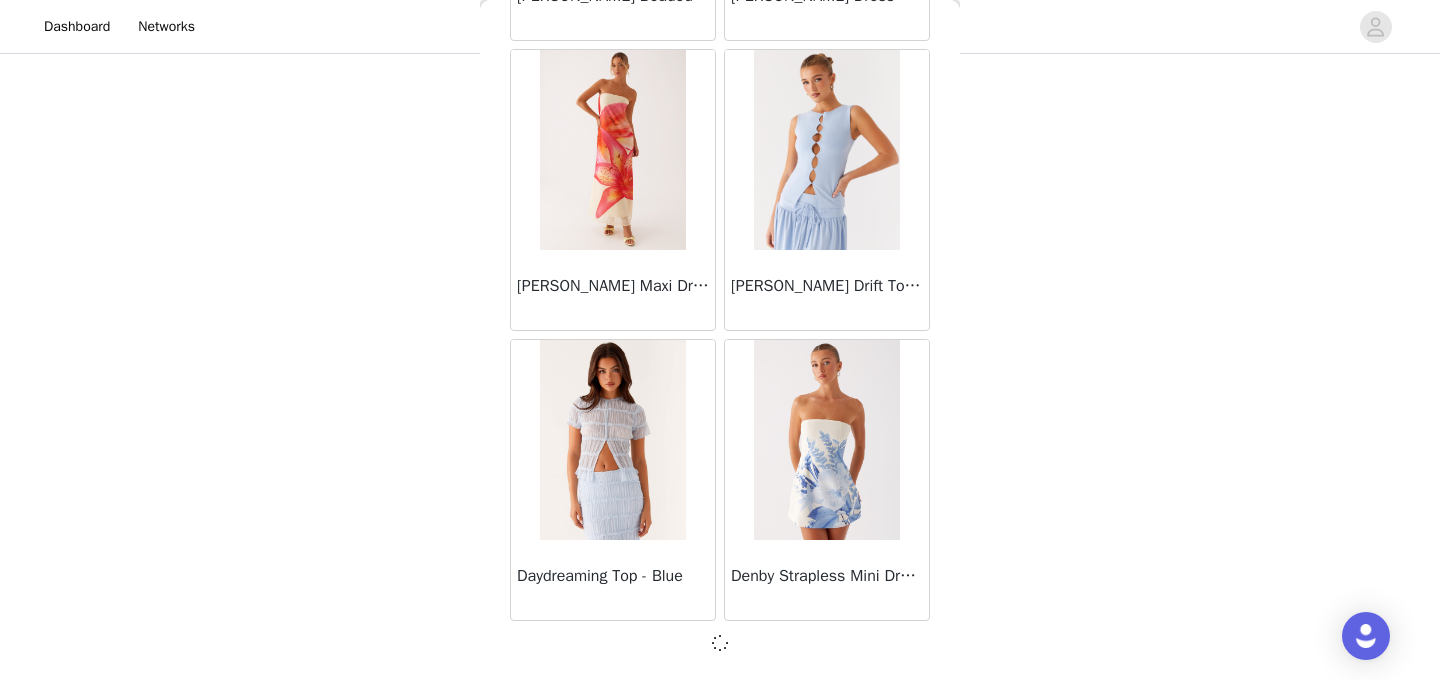 scroll, scrollTop: 16871, scrollLeft: 0, axis: vertical 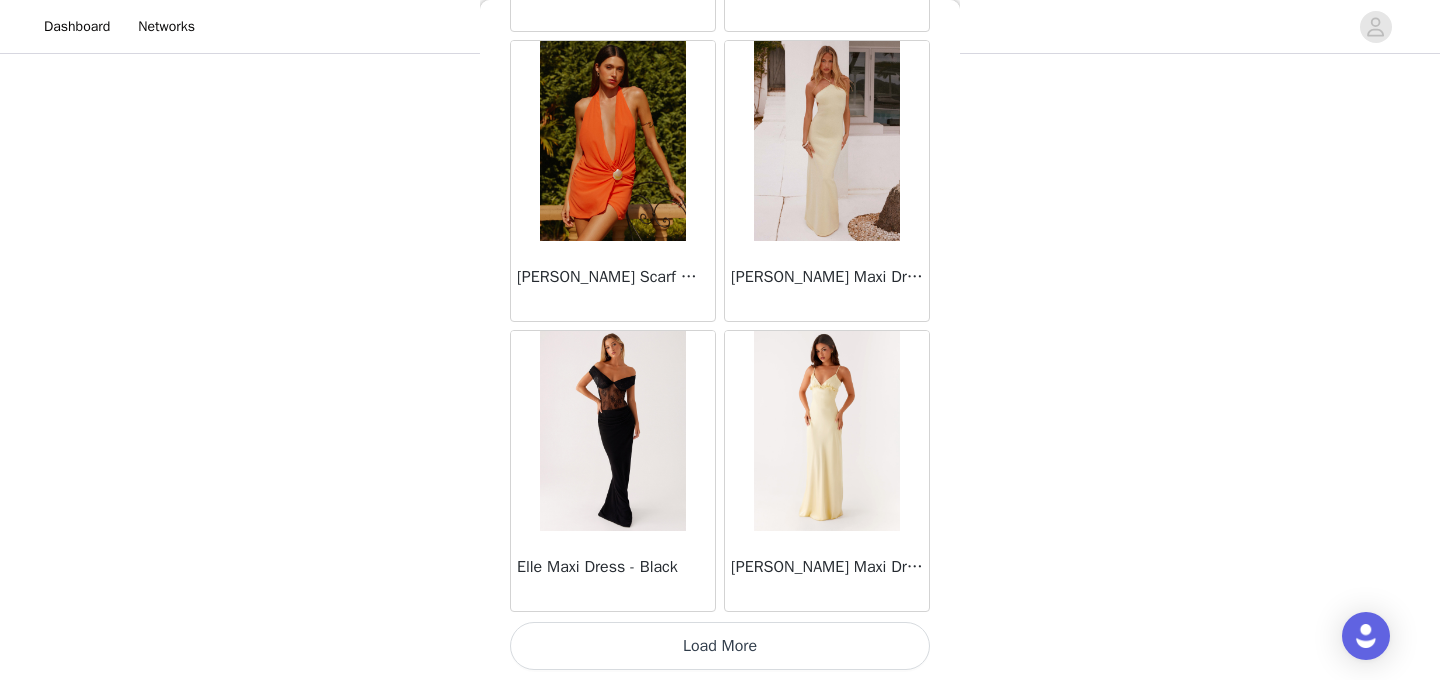 click on "Load More" at bounding box center (720, 646) 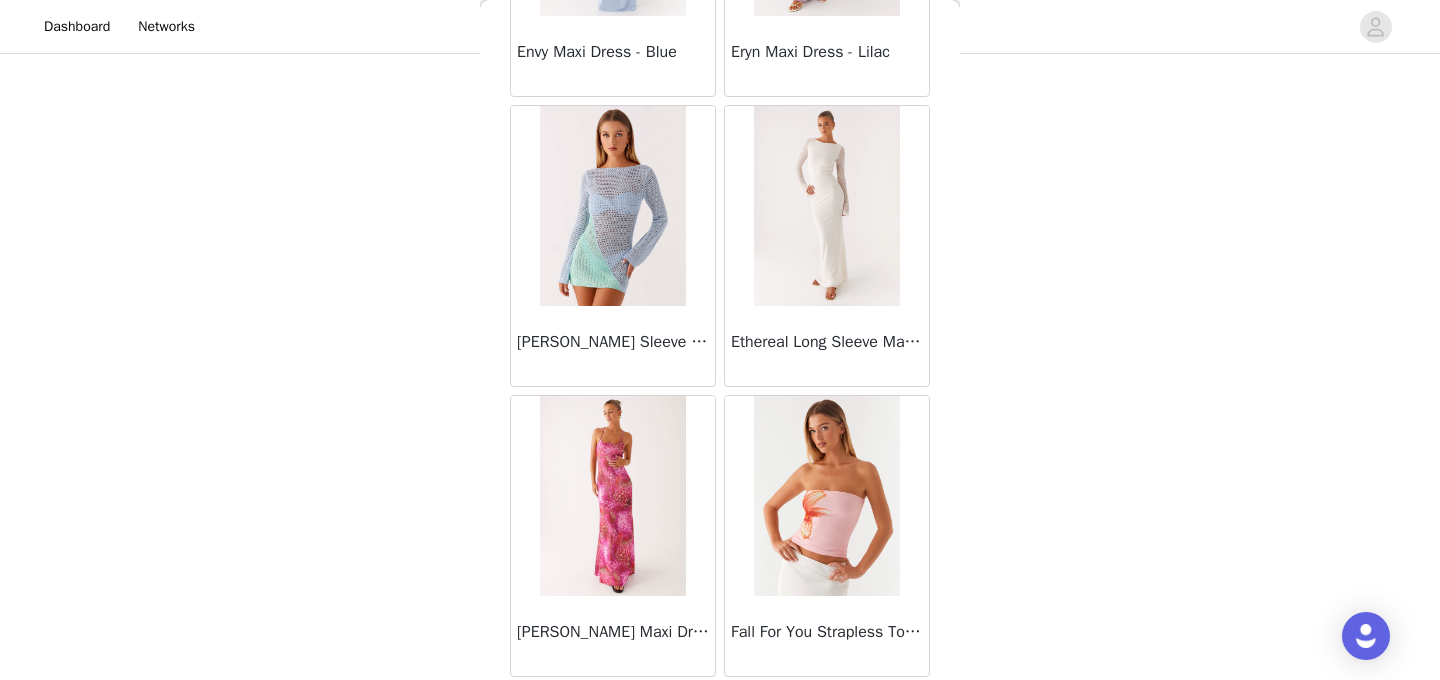 scroll, scrollTop: 22680, scrollLeft: 0, axis: vertical 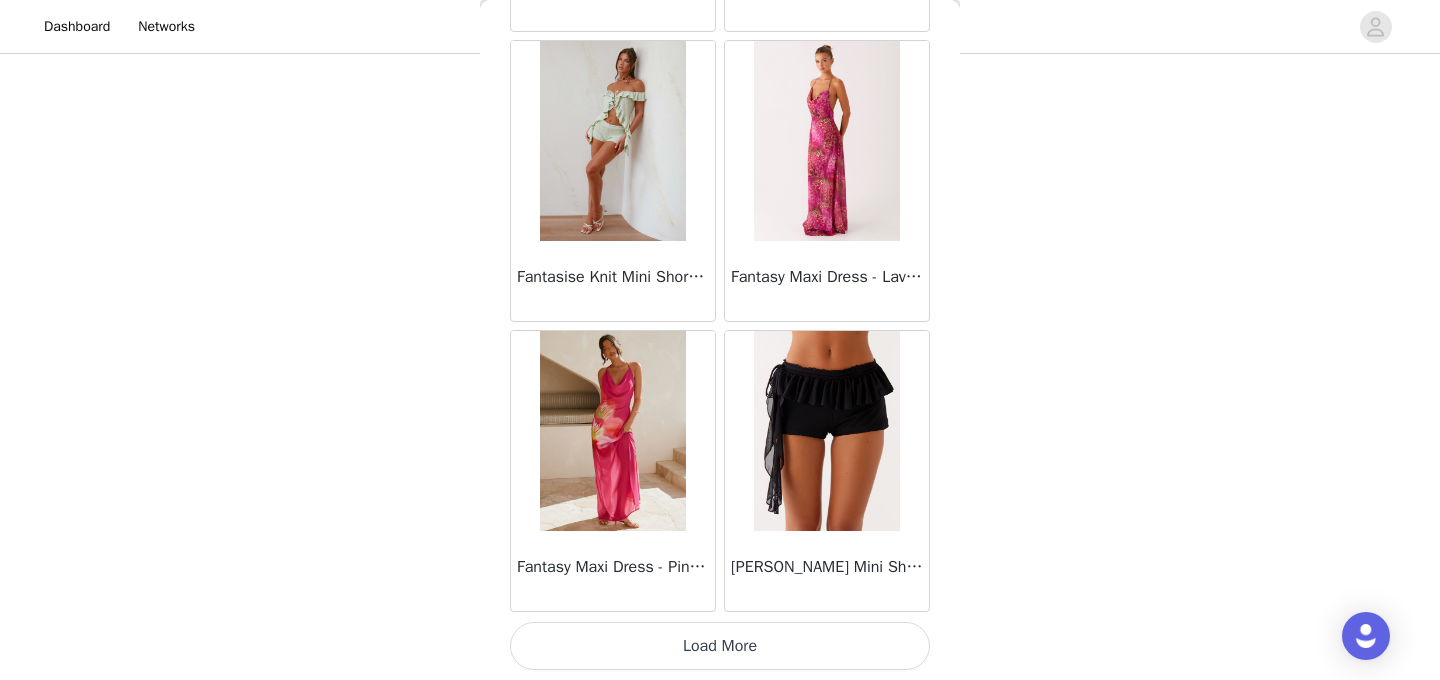 click on "Load More" at bounding box center [720, 646] 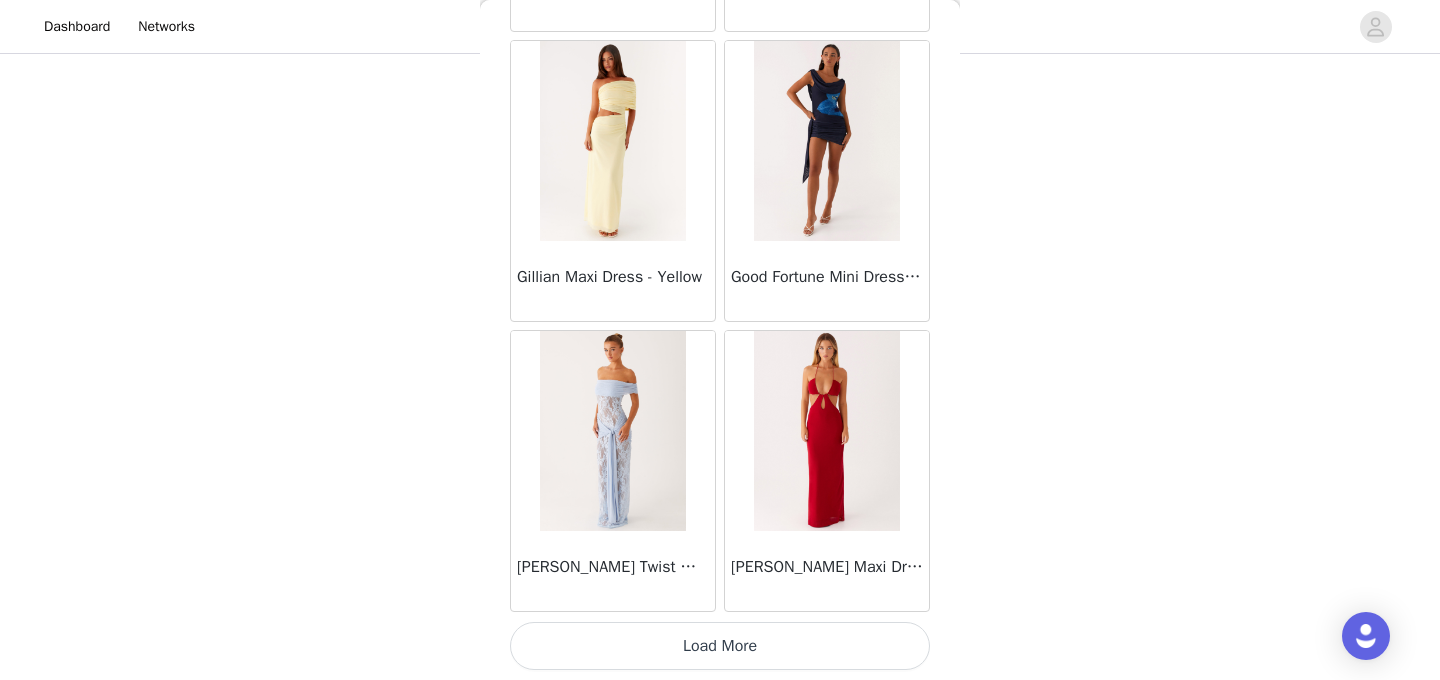 click on "Load More" at bounding box center (720, 646) 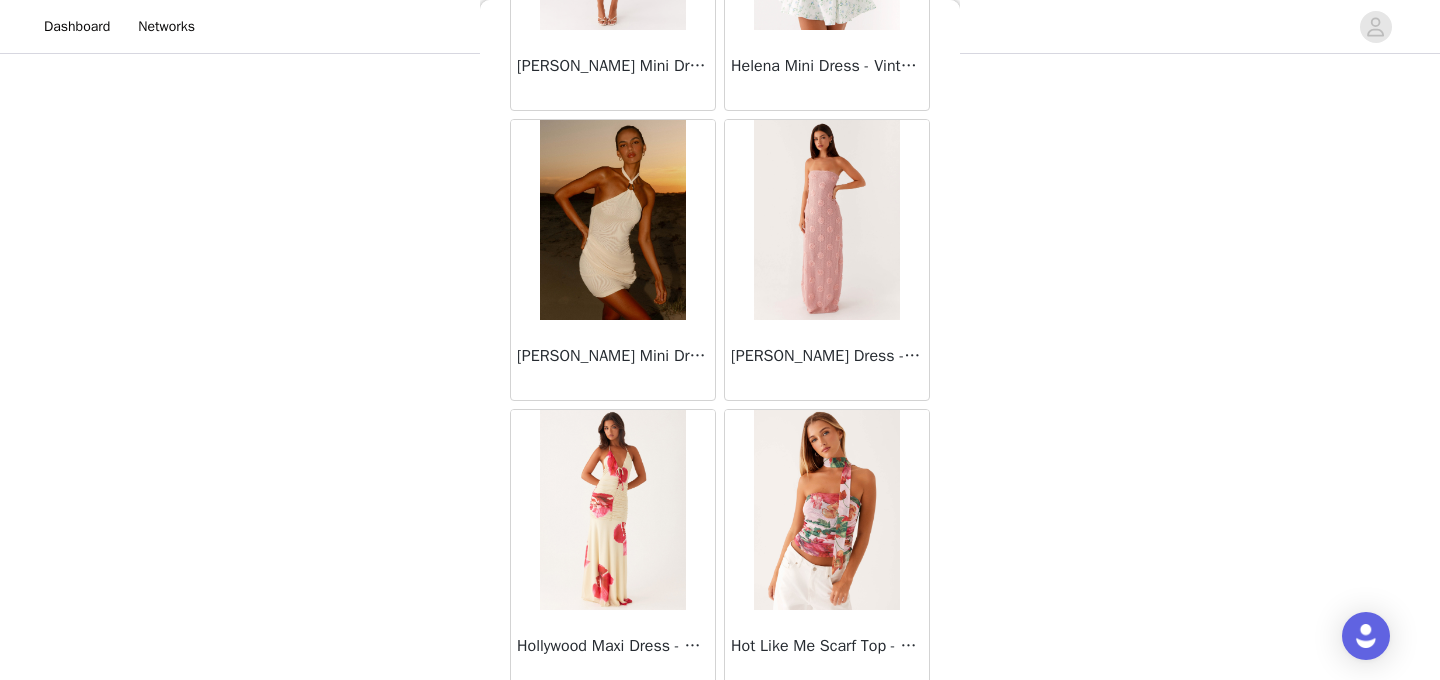 scroll, scrollTop: 28480, scrollLeft: 0, axis: vertical 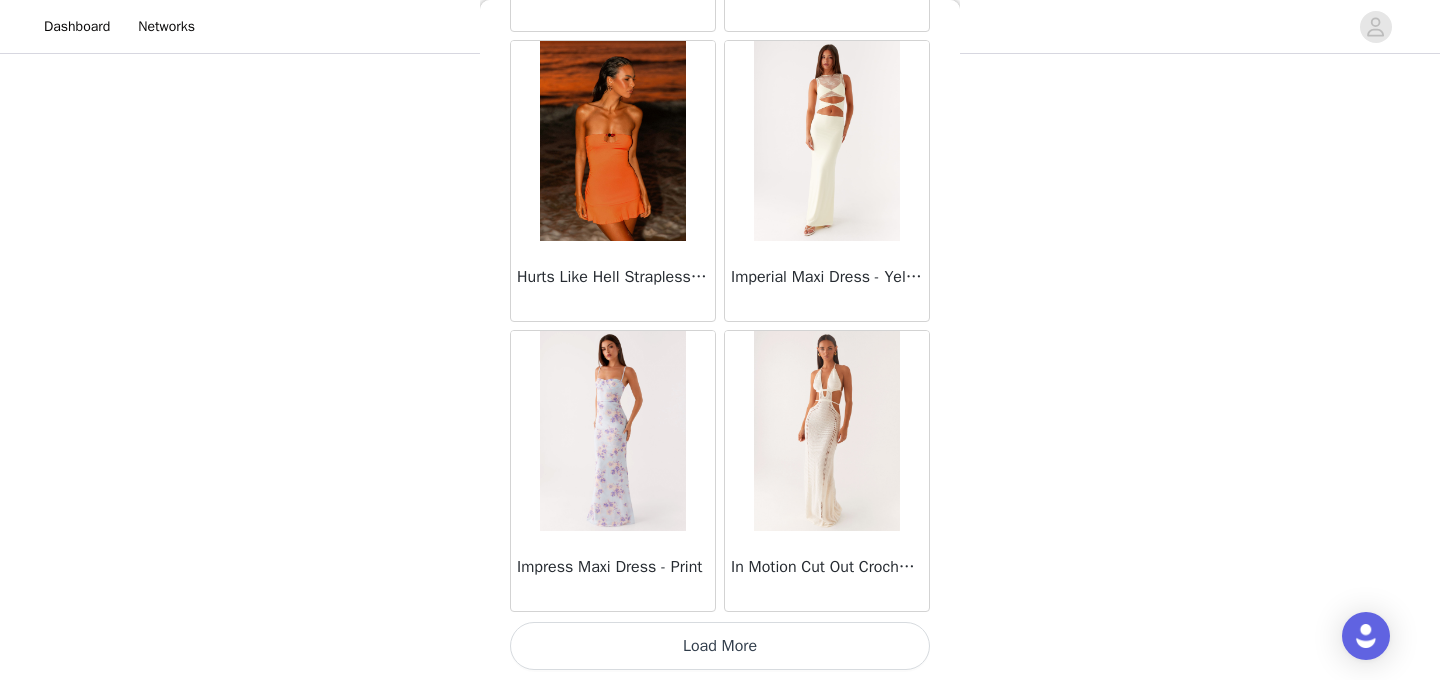 click on "Load More" at bounding box center [720, 646] 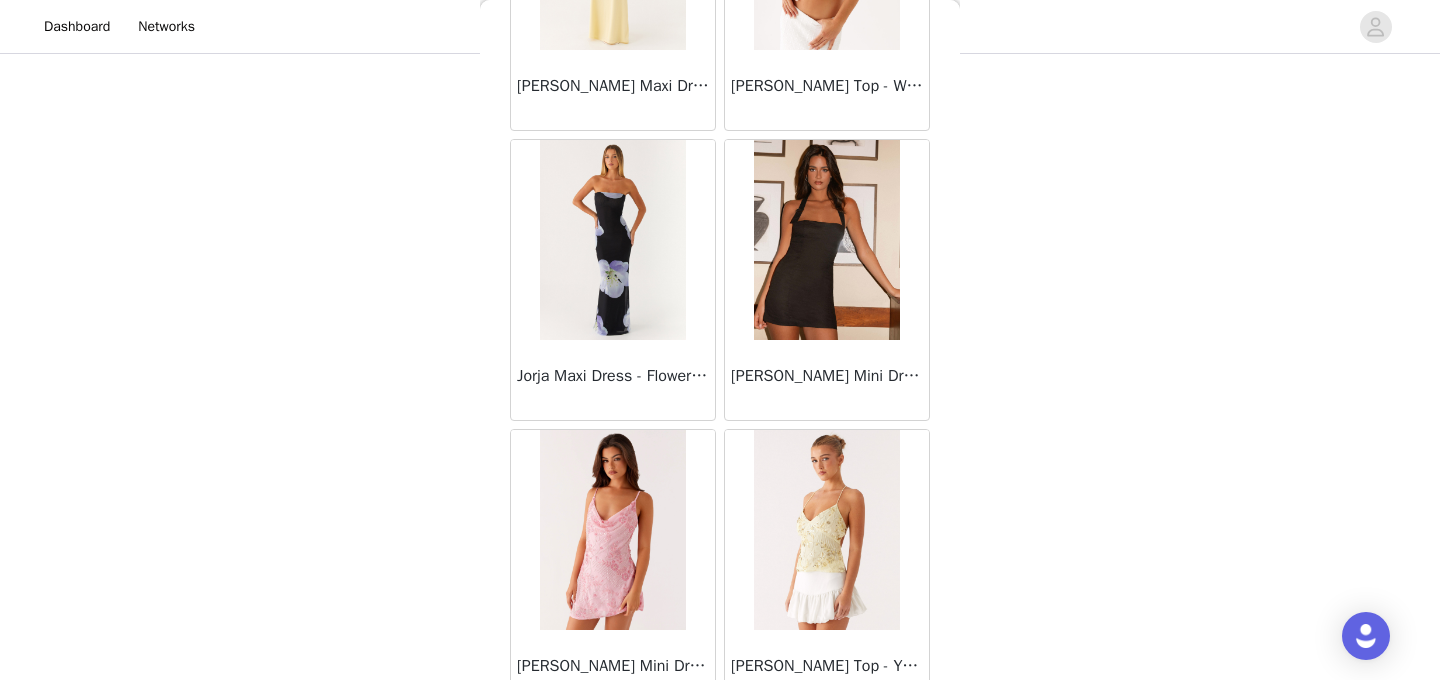 scroll, scrollTop: 31380, scrollLeft: 0, axis: vertical 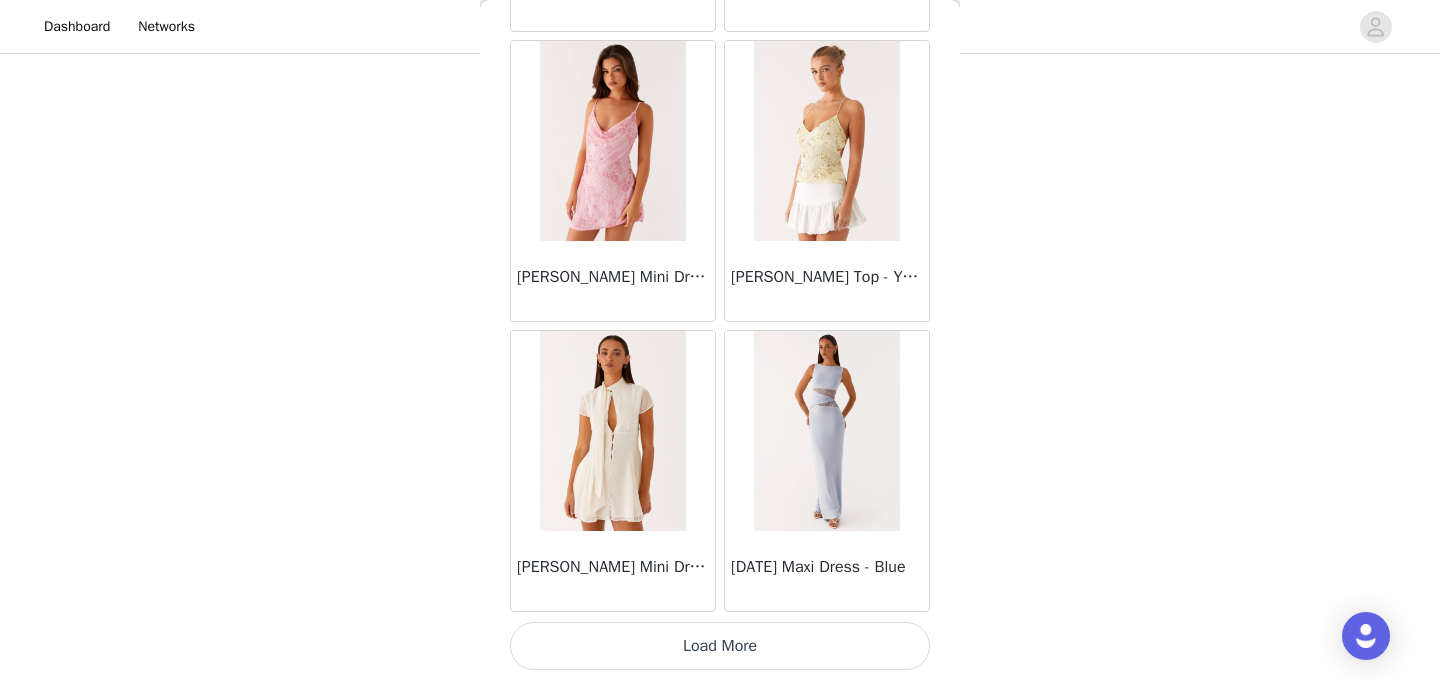 click on "Load More" at bounding box center (720, 646) 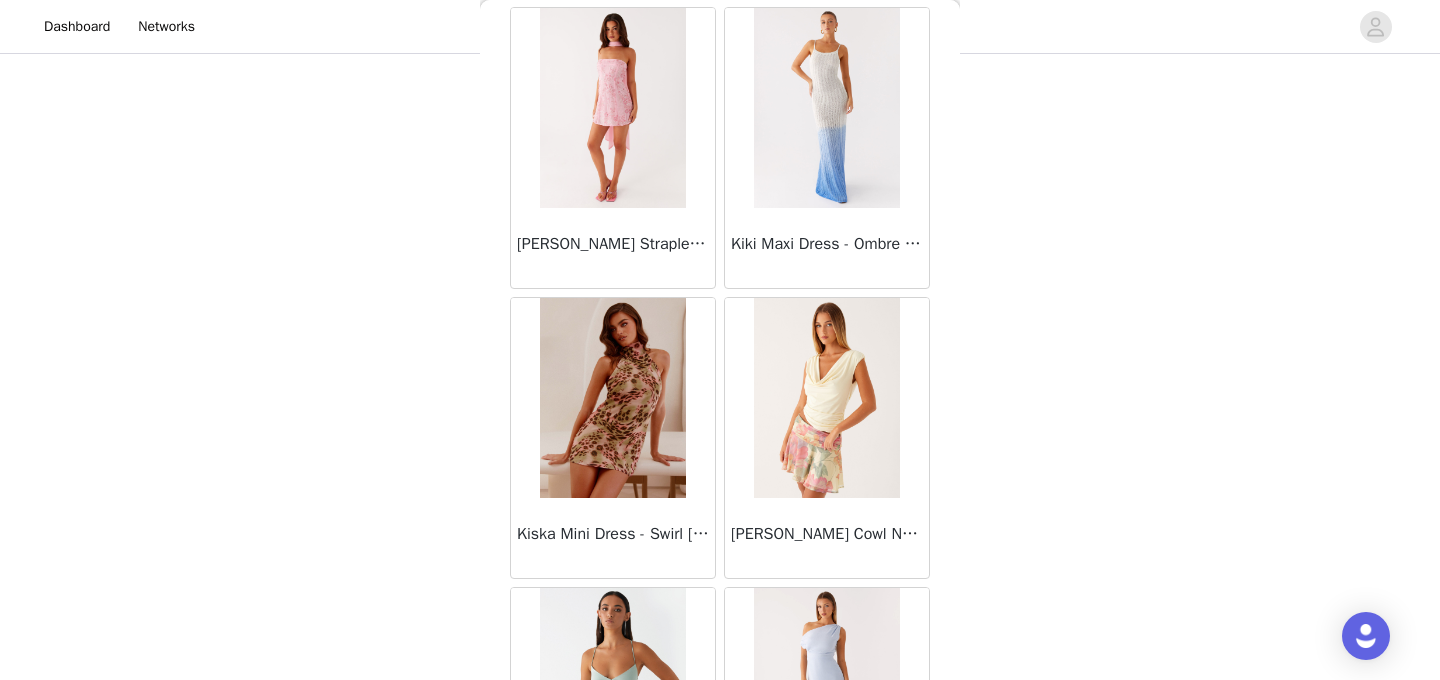 scroll, scrollTop: 34280, scrollLeft: 0, axis: vertical 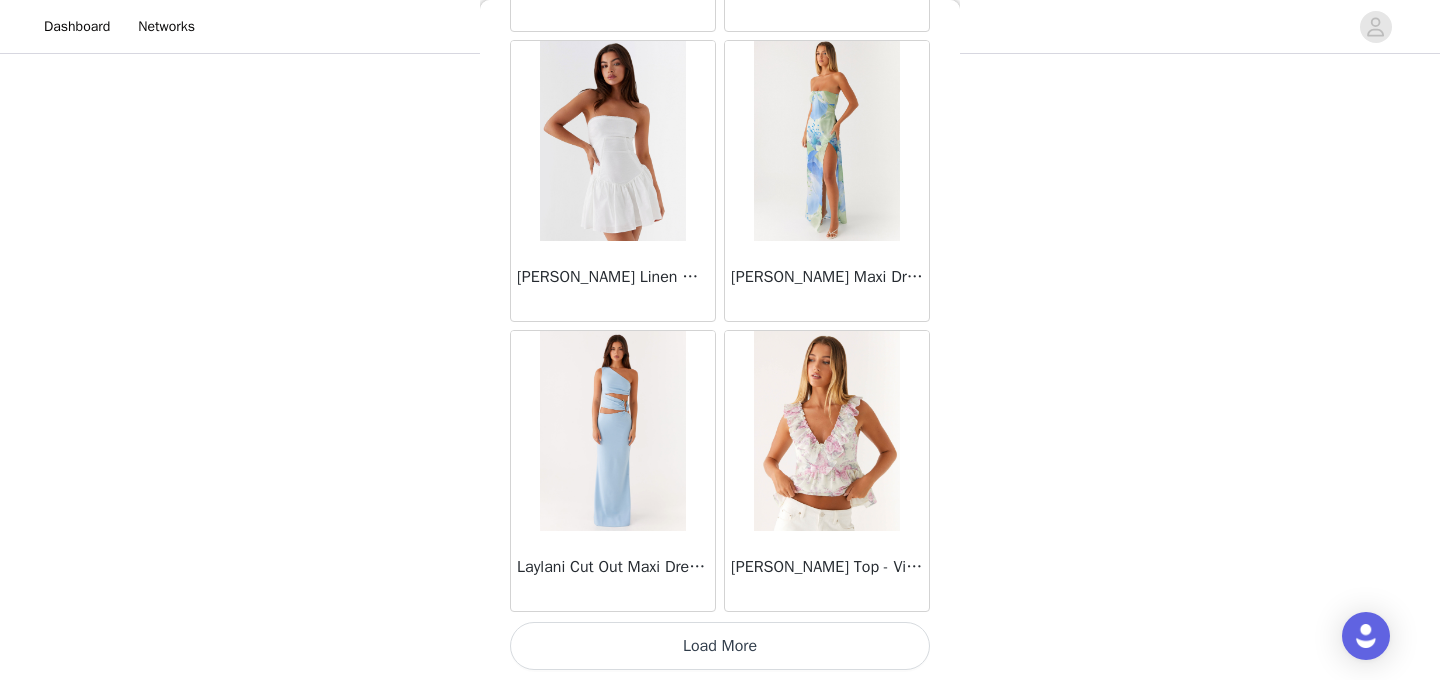 click on "Load More" at bounding box center [720, 646] 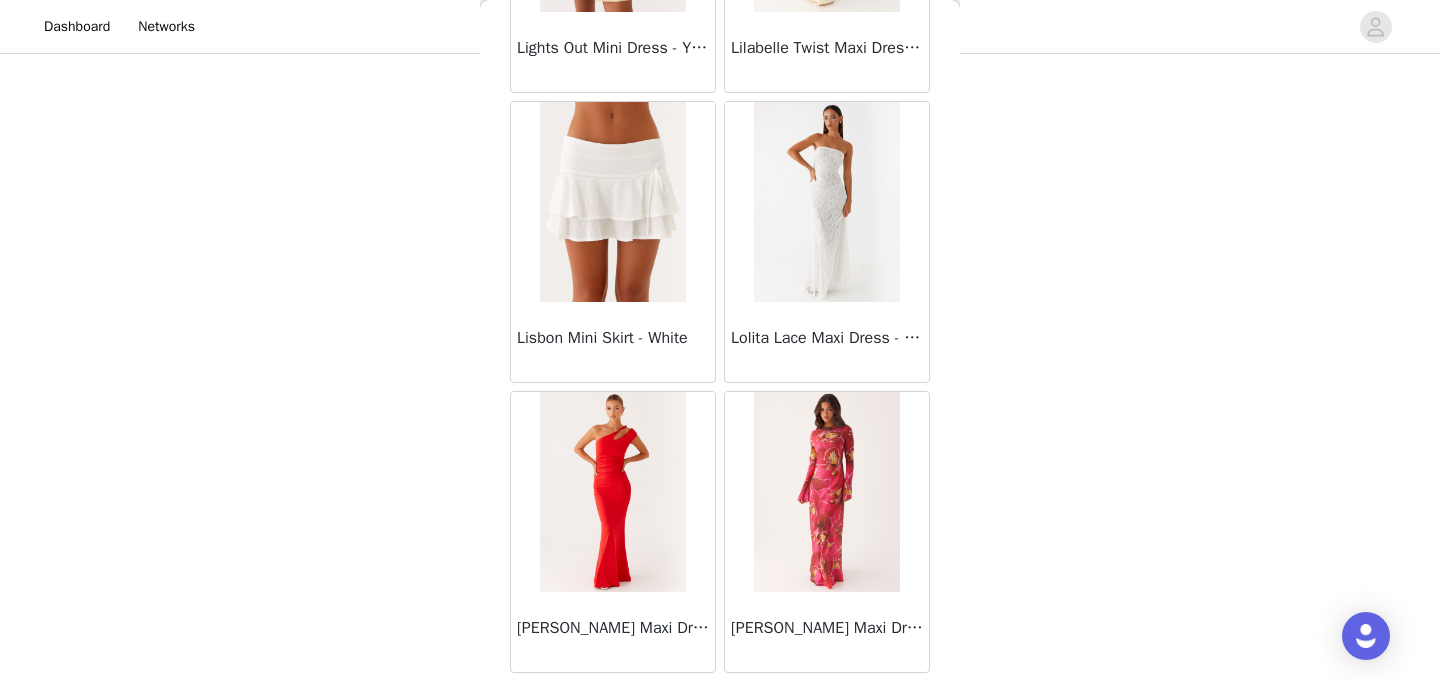 scroll, scrollTop: 37180, scrollLeft: 0, axis: vertical 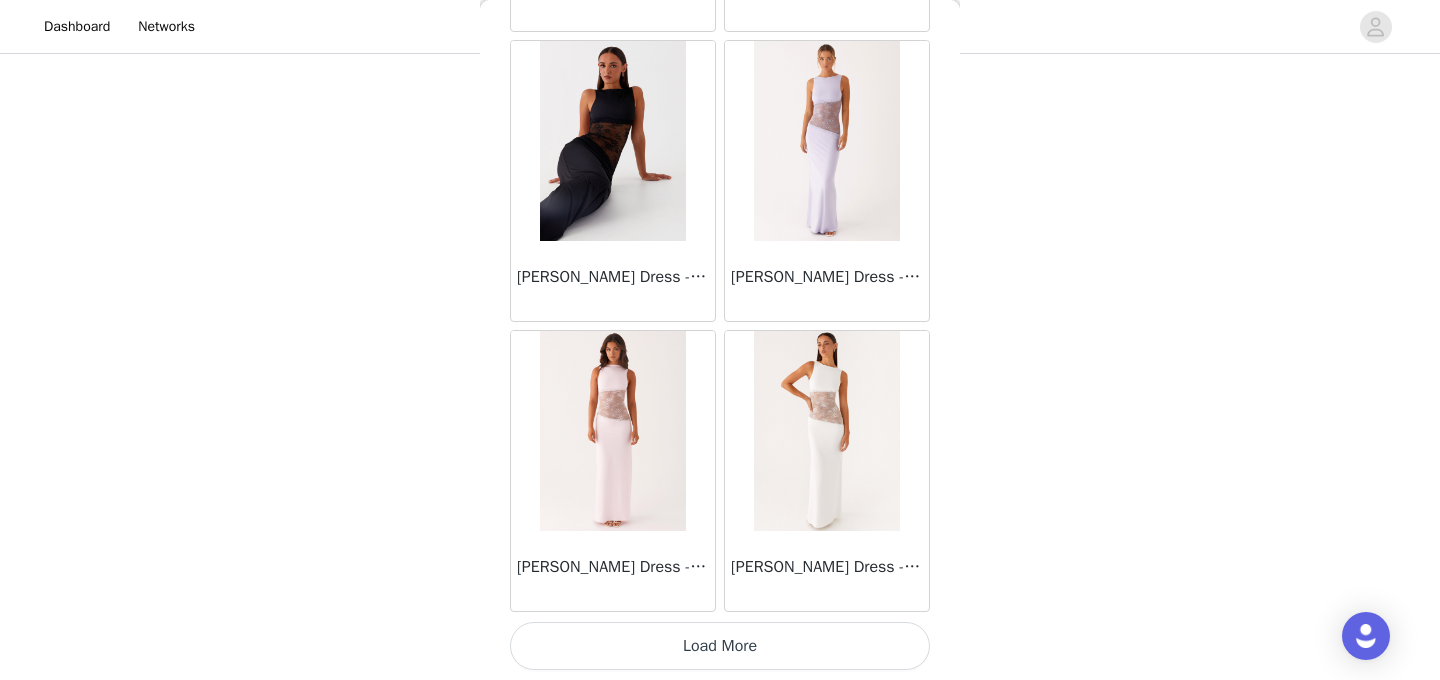 click on "Load More" at bounding box center [720, 646] 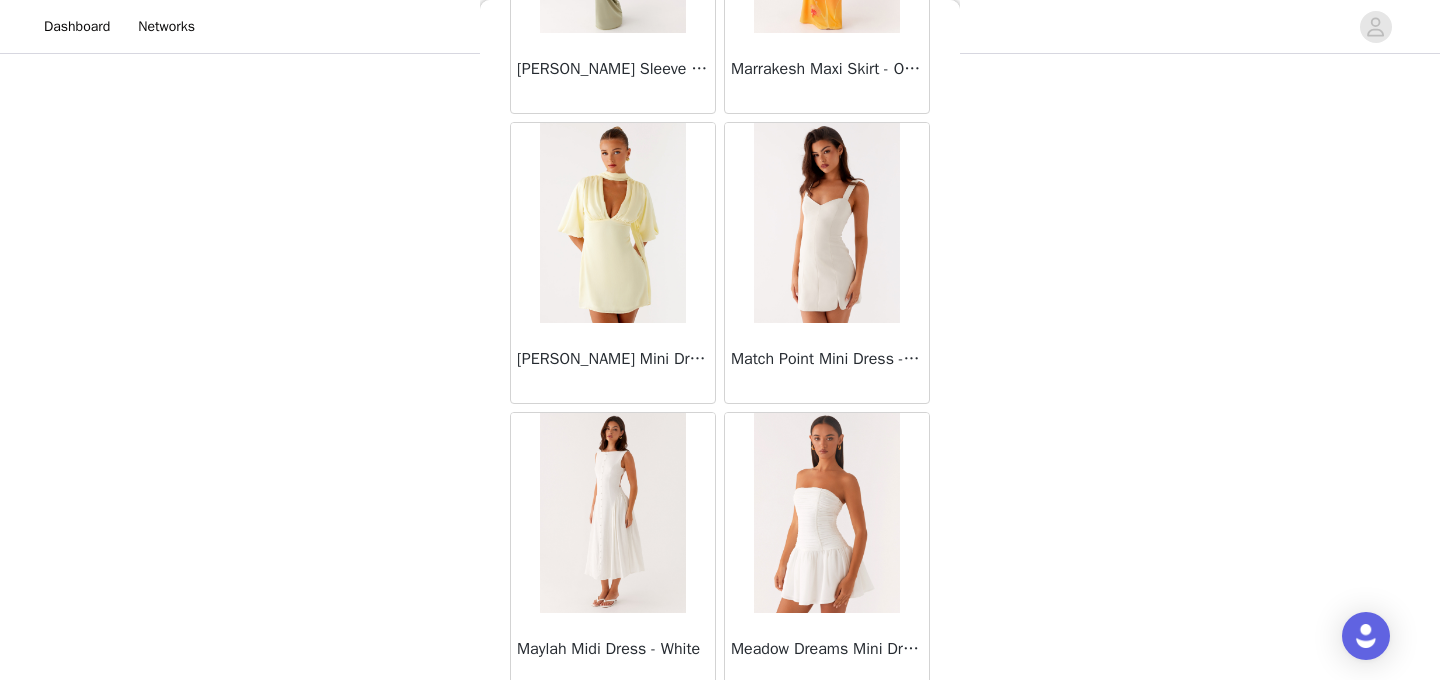 scroll, scrollTop: 40080, scrollLeft: 0, axis: vertical 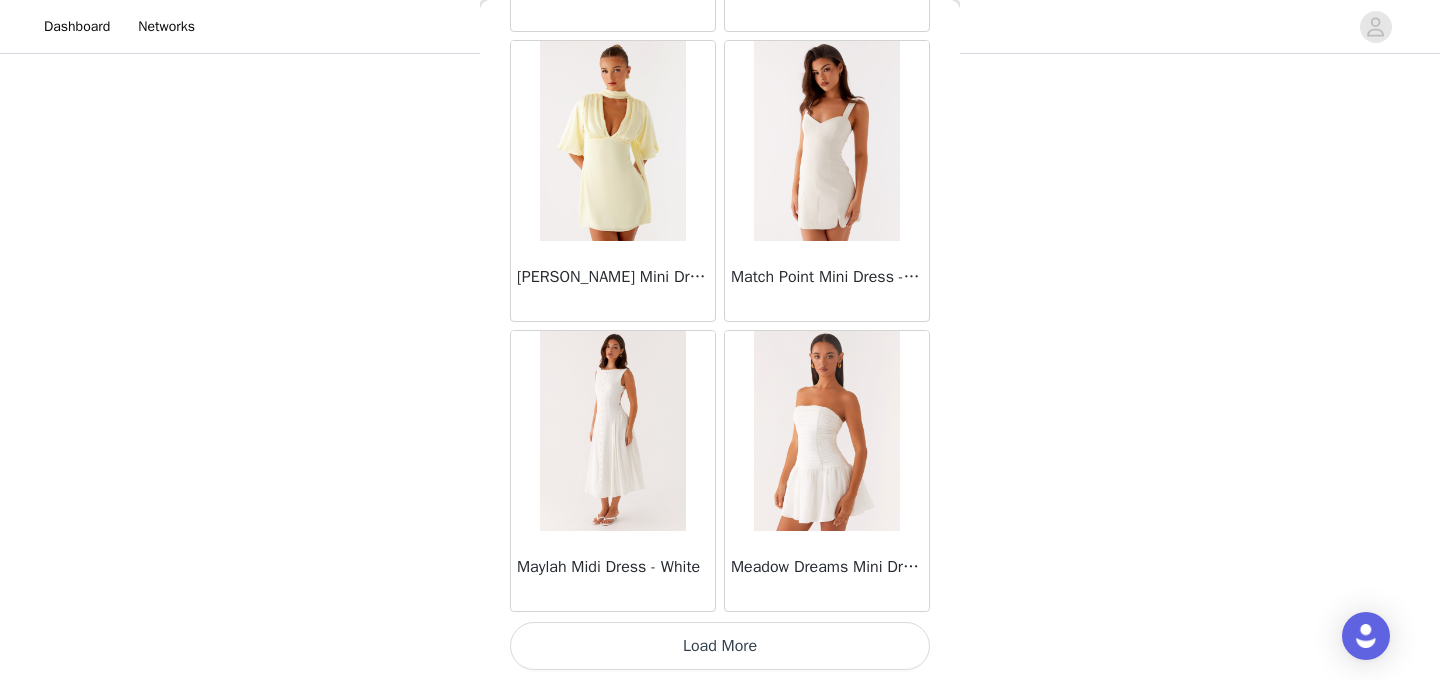 click on "Load More" at bounding box center [720, 646] 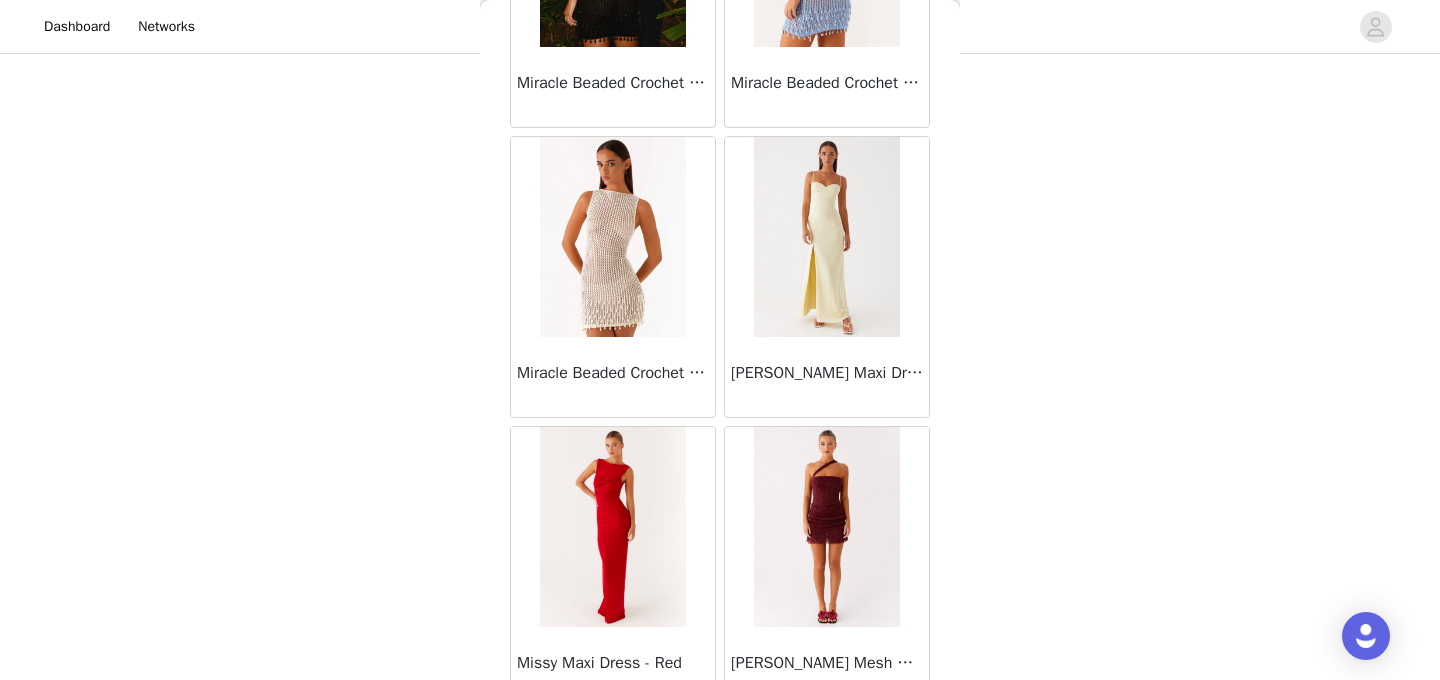 scroll, scrollTop: 42980, scrollLeft: 0, axis: vertical 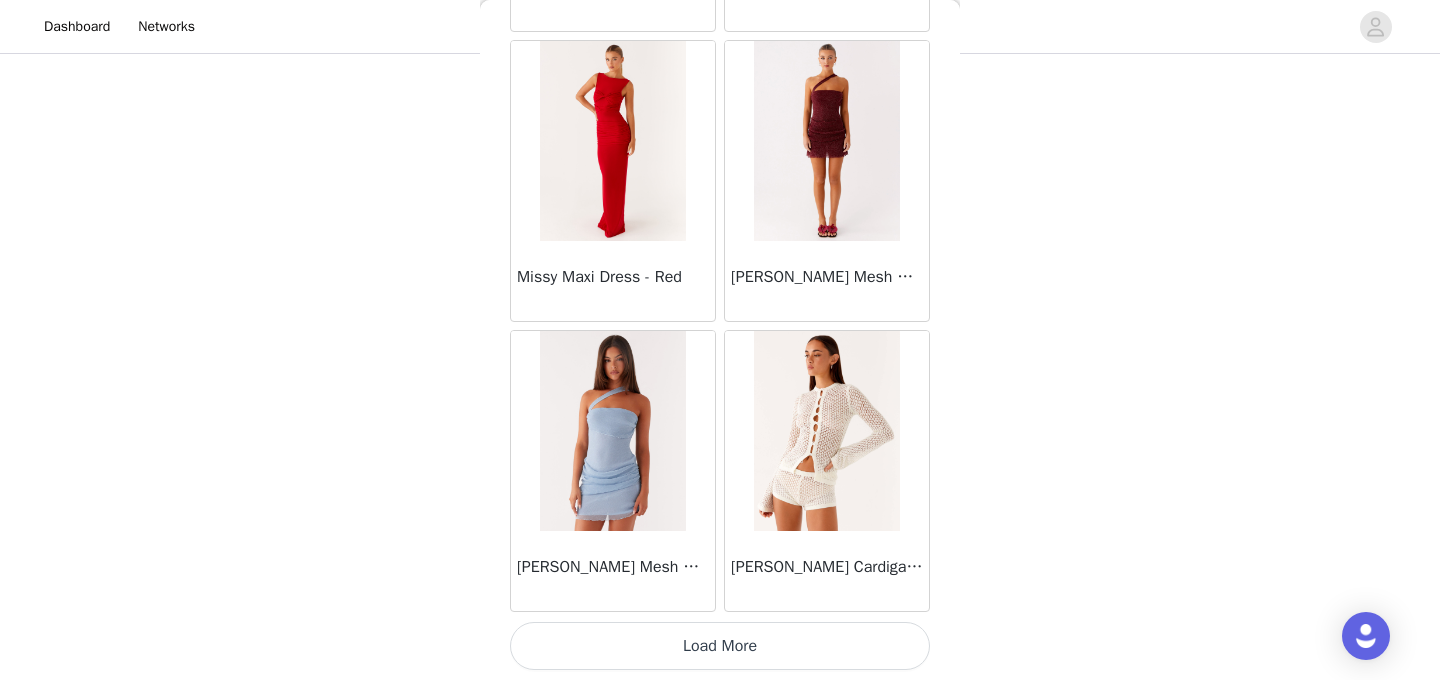 click on "Load More" at bounding box center (720, 646) 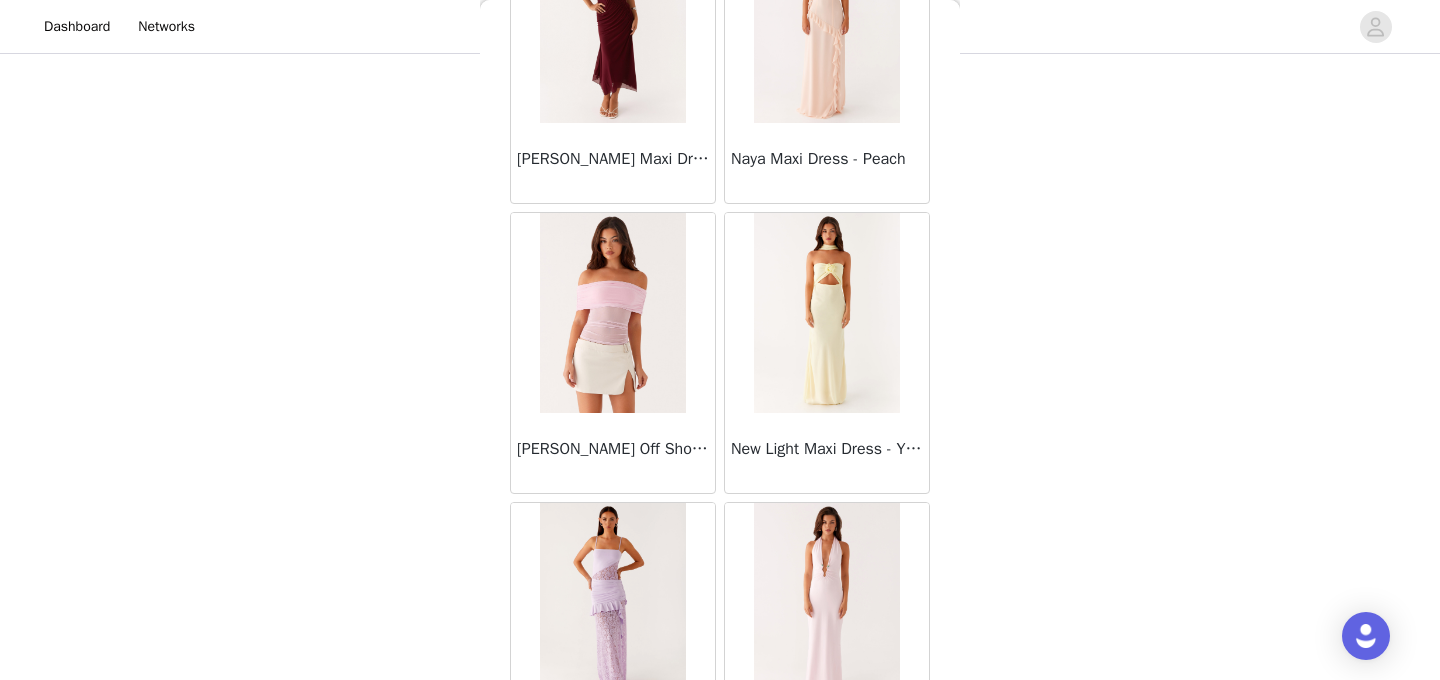 scroll, scrollTop: 45880, scrollLeft: 0, axis: vertical 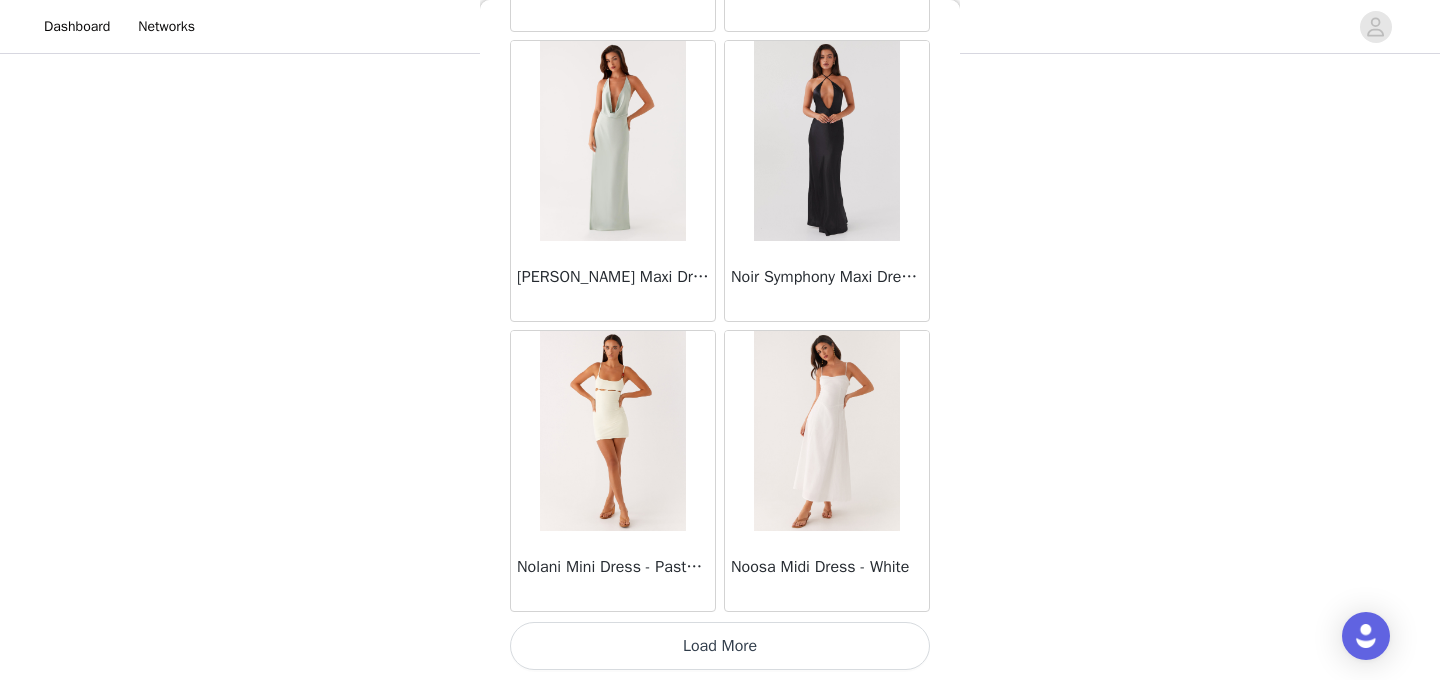 click on "Load More" at bounding box center (720, 646) 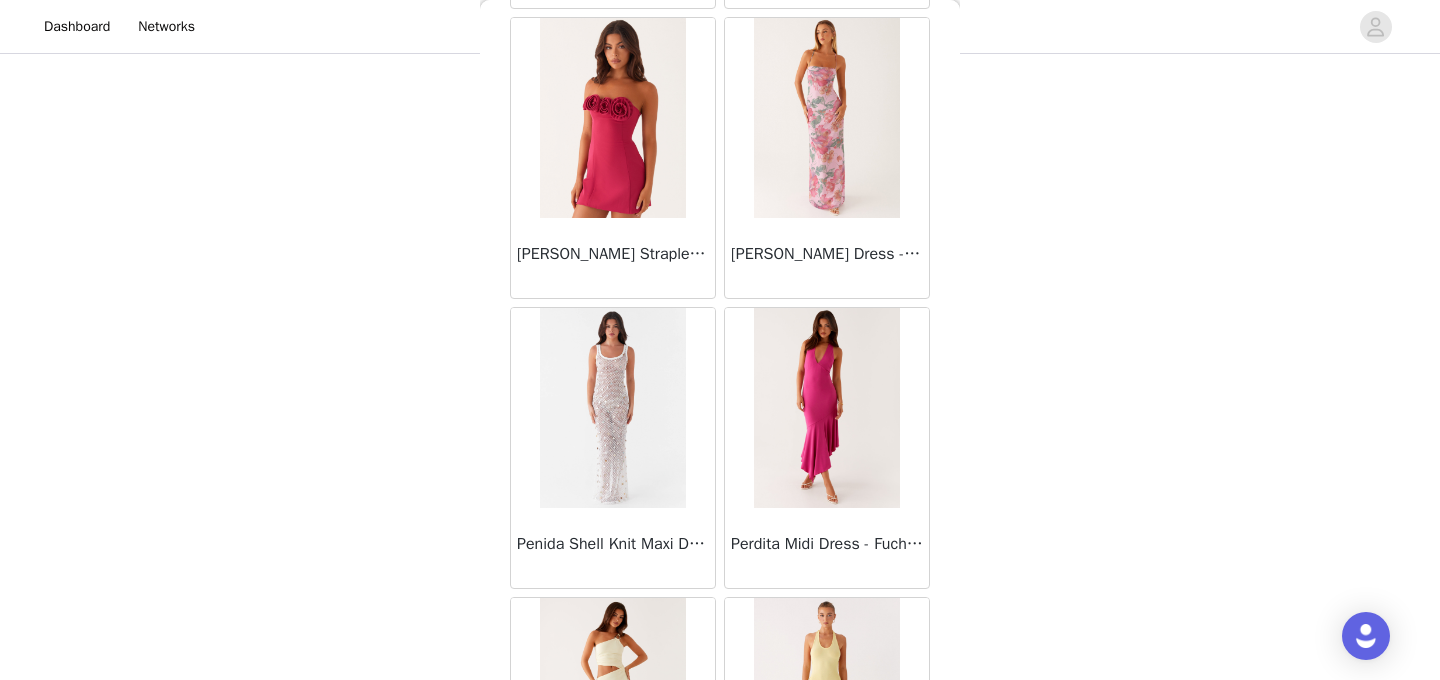 scroll, scrollTop: 48780, scrollLeft: 0, axis: vertical 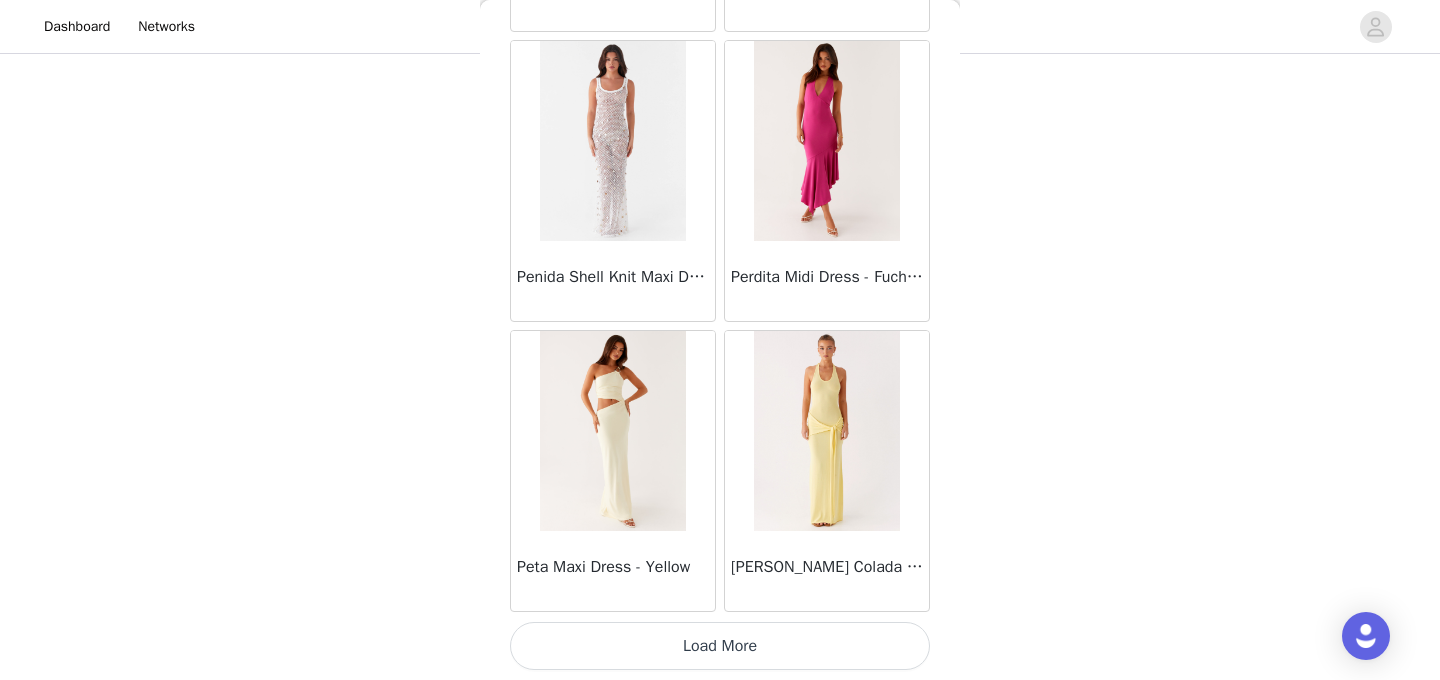 click on "Load More" at bounding box center (720, 646) 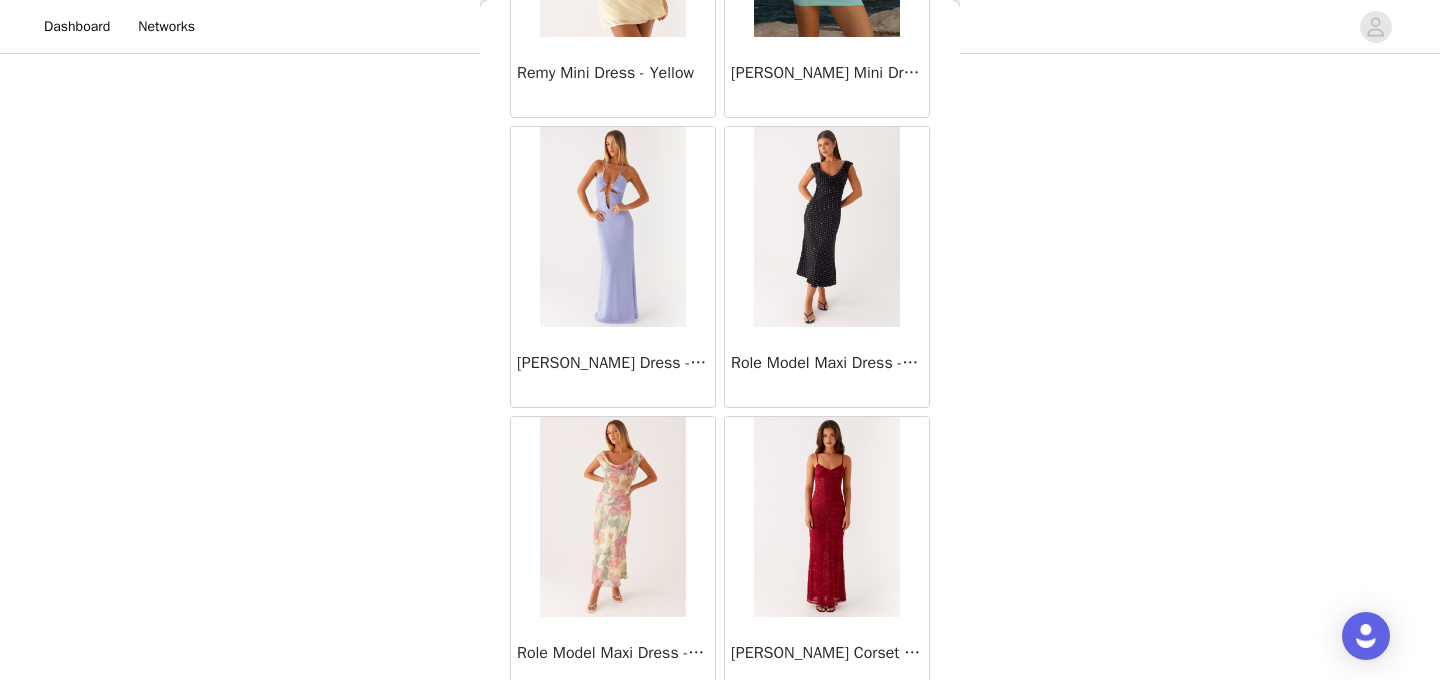 scroll, scrollTop: 51680, scrollLeft: 0, axis: vertical 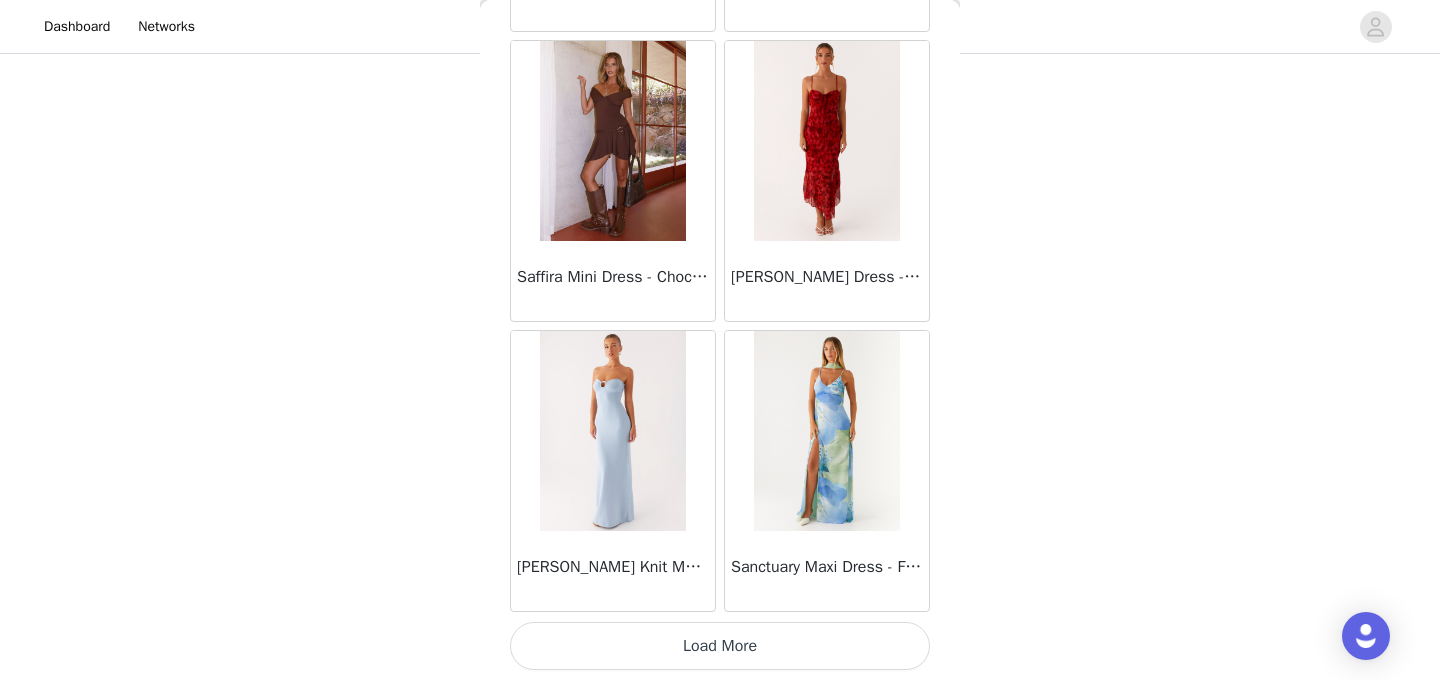 click on "Load More" at bounding box center (720, 646) 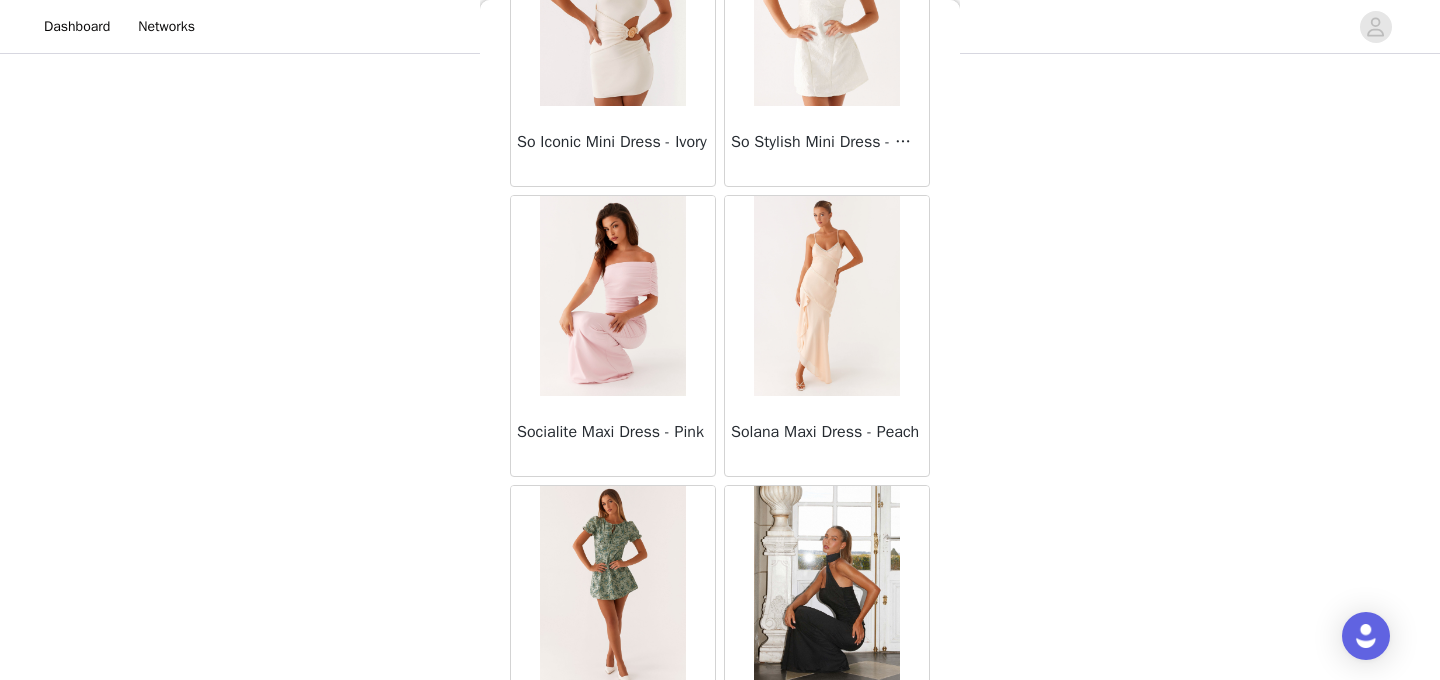 scroll, scrollTop: 54580, scrollLeft: 0, axis: vertical 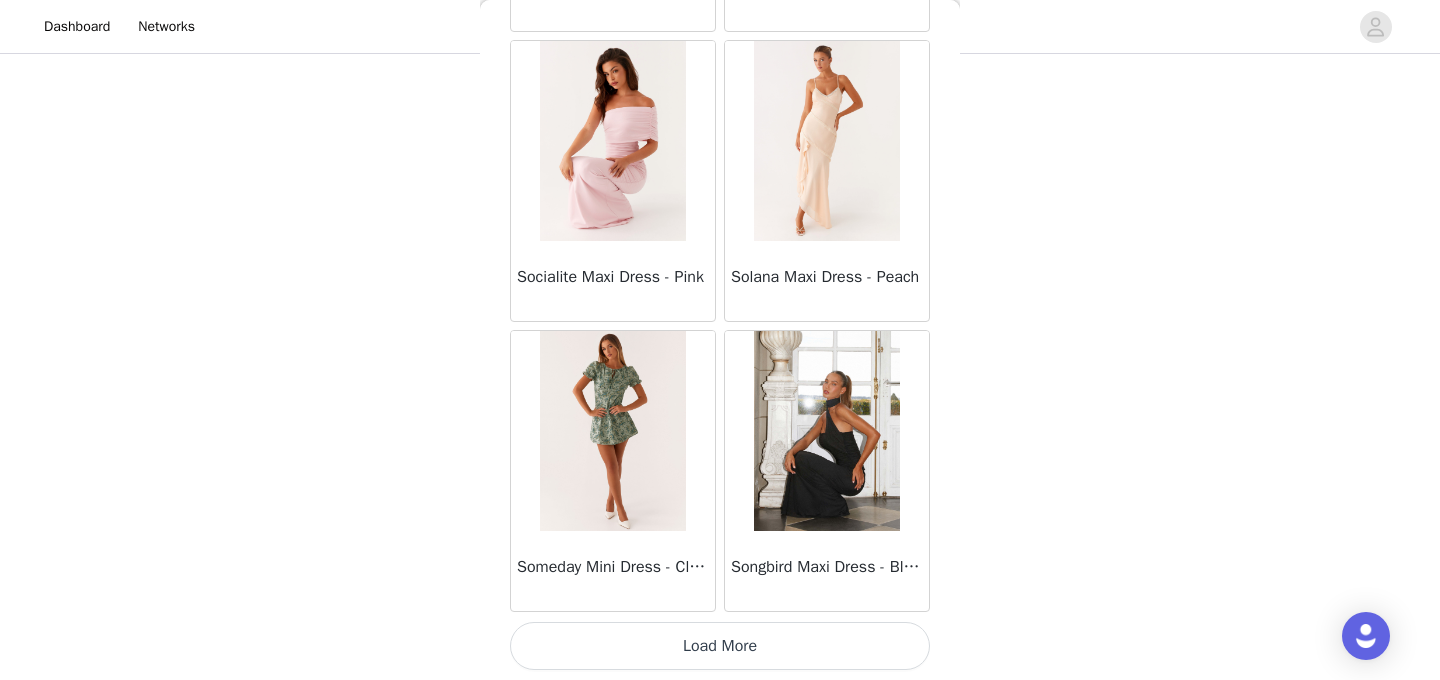 click on "Load More" at bounding box center [720, 646] 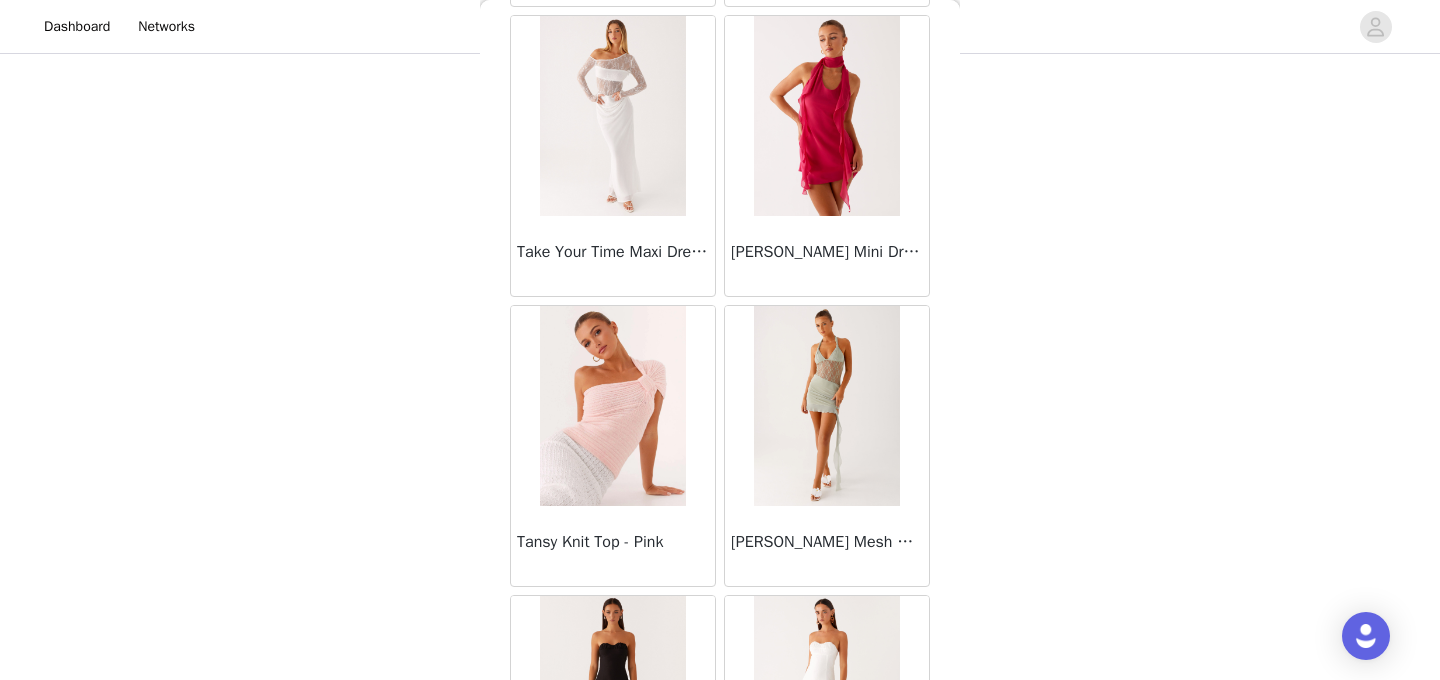 scroll, scrollTop: 57480, scrollLeft: 0, axis: vertical 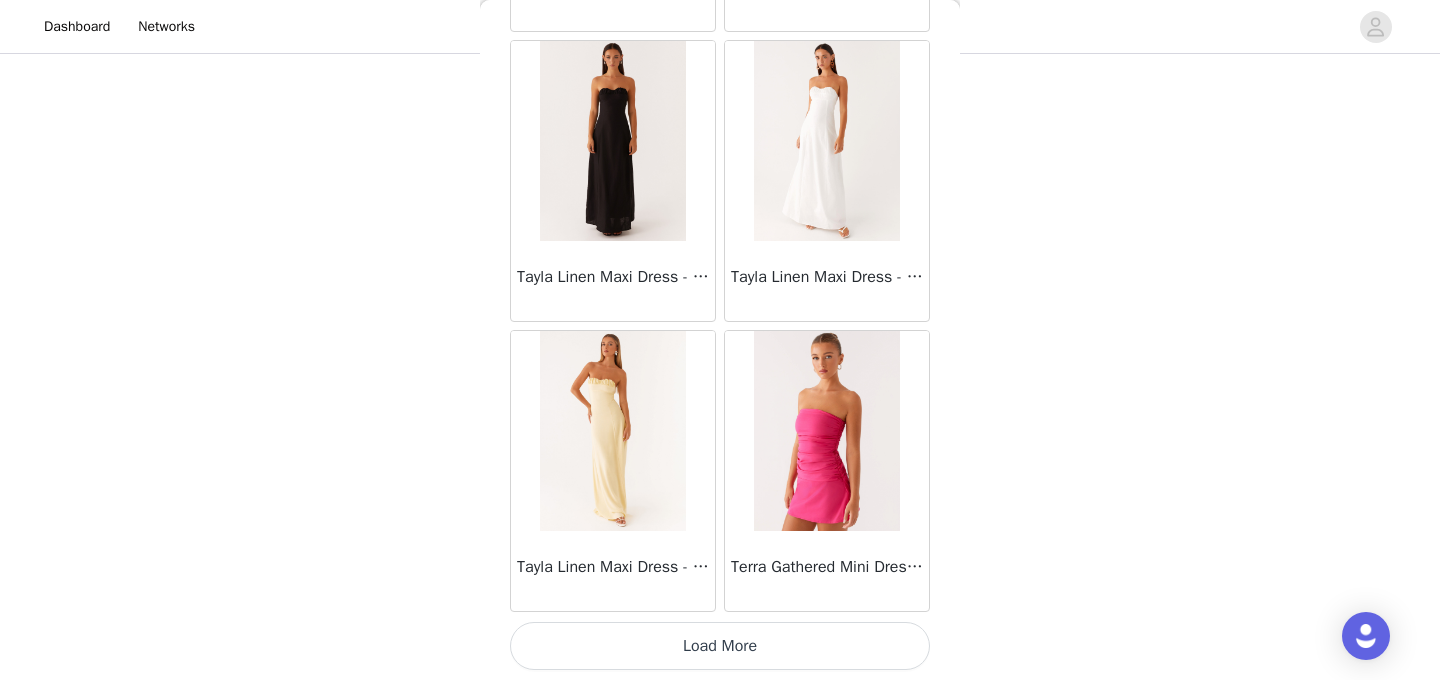 click on "Load More" at bounding box center (720, 646) 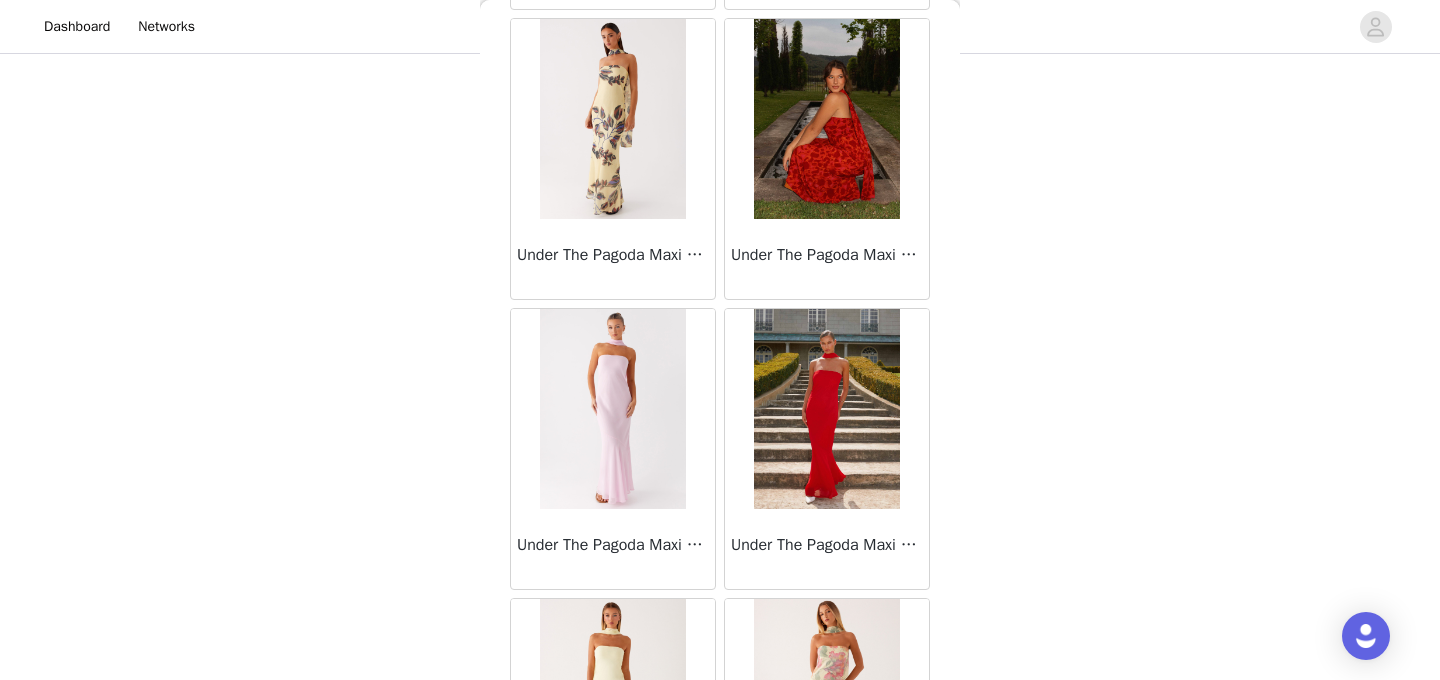 scroll, scrollTop: 60380, scrollLeft: 0, axis: vertical 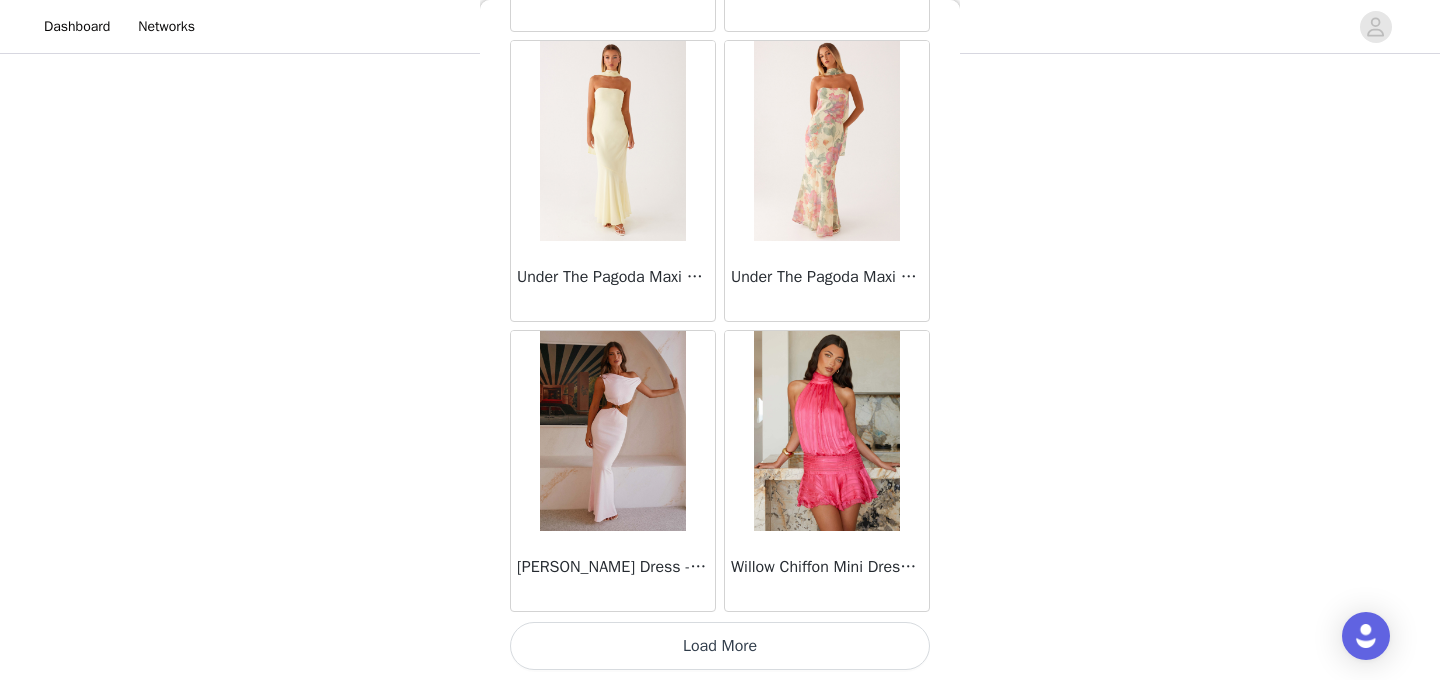 click on "Load More" at bounding box center (720, 646) 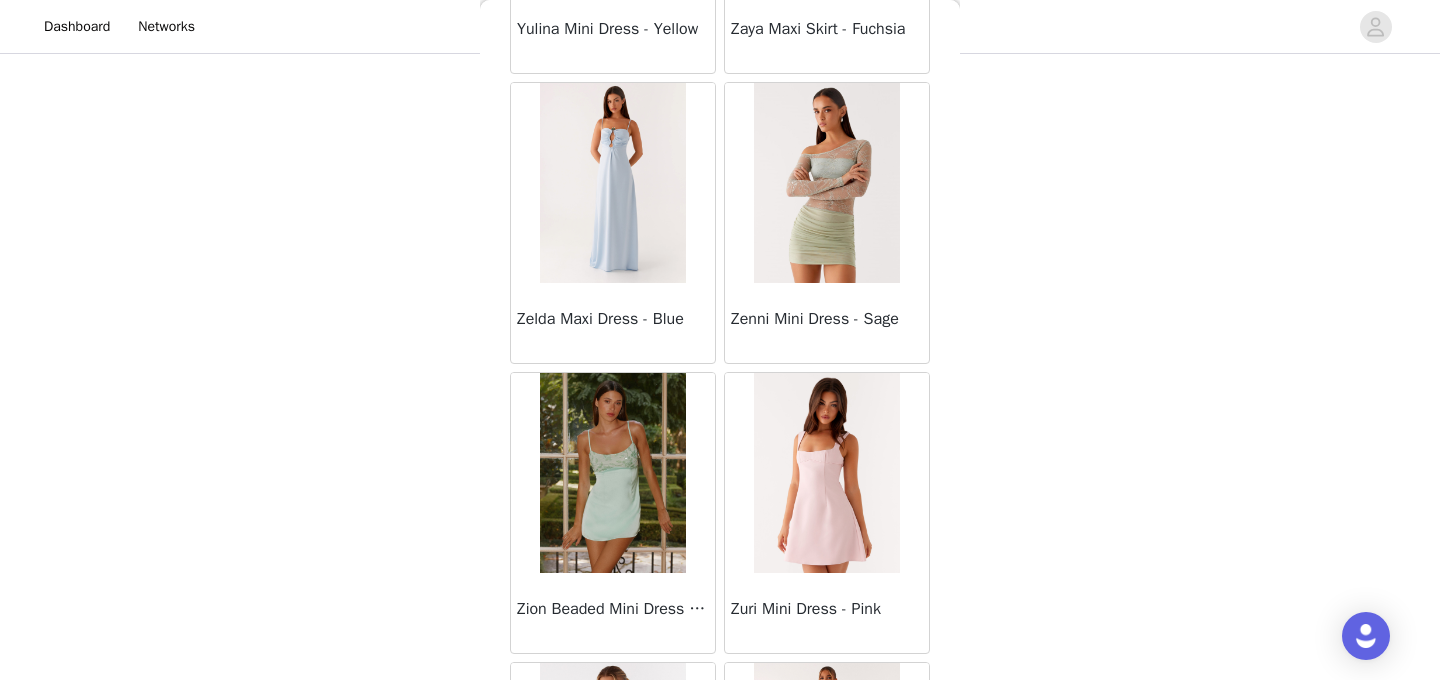 scroll, scrollTop: 63280, scrollLeft: 0, axis: vertical 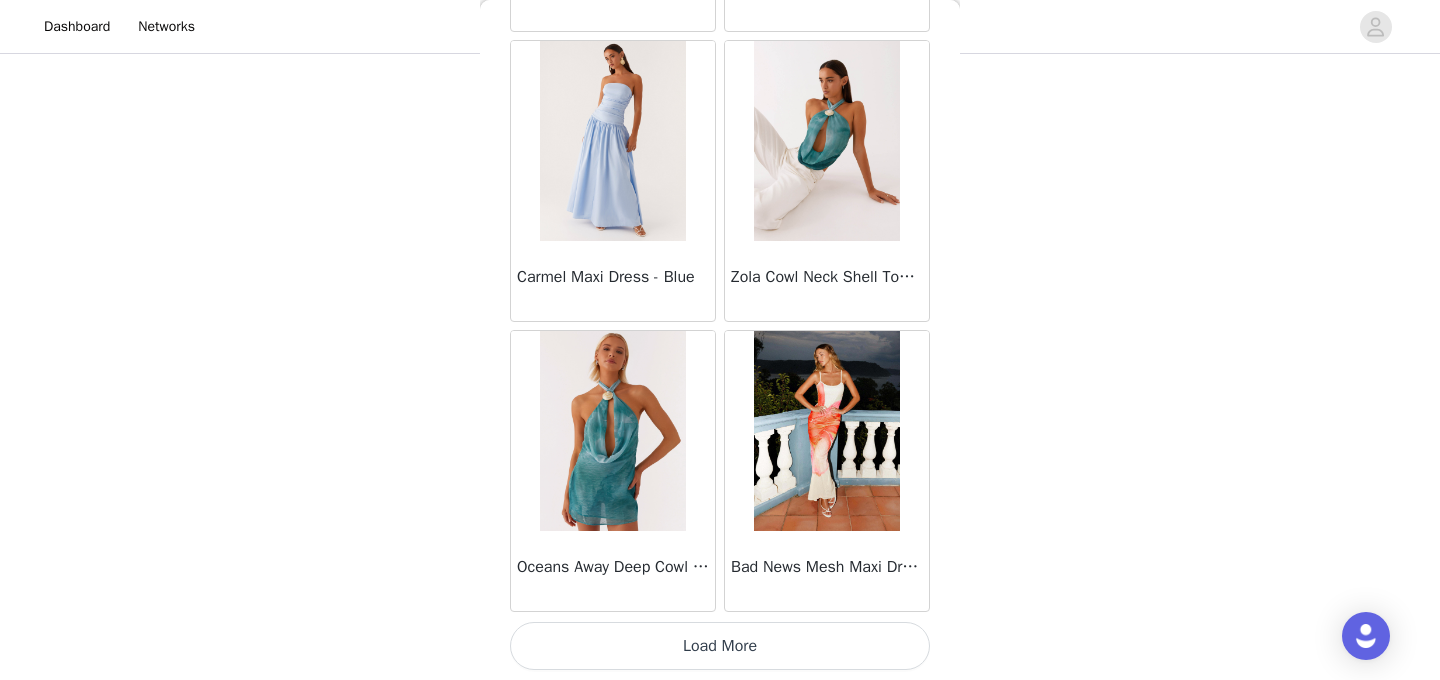 click on "Load More" at bounding box center (720, 646) 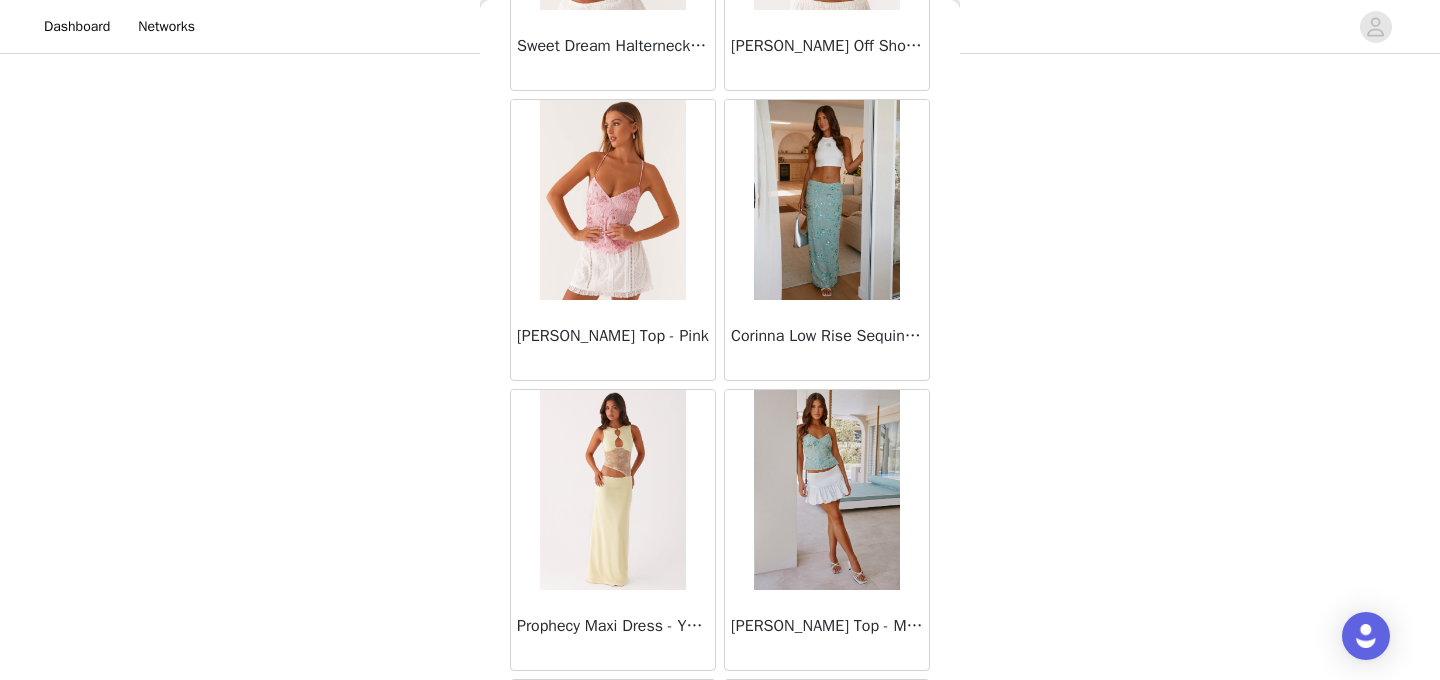 scroll, scrollTop: 66180, scrollLeft: 0, axis: vertical 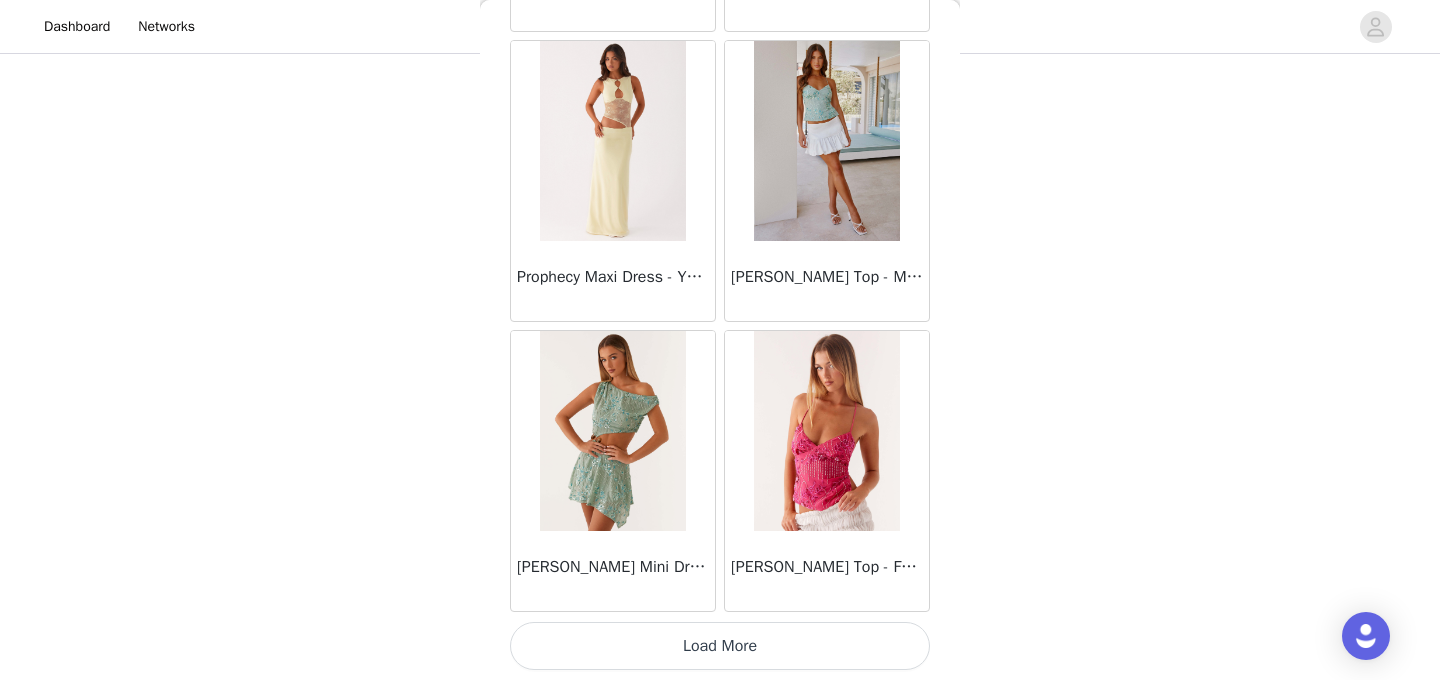 click on "Load More" at bounding box center (720, 646) 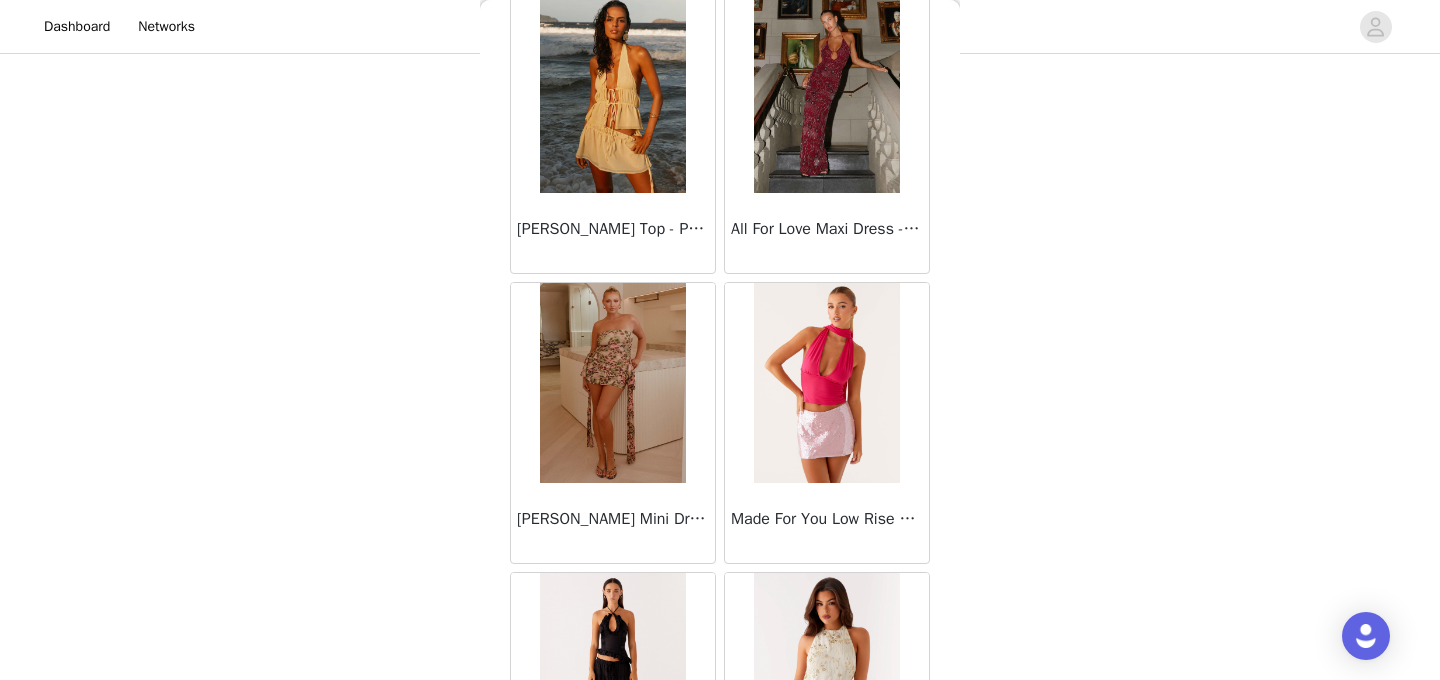 scroll, scrollTop: 69080, scrollLeft: 0, axis: vertical 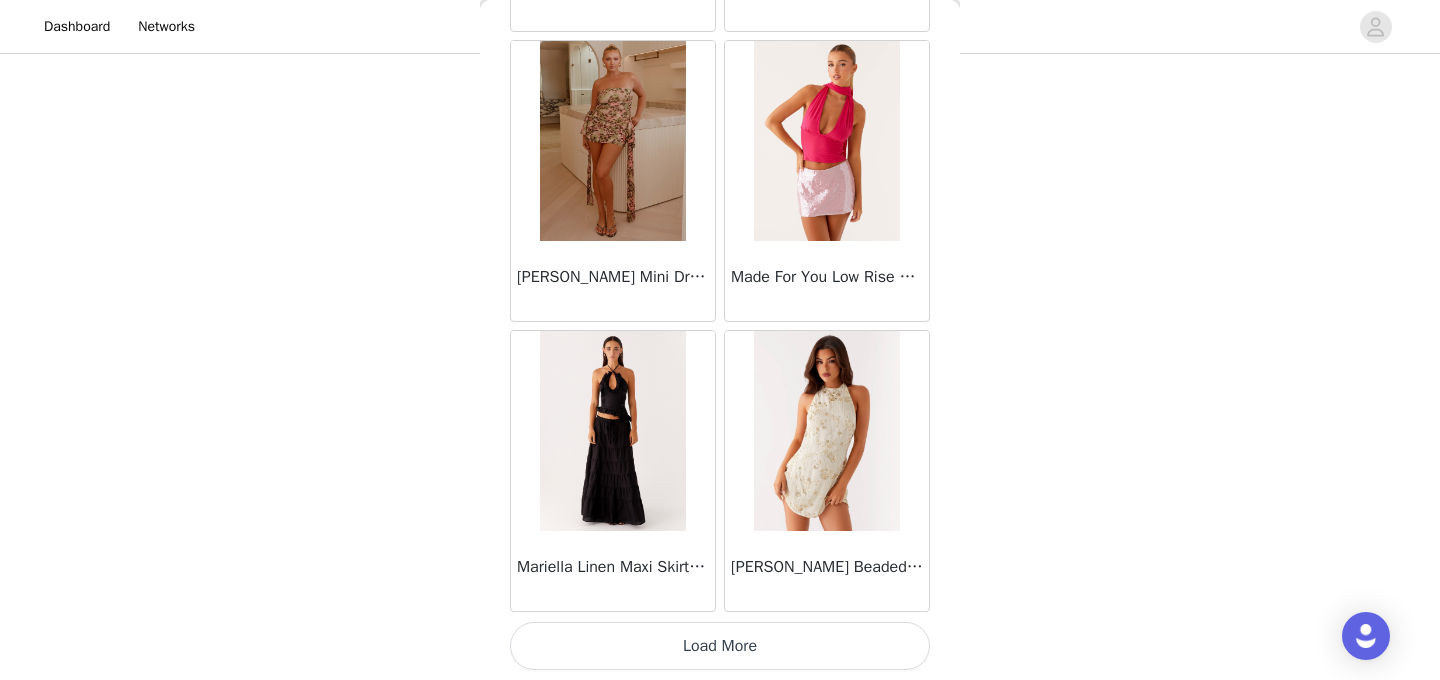 click on "Load More" at bounding box center [720, 646] 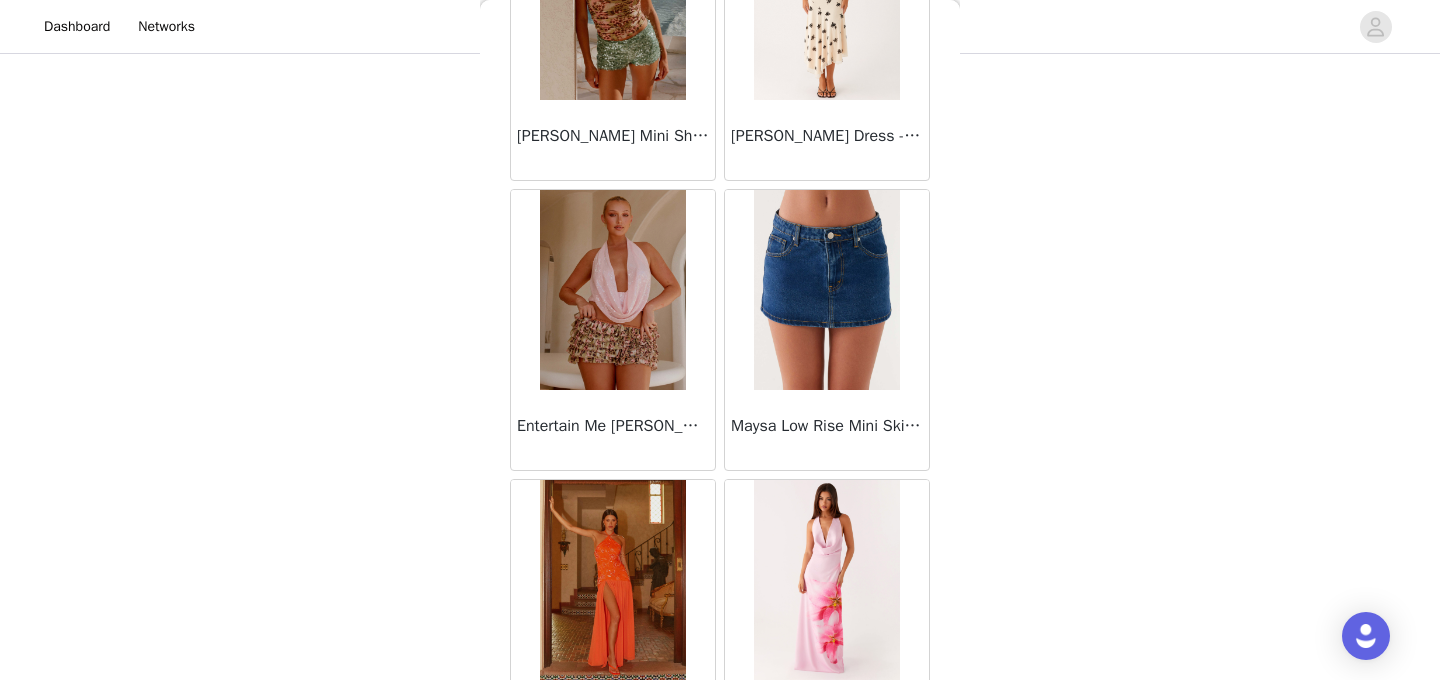 scroll, scrollTop: 71980, scrollLeft: 0, axis: vertical 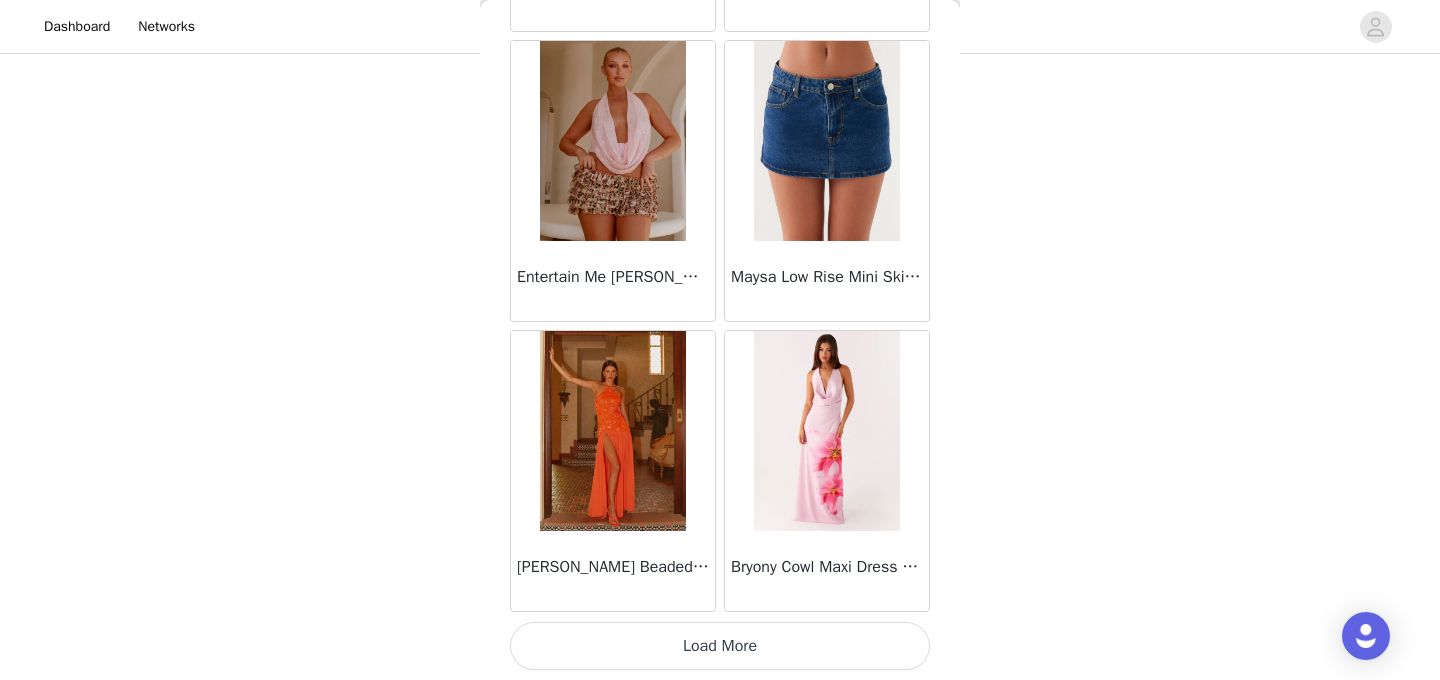 click on "Load More" at bounding box center [720, 646] 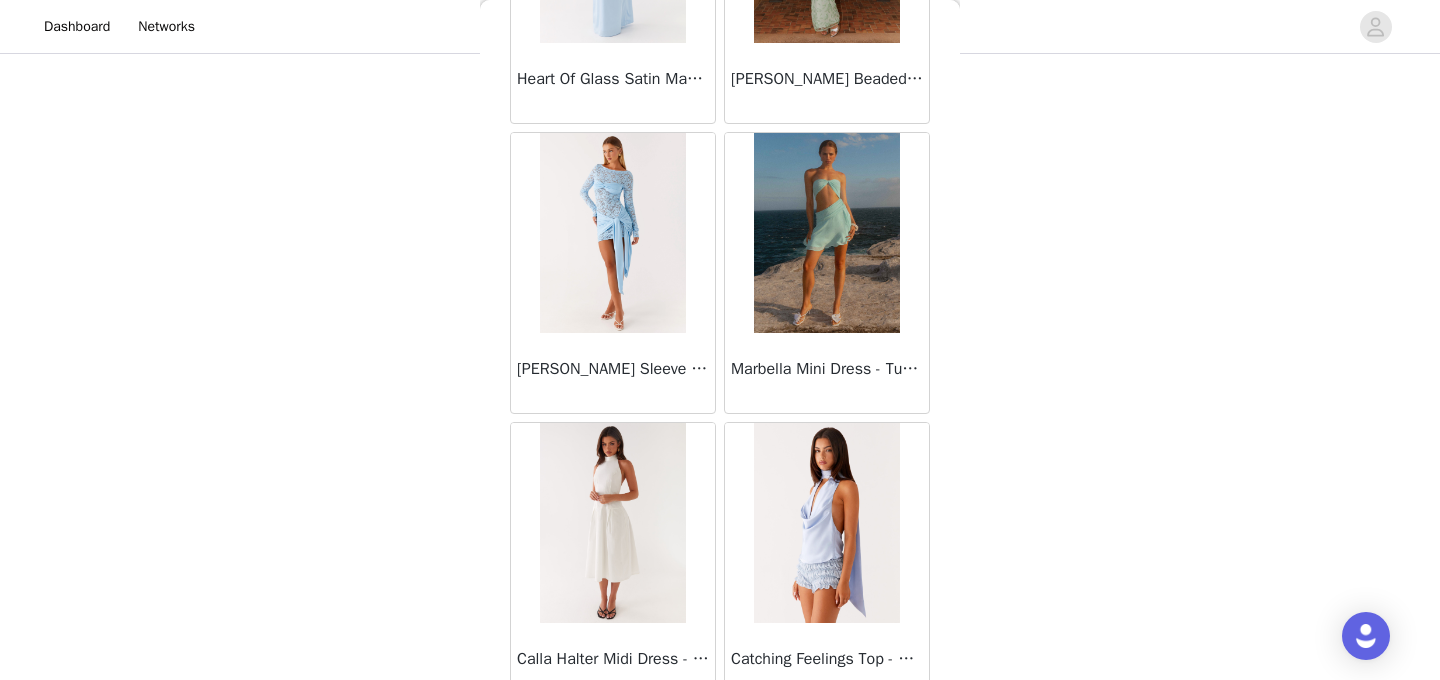 scroll, scrollTop: 74880, scrollLeft: 0, axis: vertical 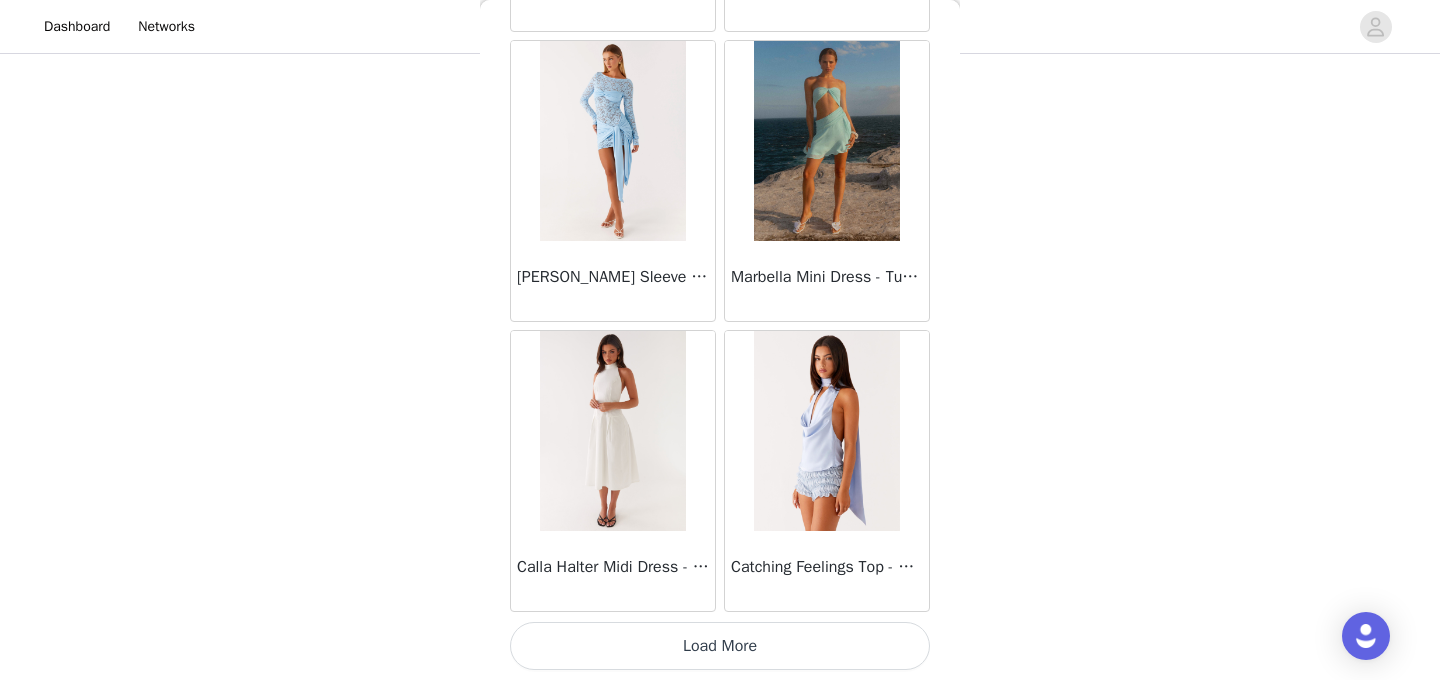 click on "Load More" at bounding box center (720, 646) 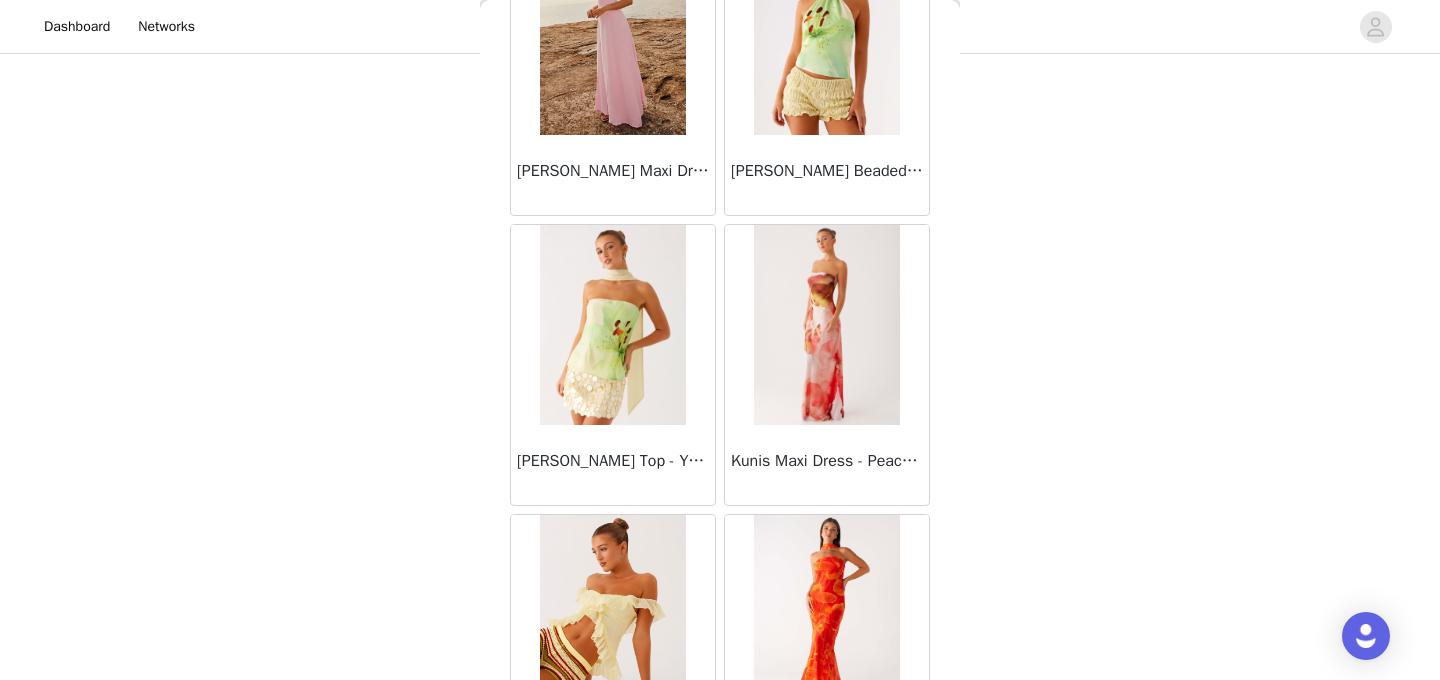 scroll, scrollTop: 77780, scrollLeft: 0, axis: vertical 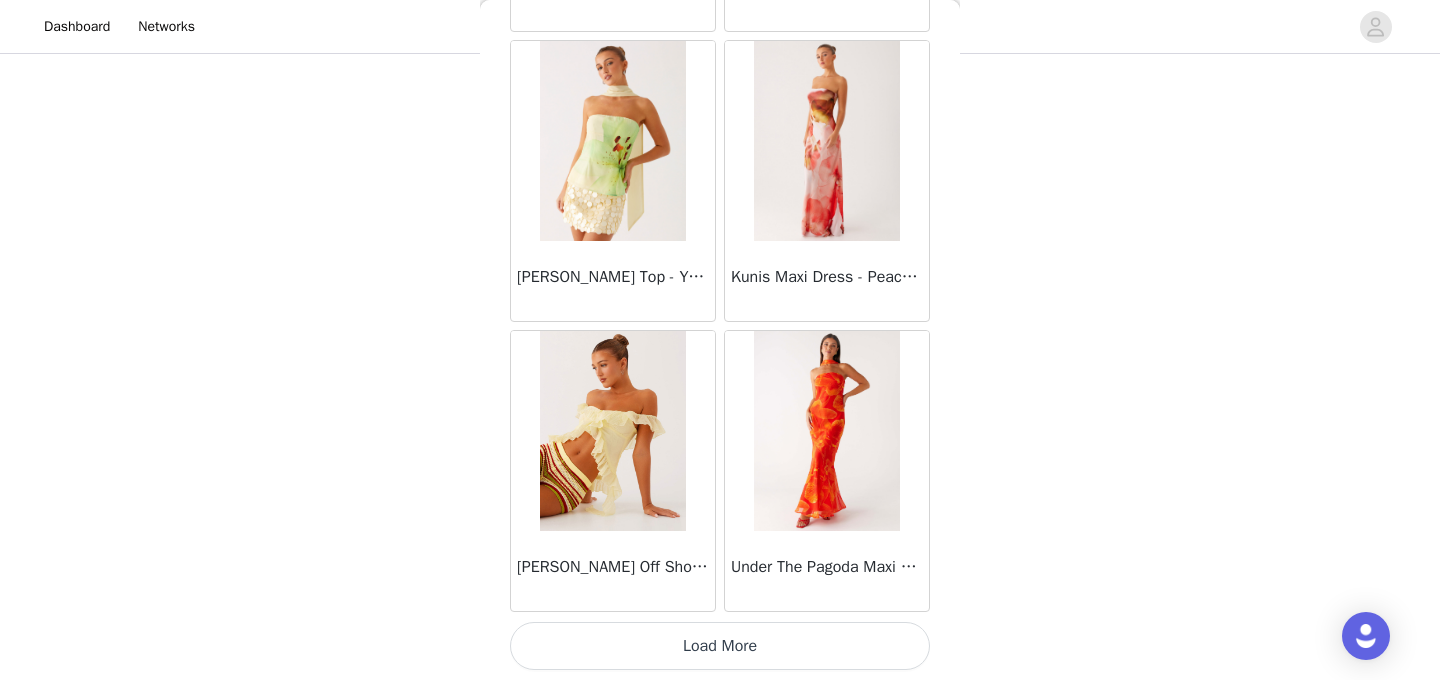 click on "Load More" at bounding box center [720, 646] 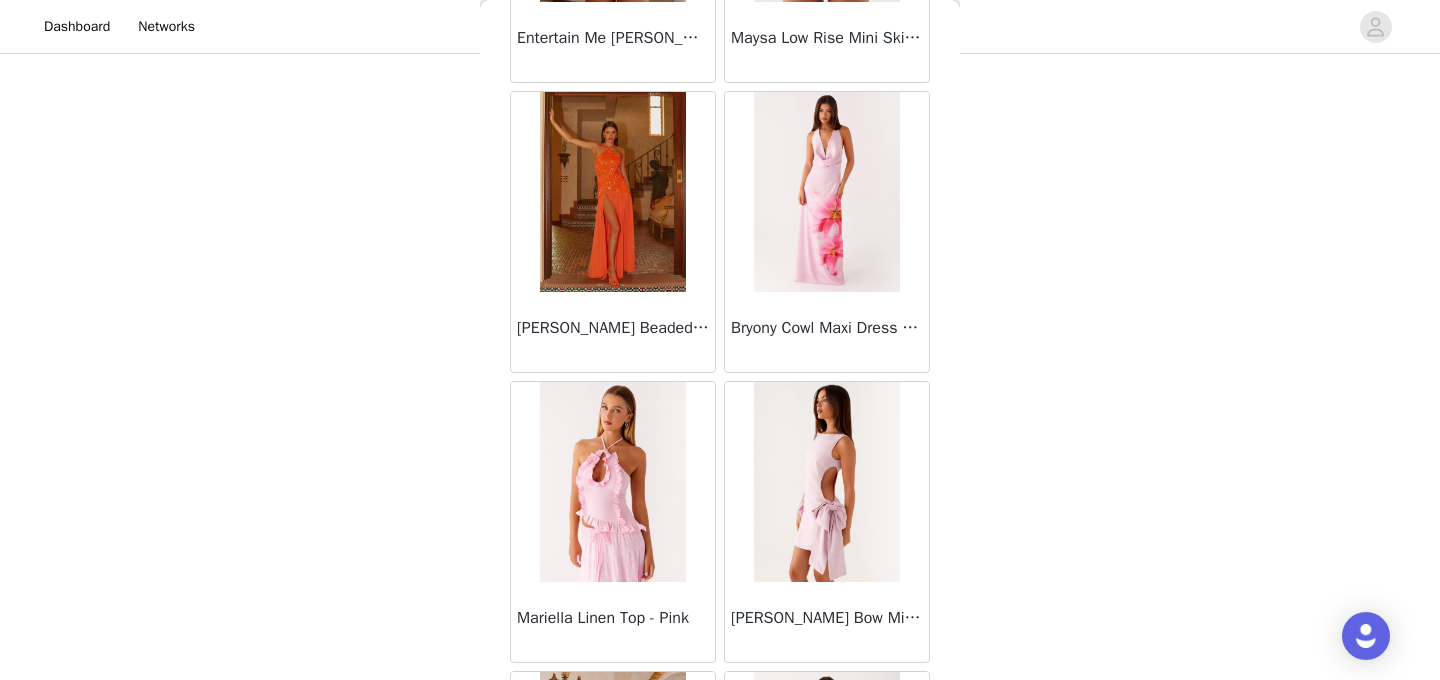 scroll, scrollTop: 72237, scrollLeft: 0, axis: vertical 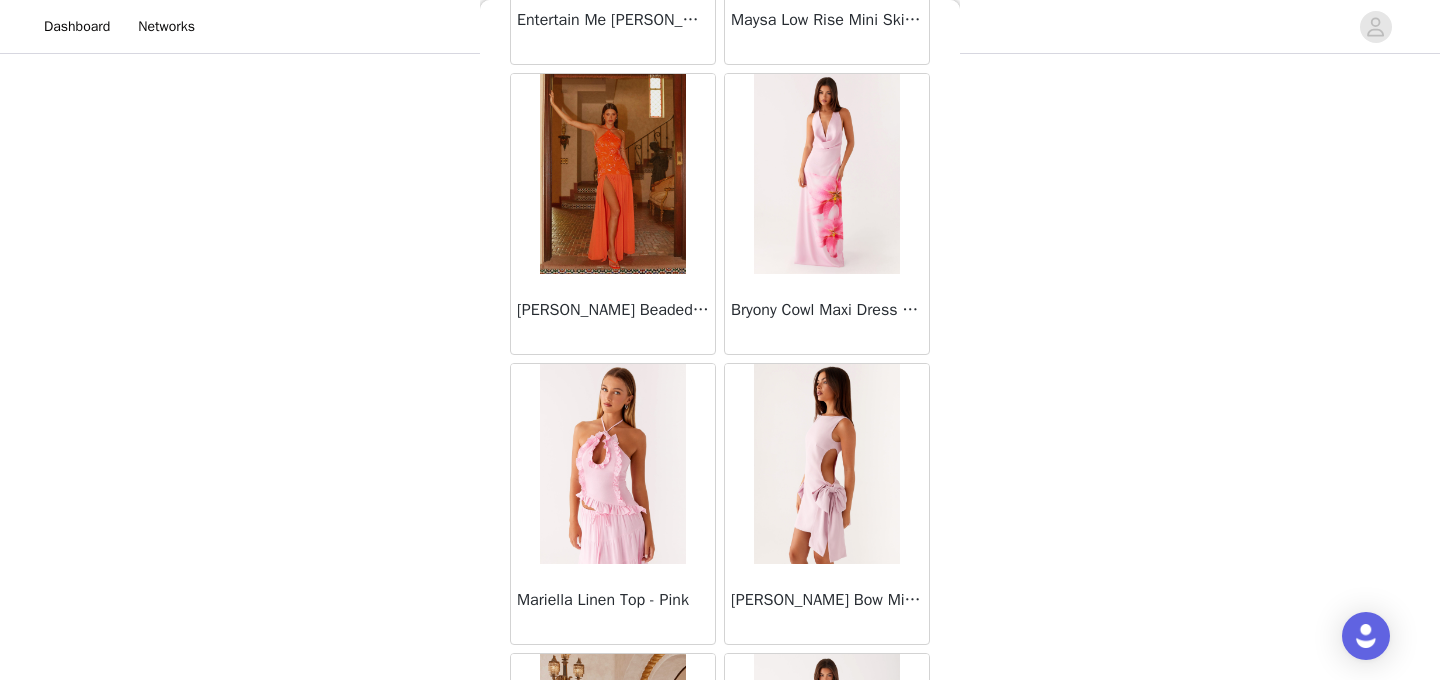 click at bounding box center [826, 464] 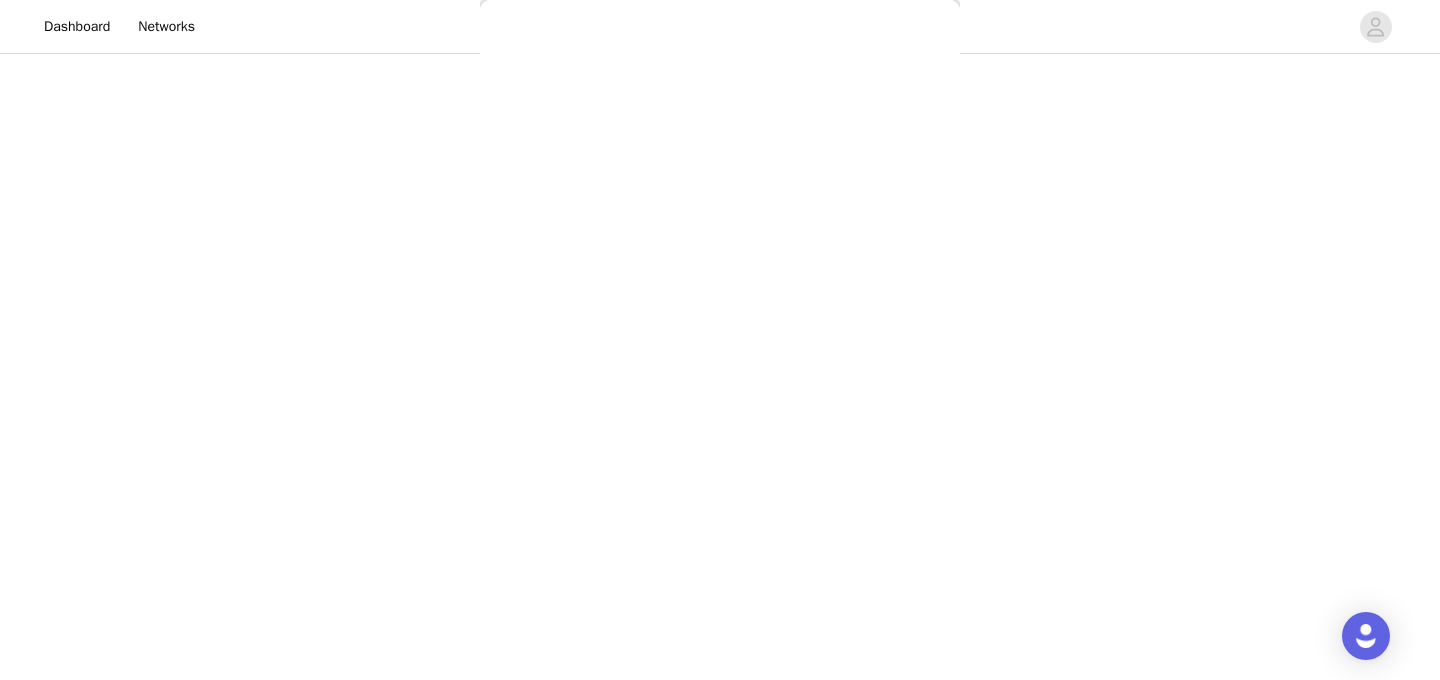 scroll, scrollTop: 374, scrollLeft: 0, axis: vertical 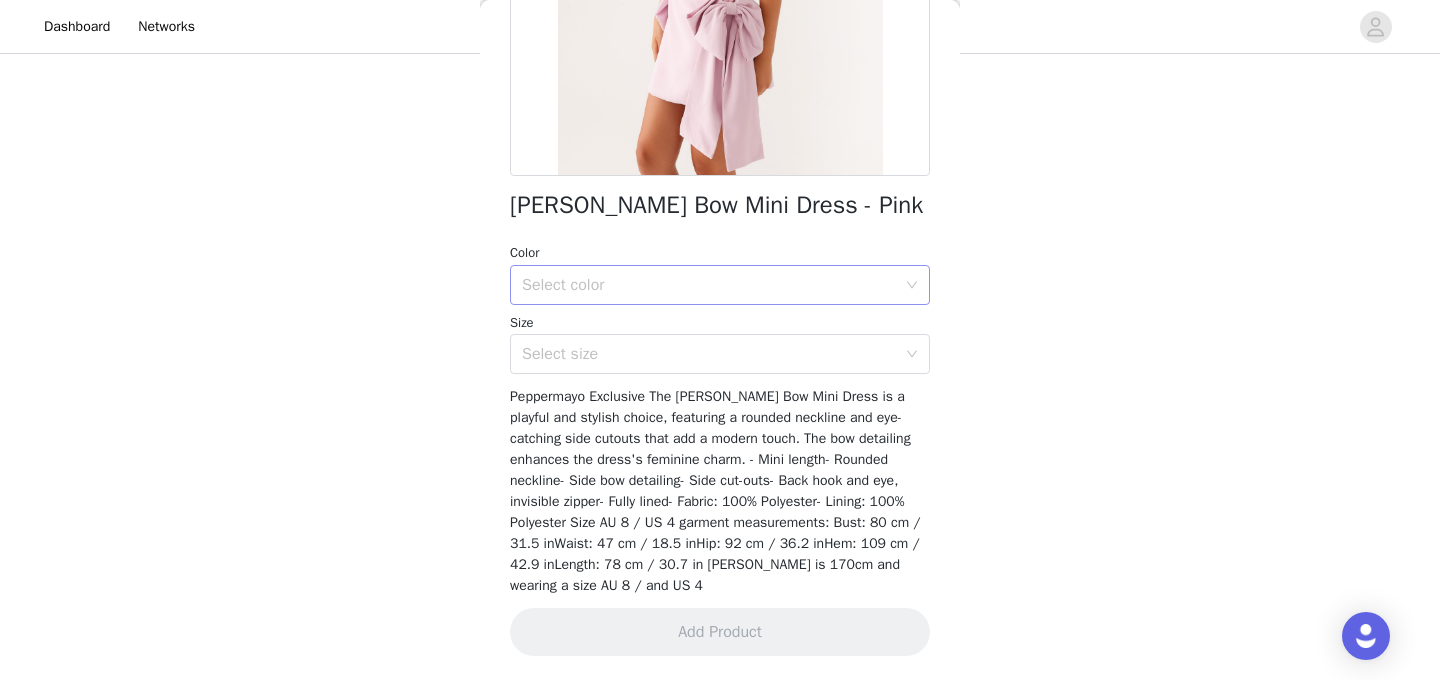 click on "Select color" at bounding box center [713, 285] 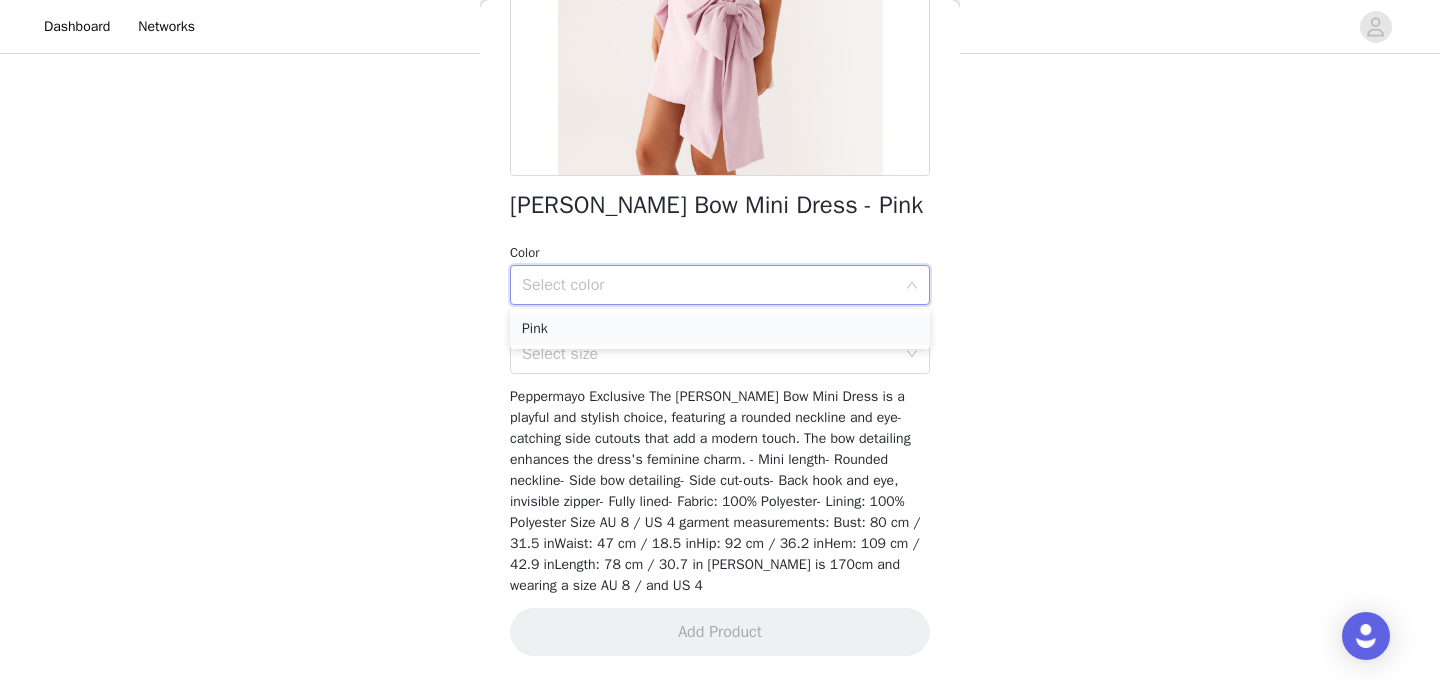 click on "Pink" at bounding box center [720, 329] 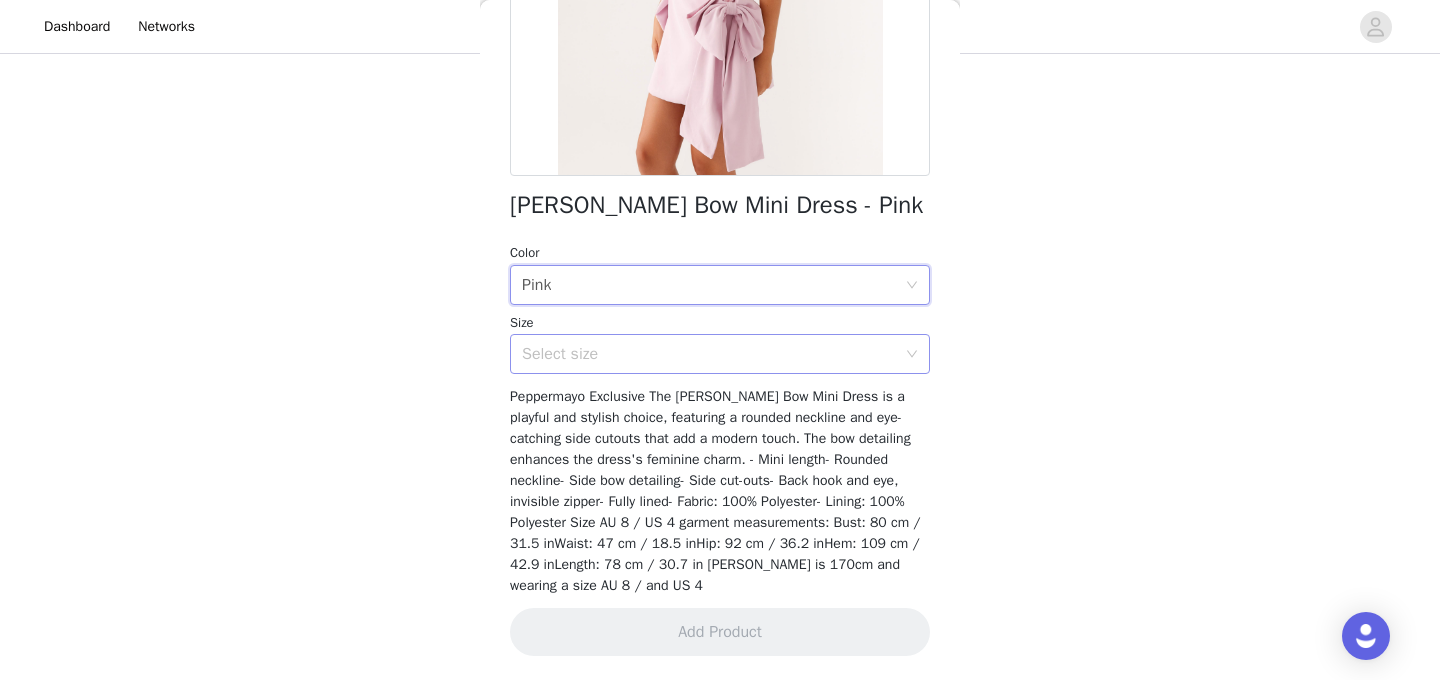 click on "Select size" at bounding box center (709, 354) 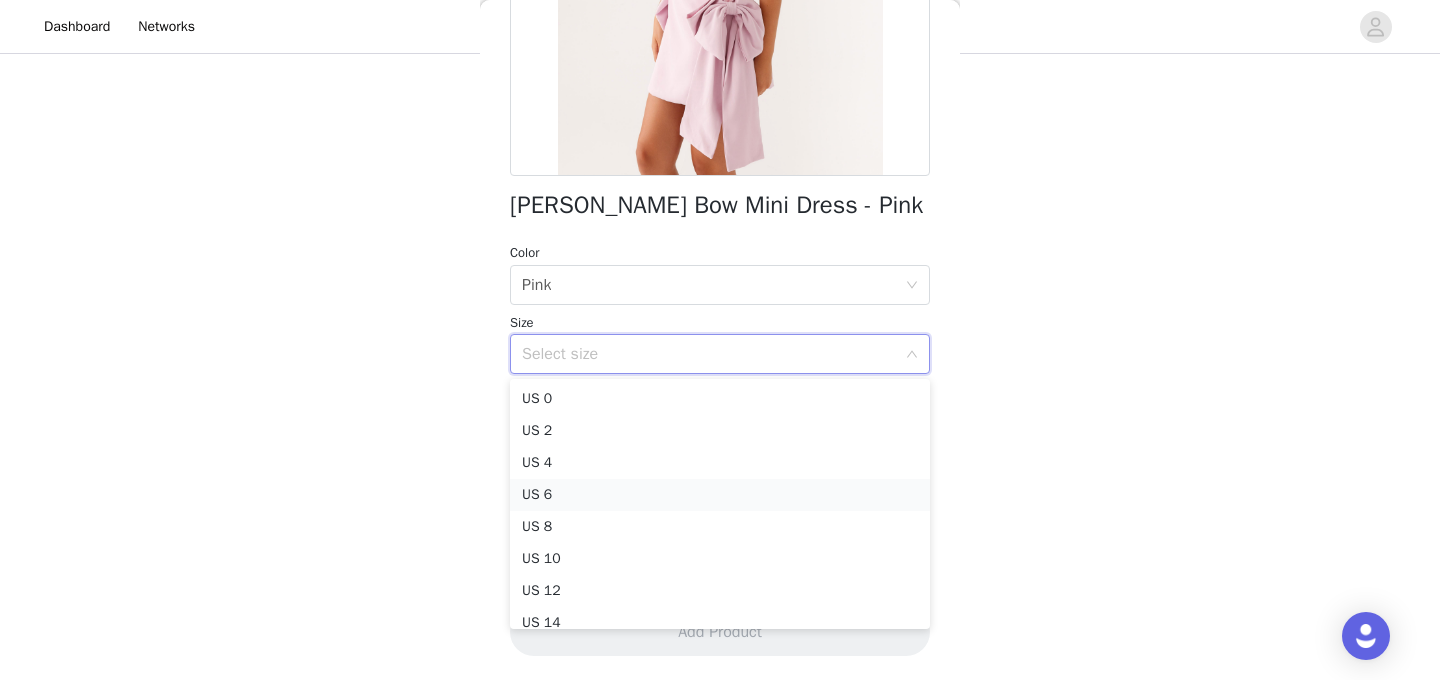click on "US 6" at bounding box center [720, 495] 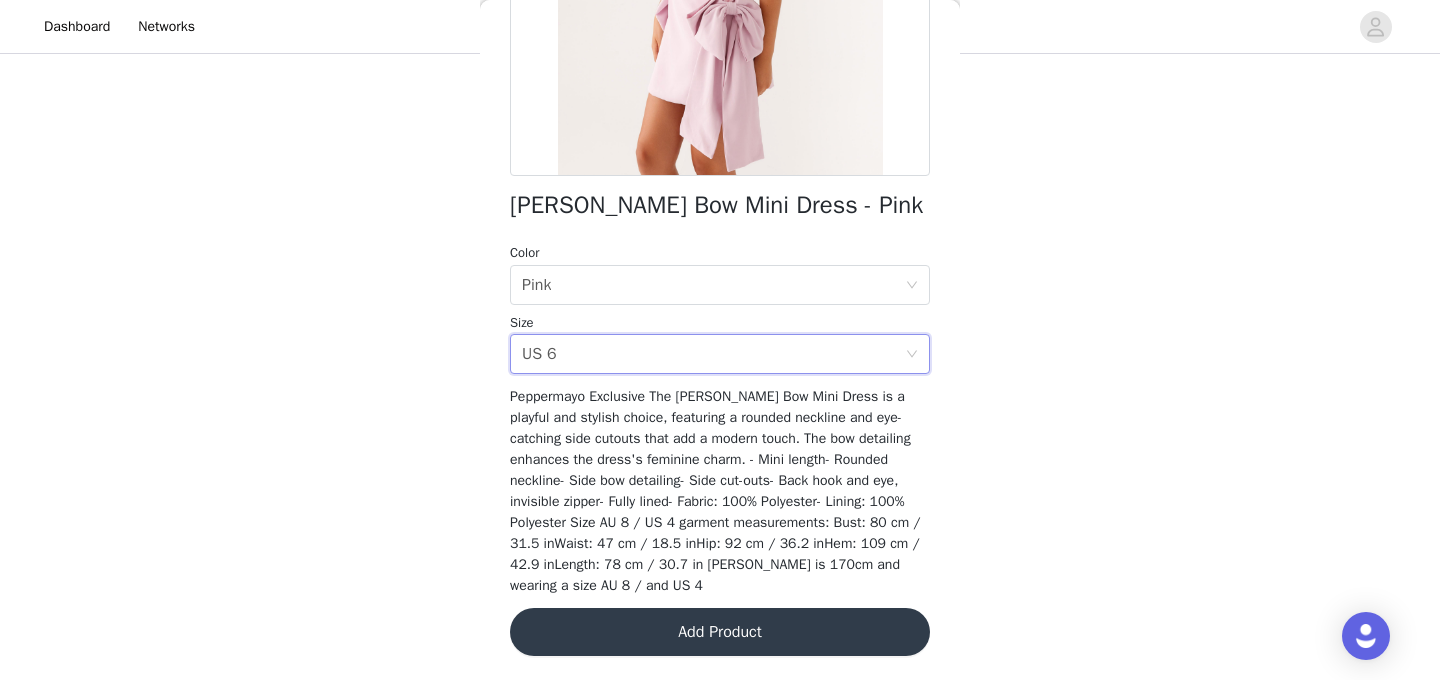click on "Add Product" at bounding box center (720, 632) 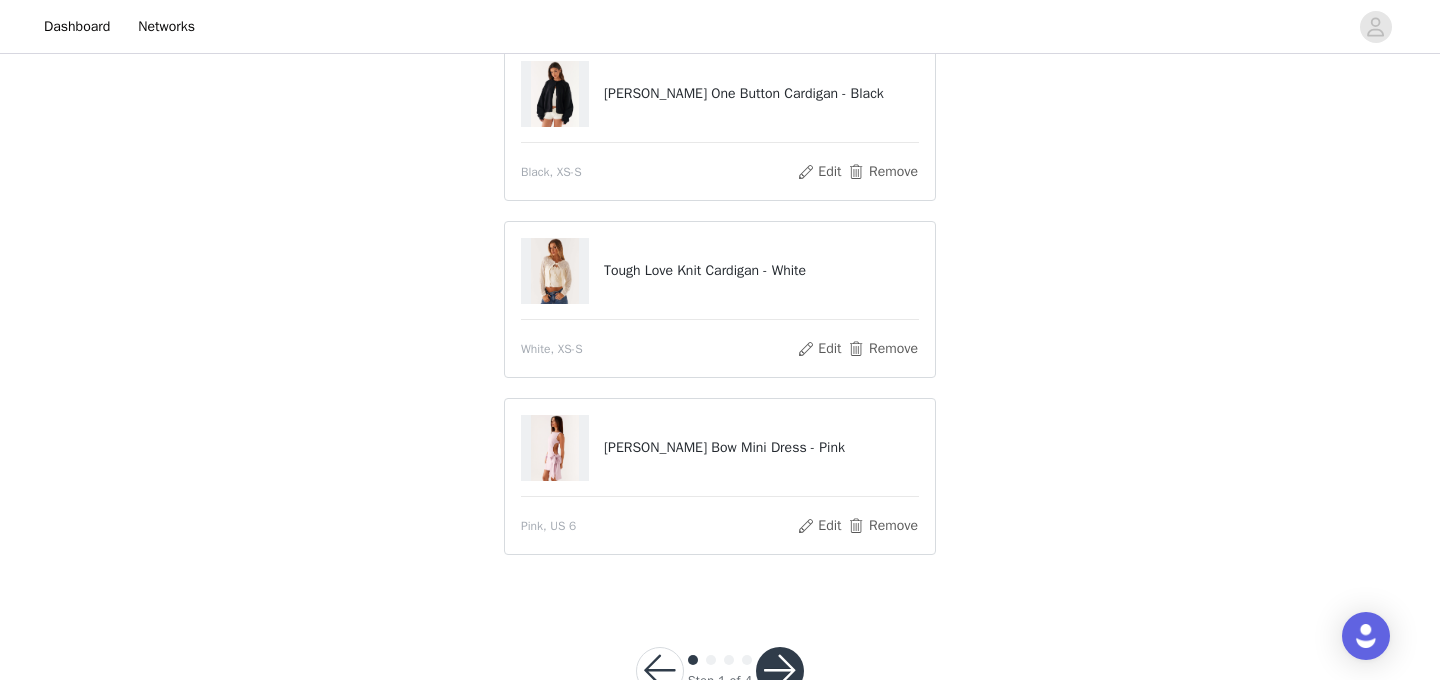 scroll, scrollTop: 567, scrollLeft: 0, axis: vertical 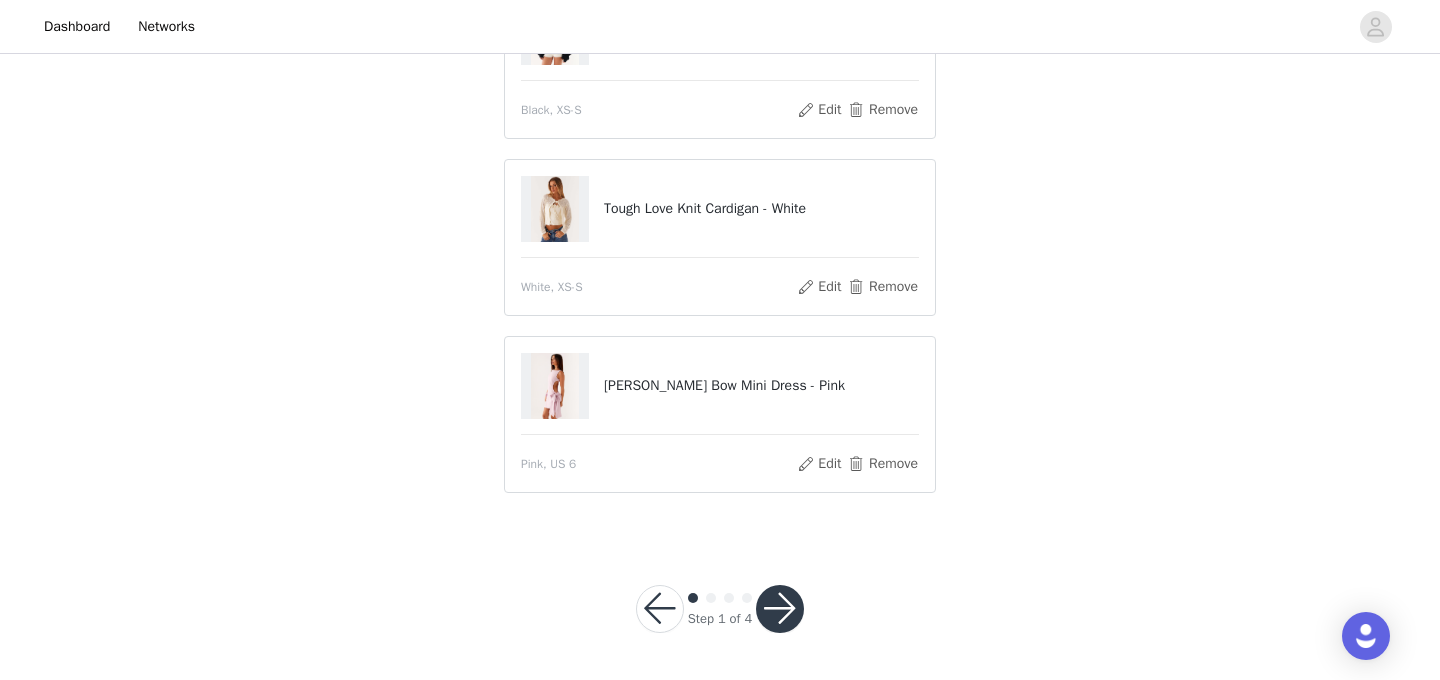 click at bounding box center [780, 609] 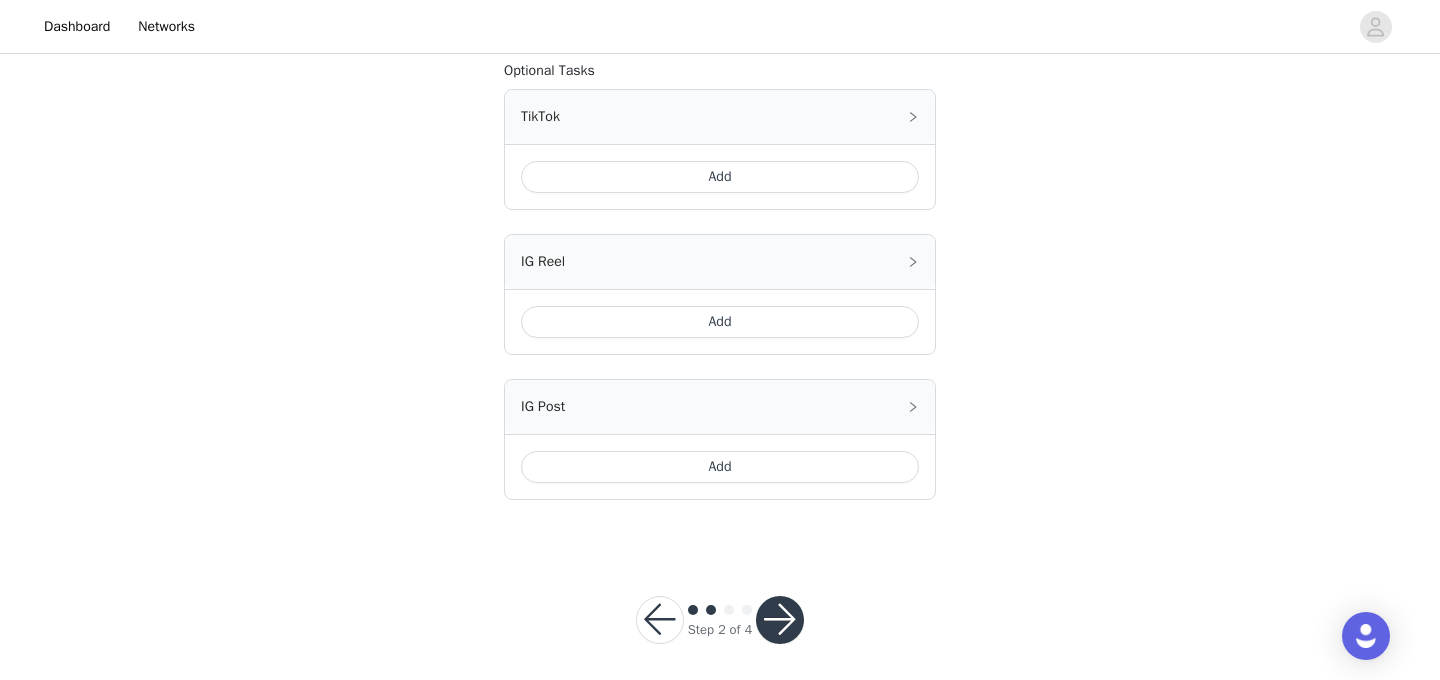 scroll, scrollTop: 1168, scrollLeft: 0, axis: vertical 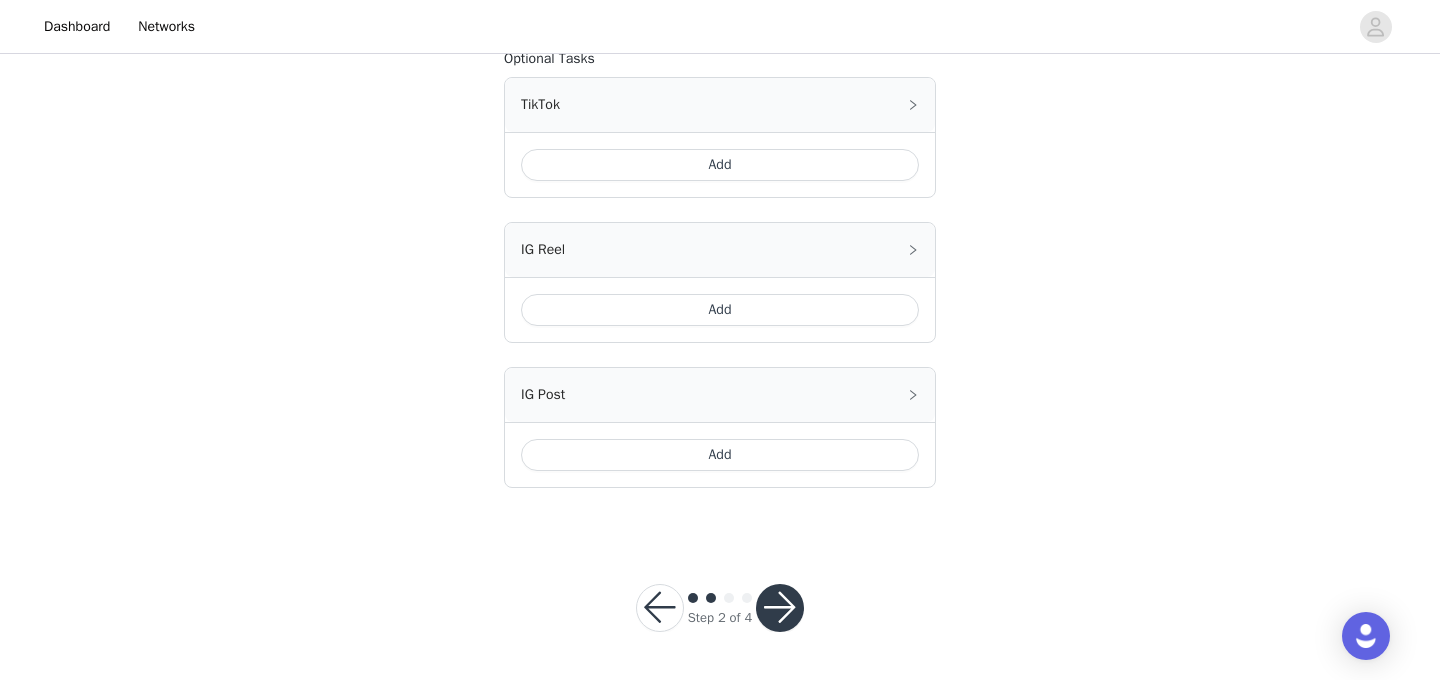 click at bounding box center (780, 608) 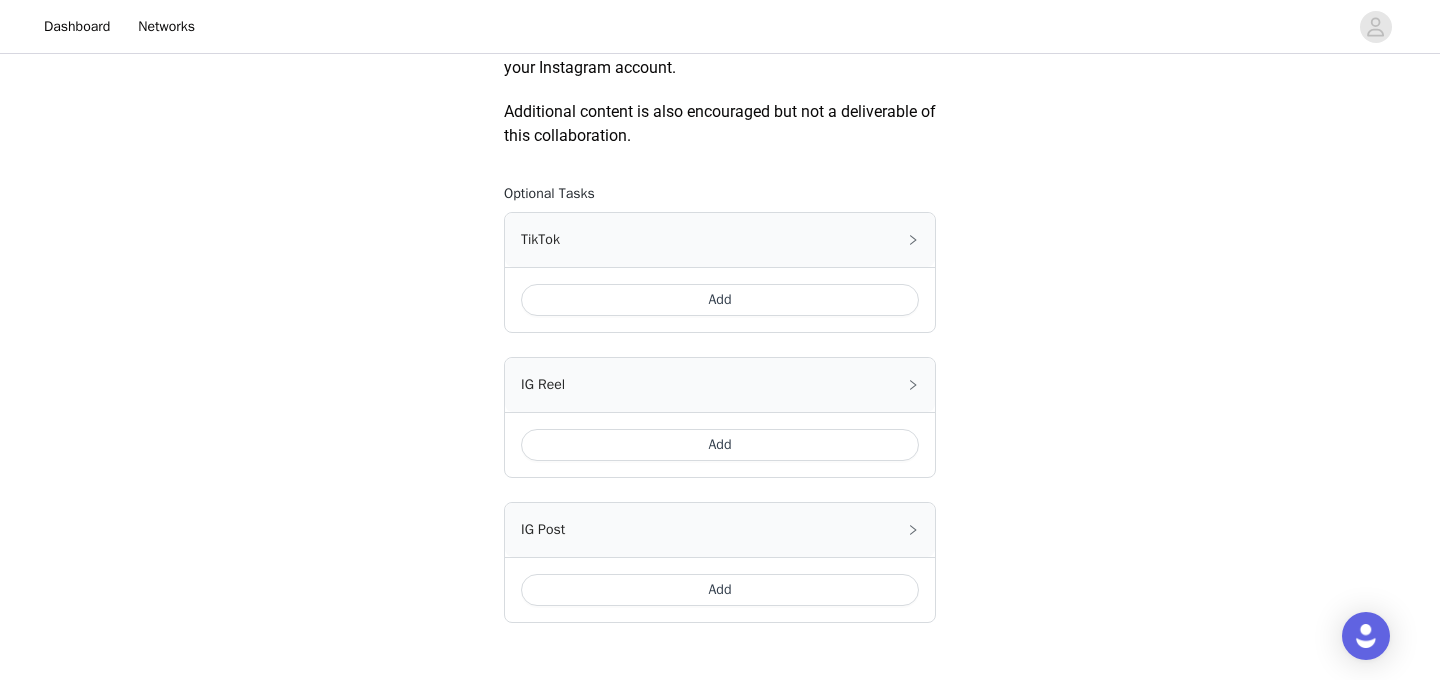 scroll, scrollTop: 1168, scrollLeft: 0, axis: vertical 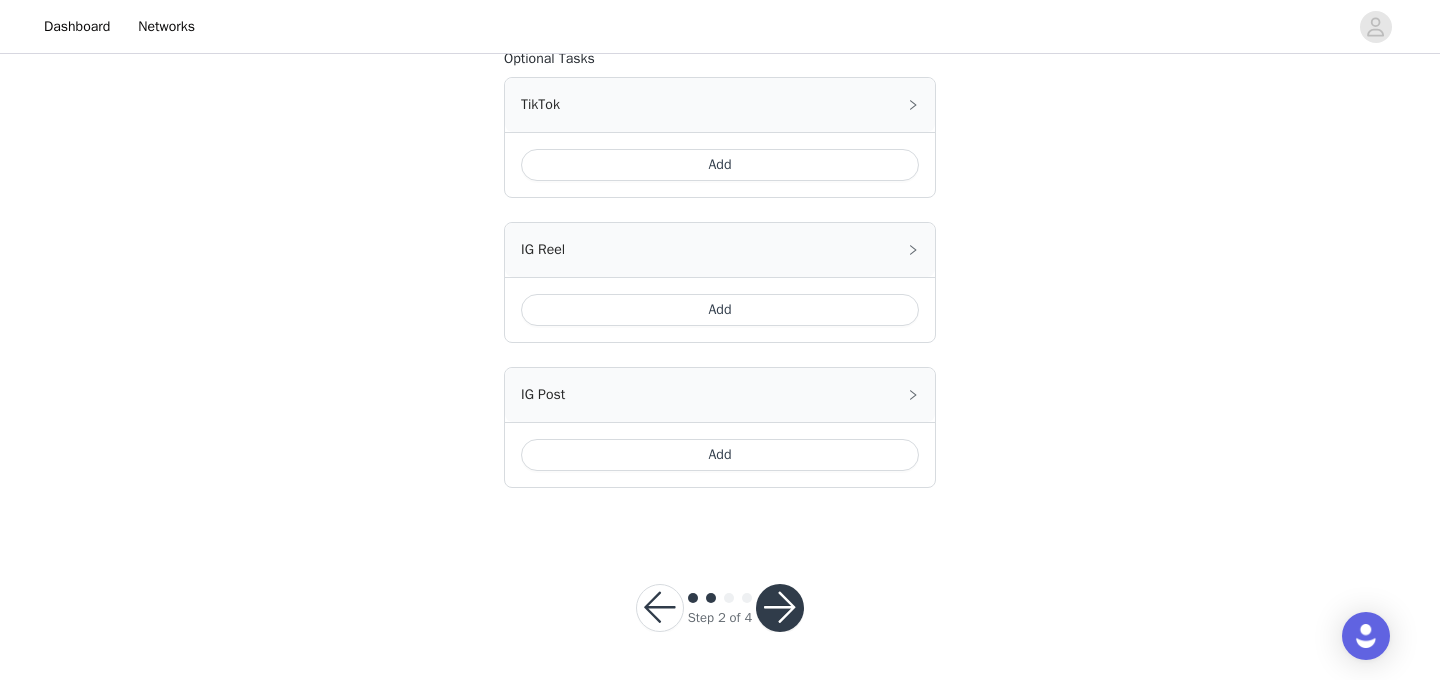 click at bounding box center [780, 608] 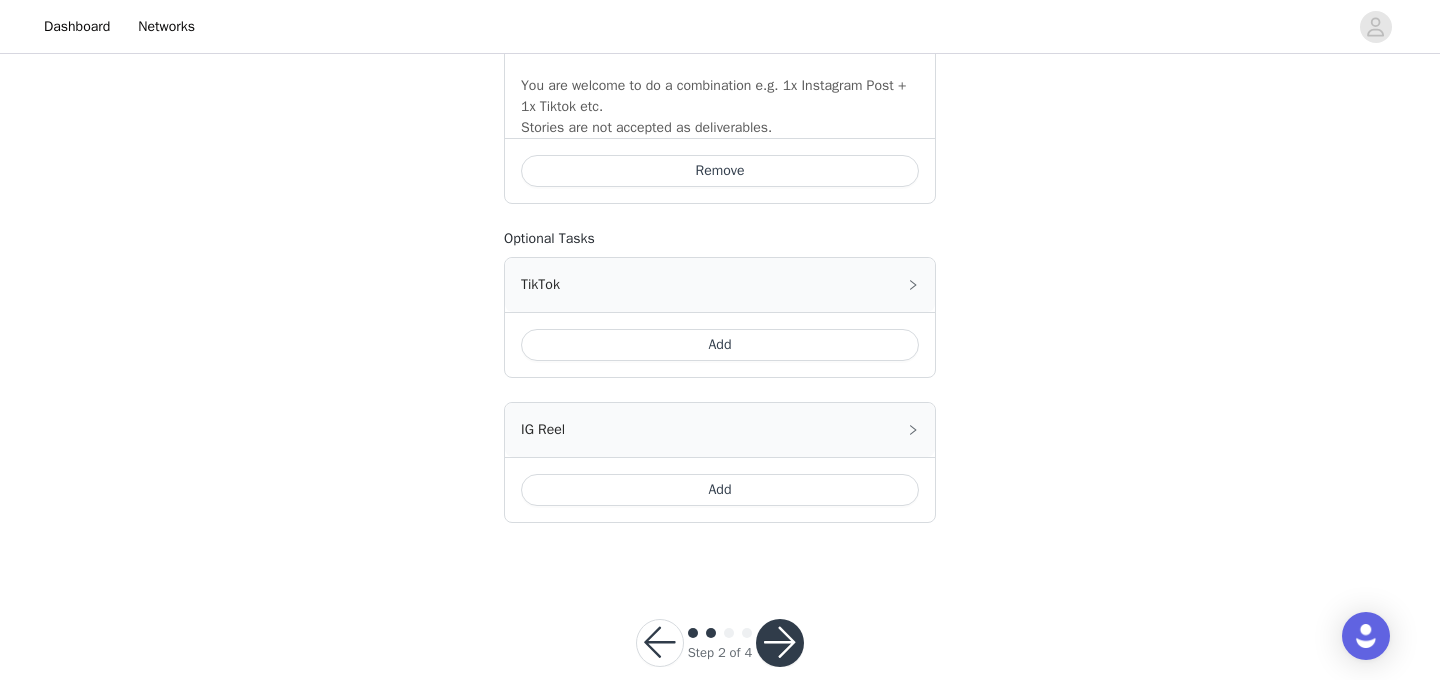 scroll, scrollTop: 1490, scrollLeft: 0, axis: vertical 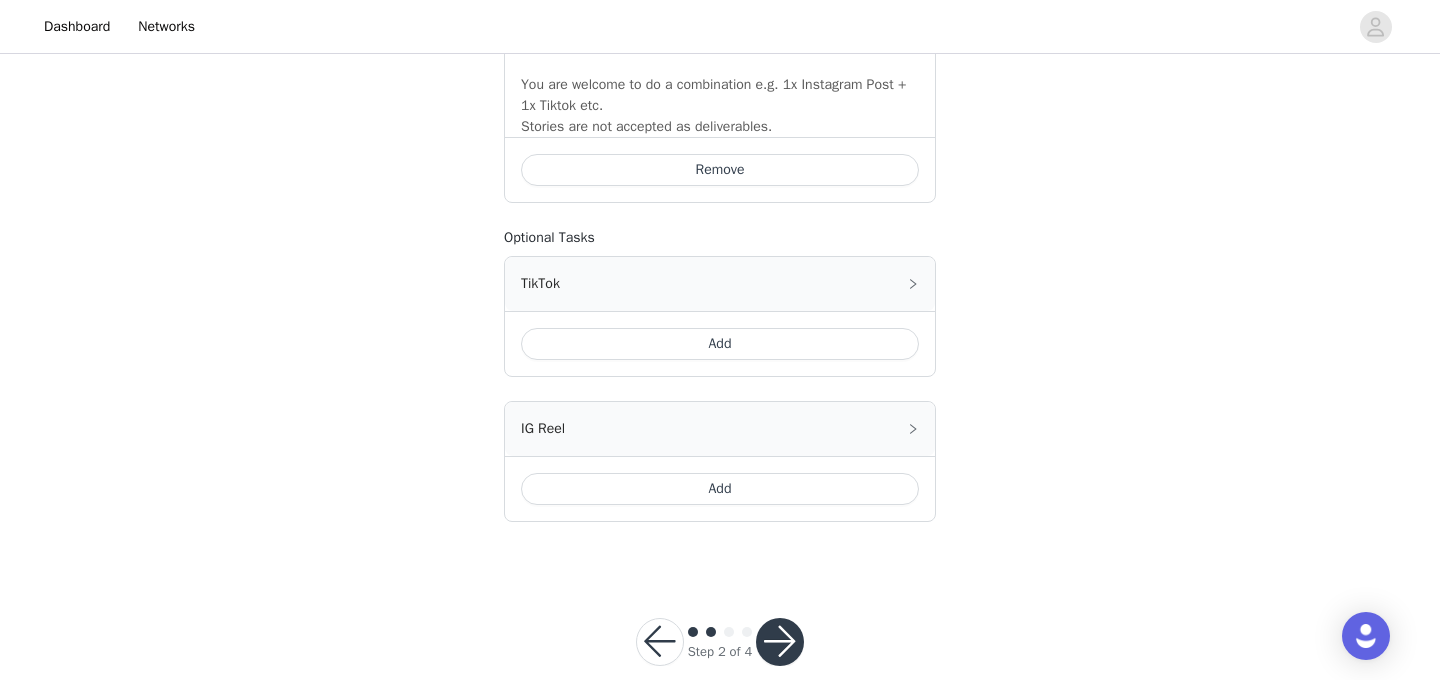 click at bounding box center (780, 642) 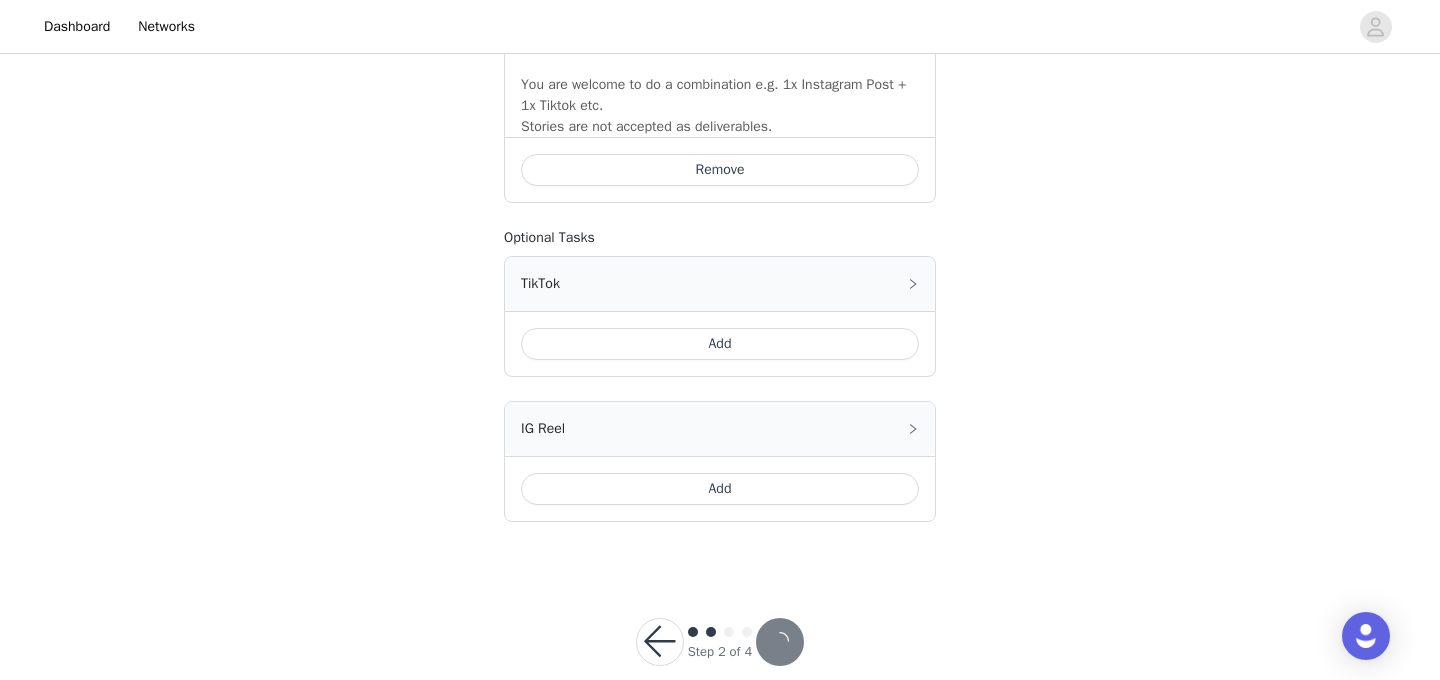 scroll, scrollTop: 0, scrollLeft: 0, axis: both 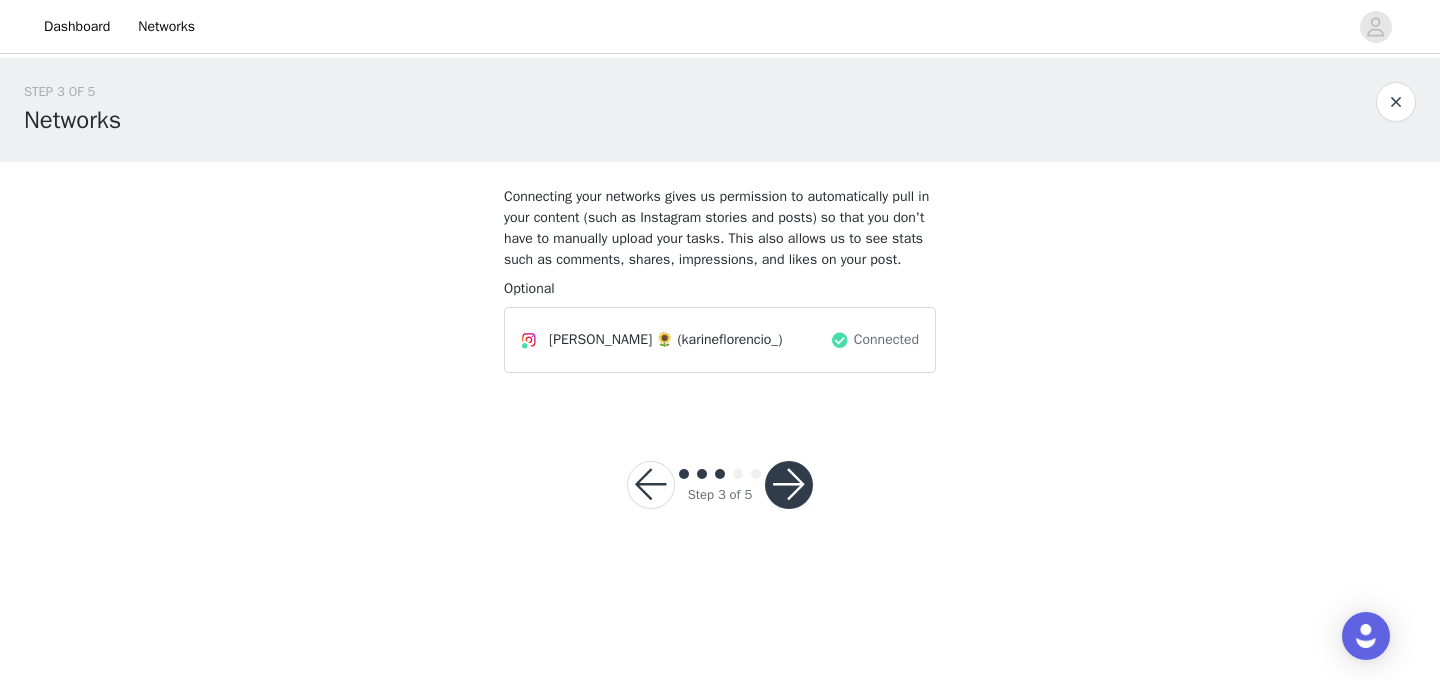 click at bounding box center [789, 485] 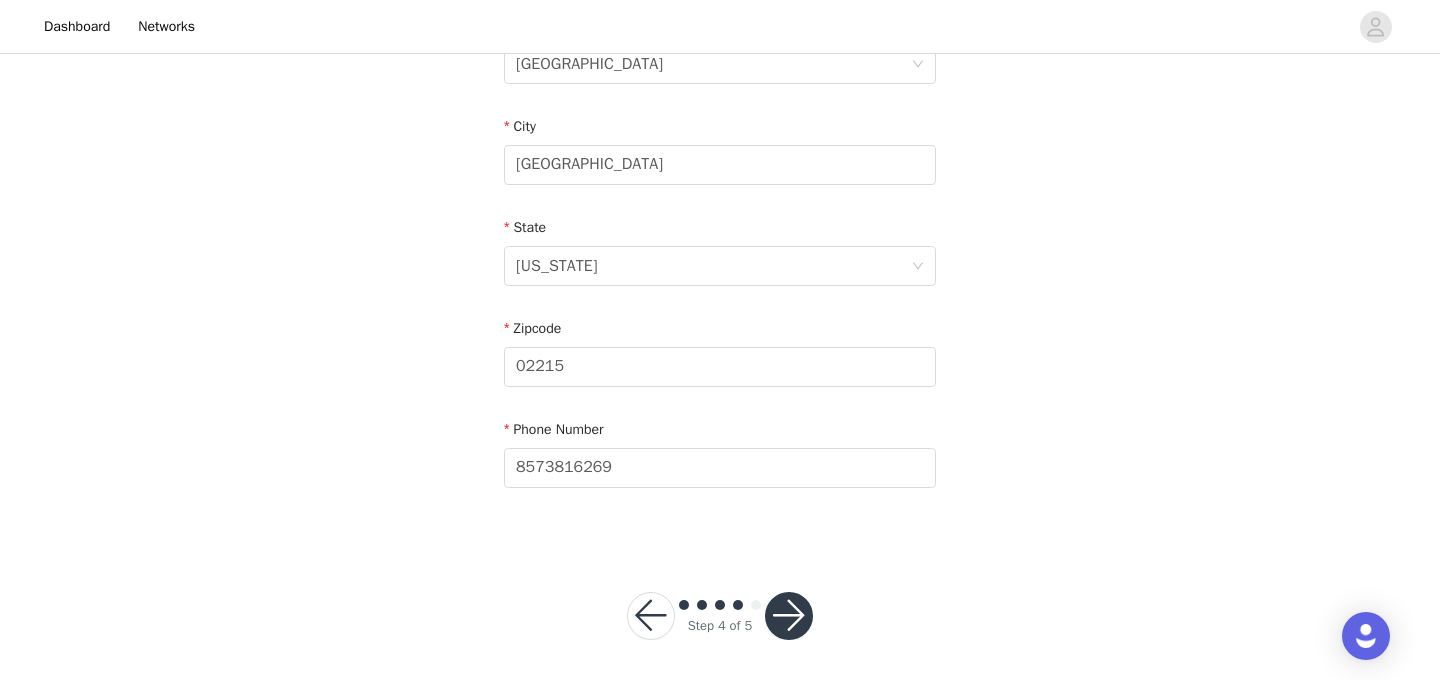 scroll, scrollTop: 683, scrollLeft: 0, axis: vertical 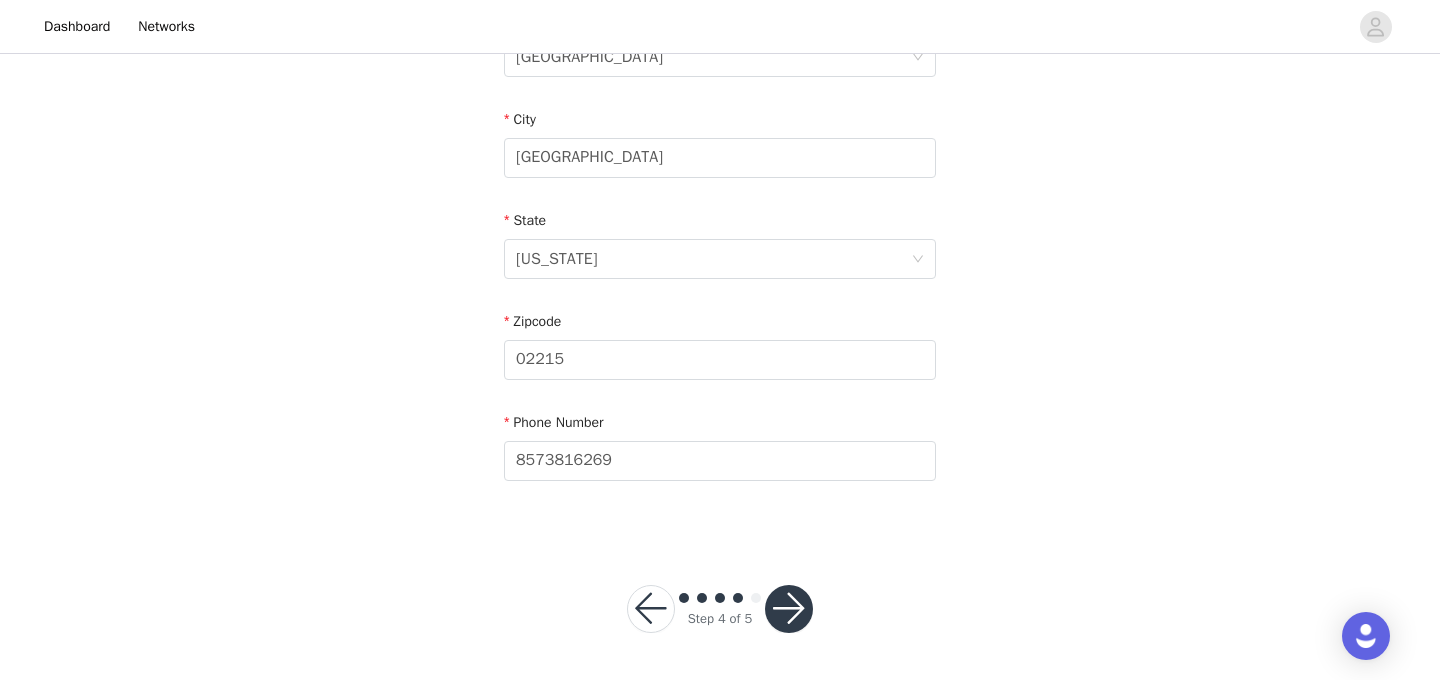 click at bounding box center (789, 609) 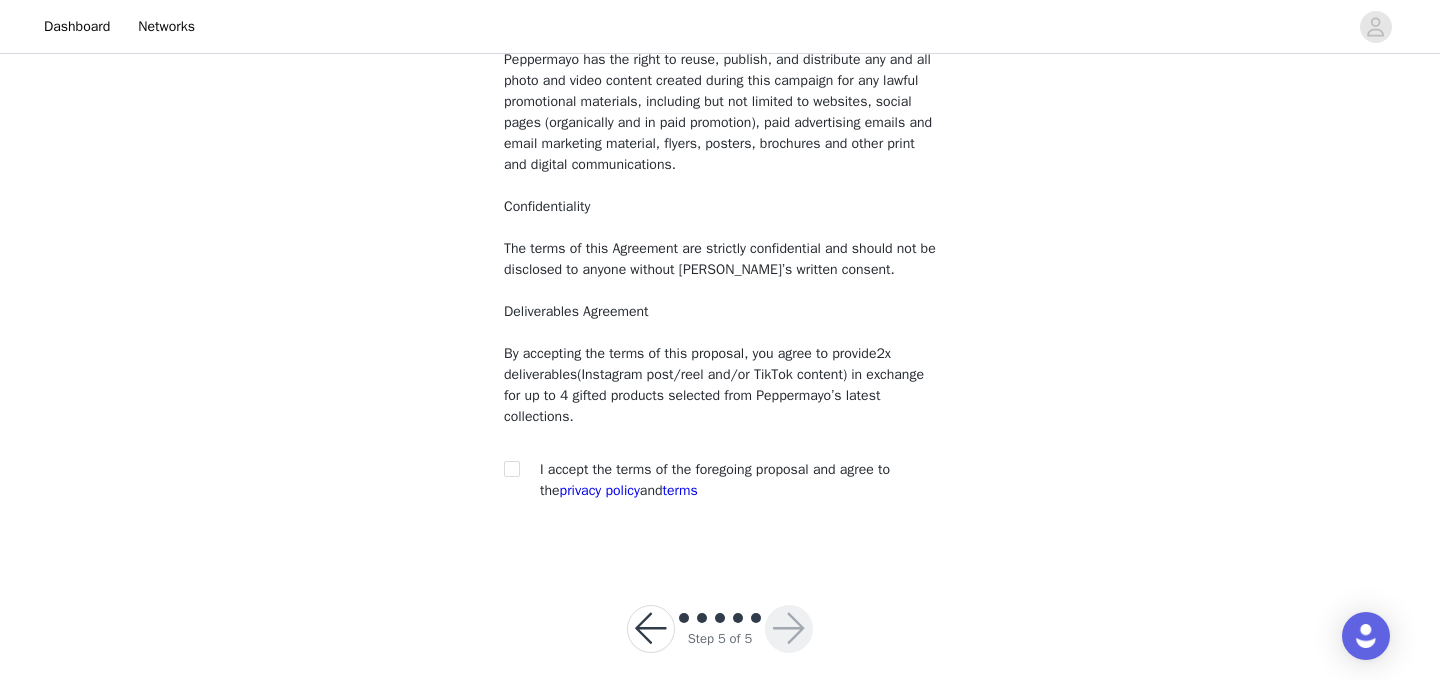 scroll, scrollTop: 244, scrollLeft: 0, axis: vertical 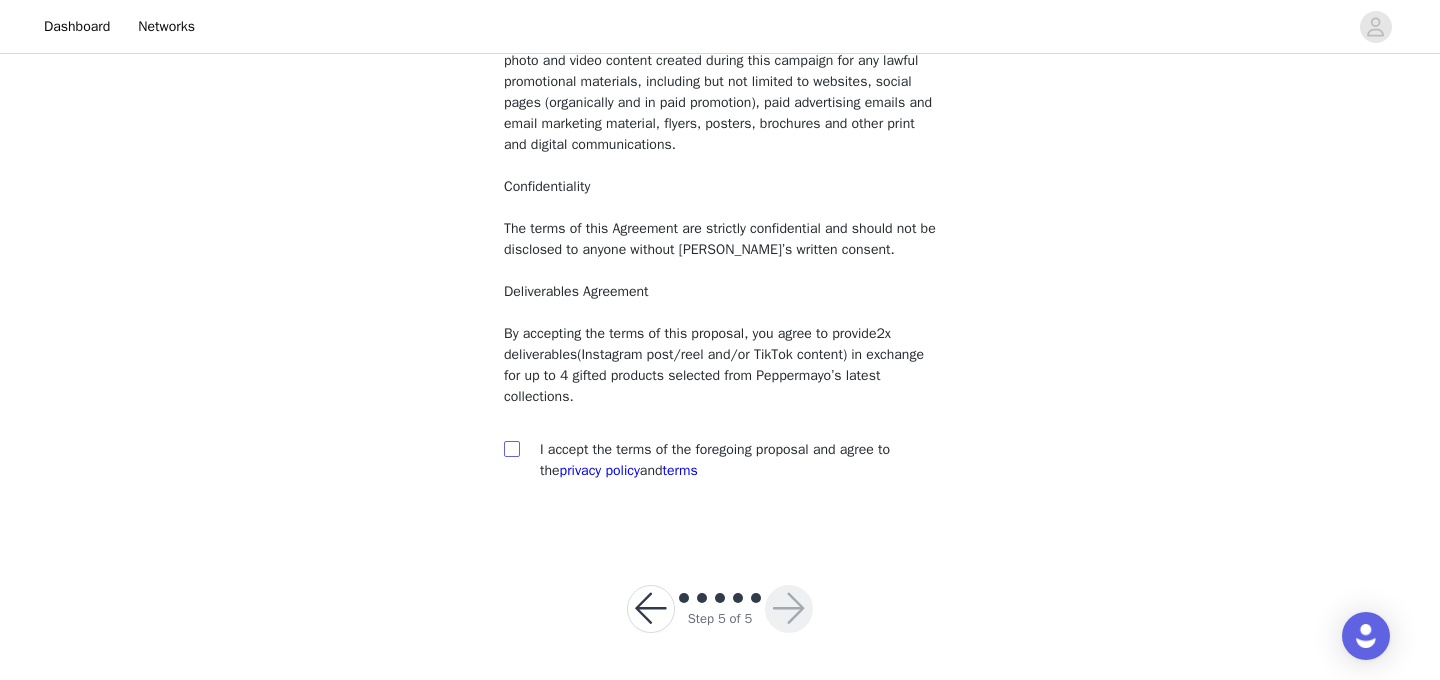 click at bounding box center [511, 448] 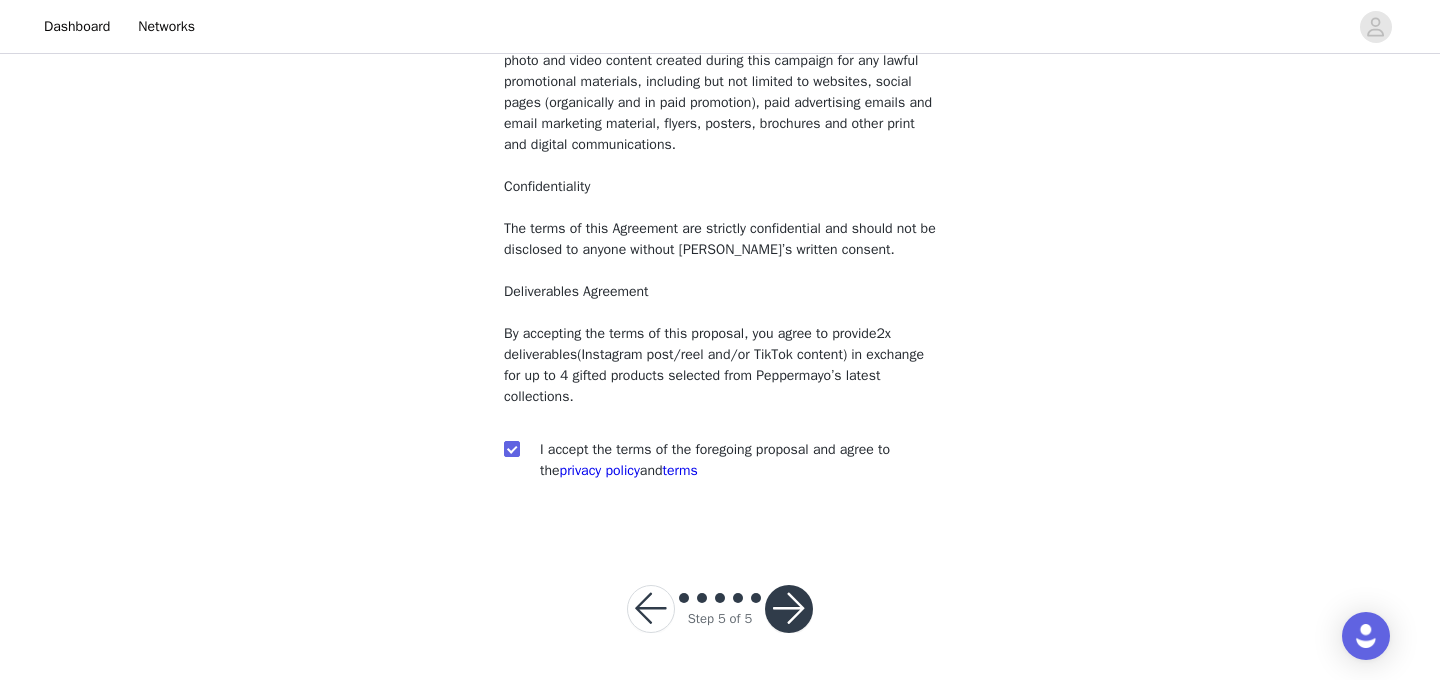 click at bounding box center [789, 609] 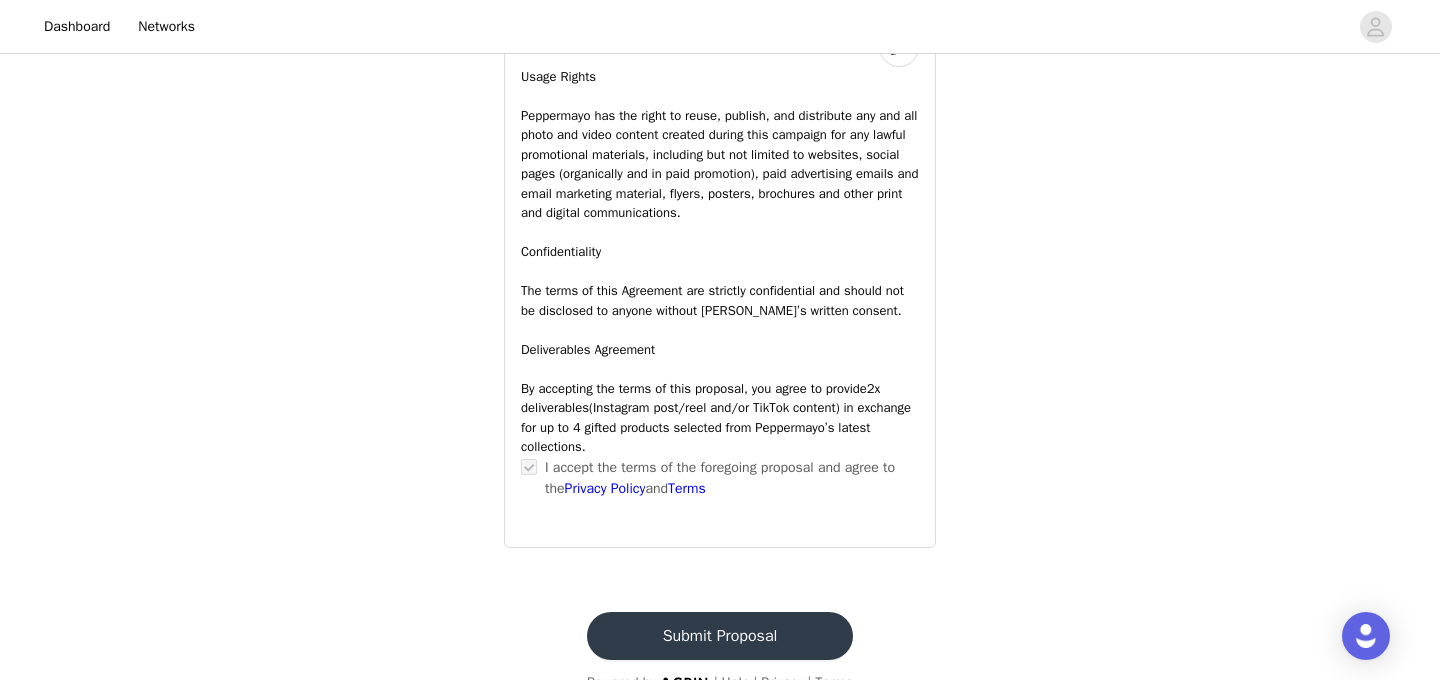 scroll, scrollTop: 1758, scrollLeft: 0, axis: vertical 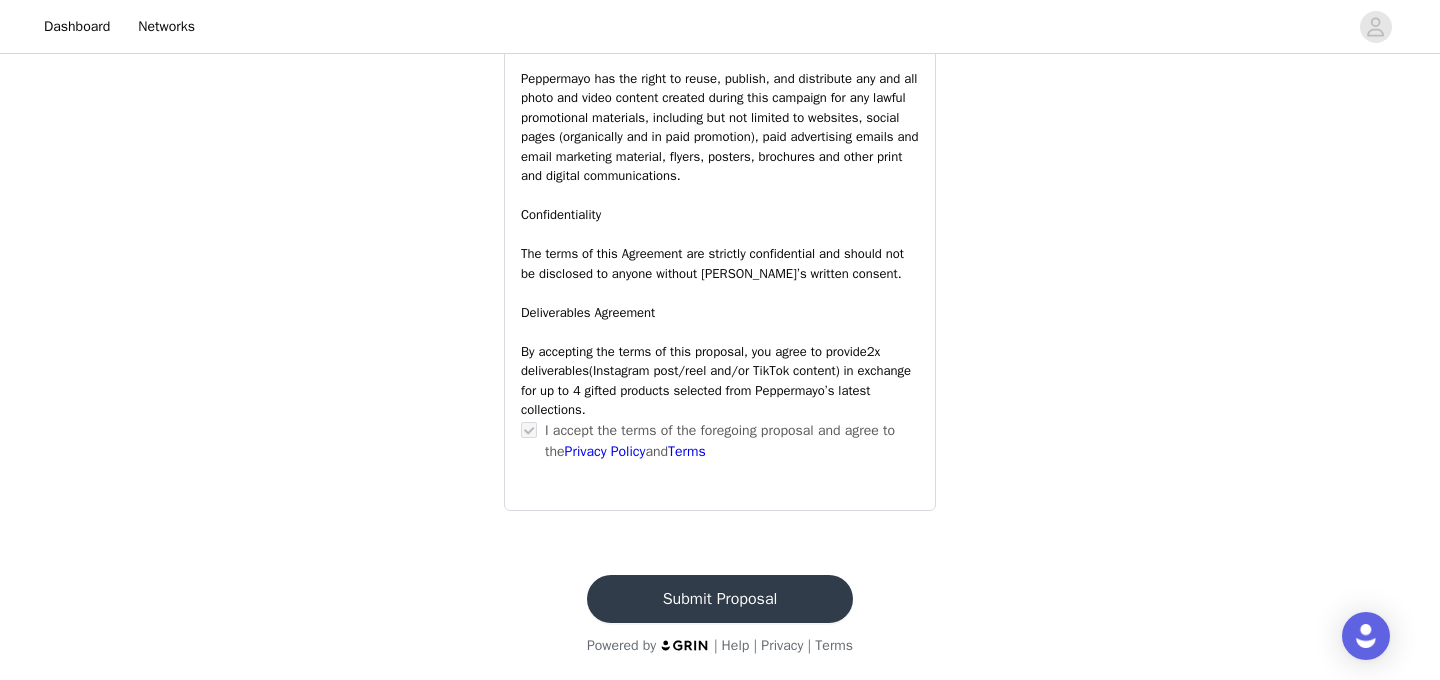 click on "Submit Proposal" at bounding box center [720, 599] 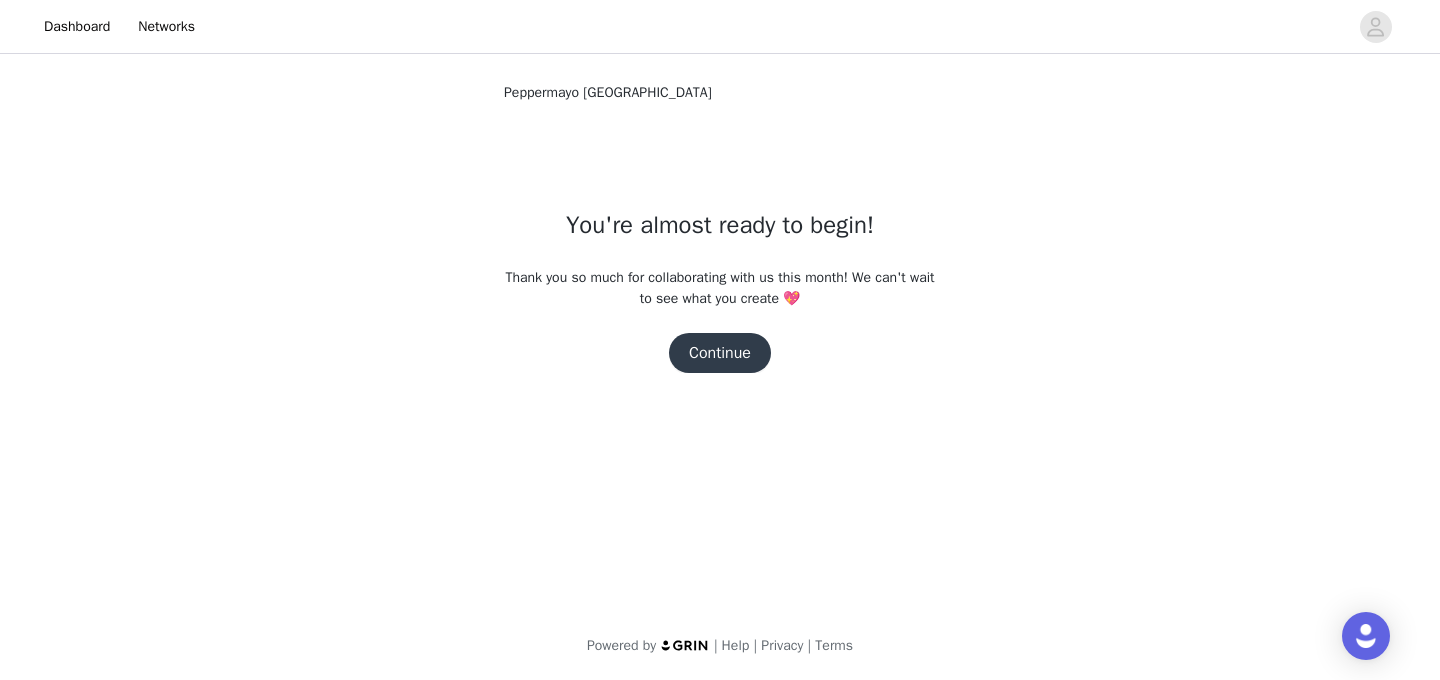 scroll, scrollTop: 0, scrollLeft: 0, axis: both 